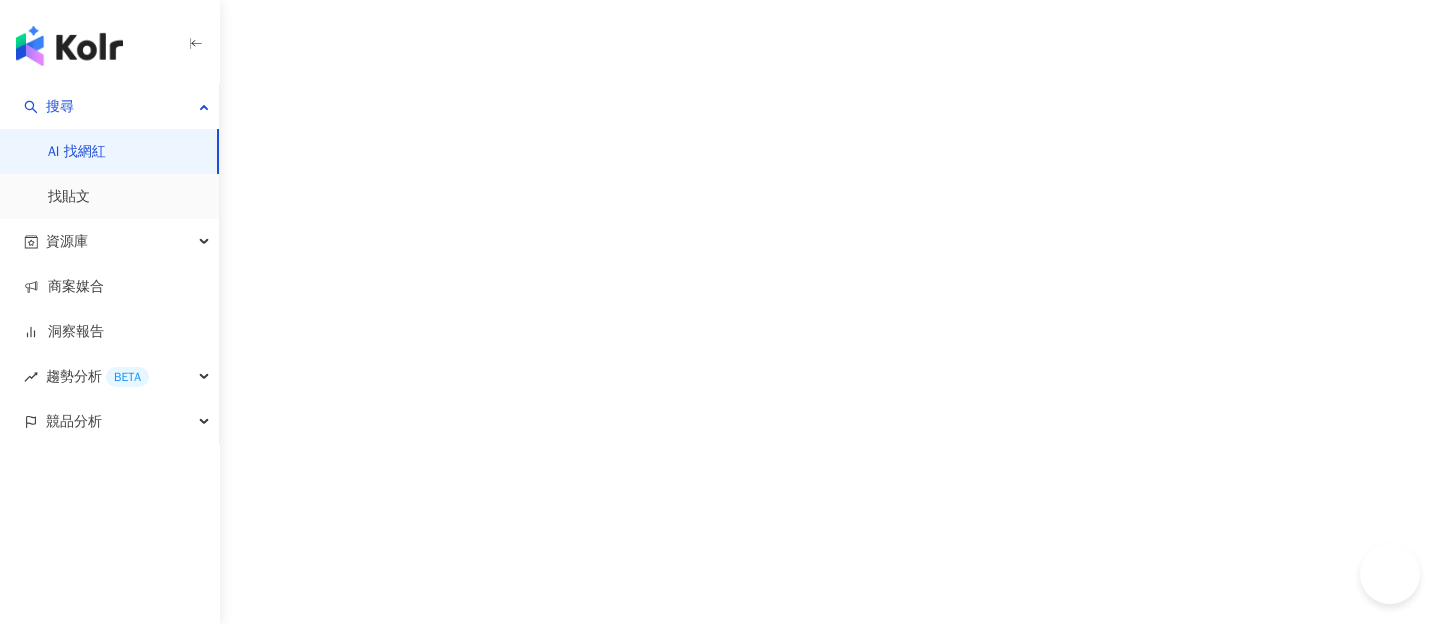 scroll, scrollTop: 0, scrollLeft: 0, axis: both 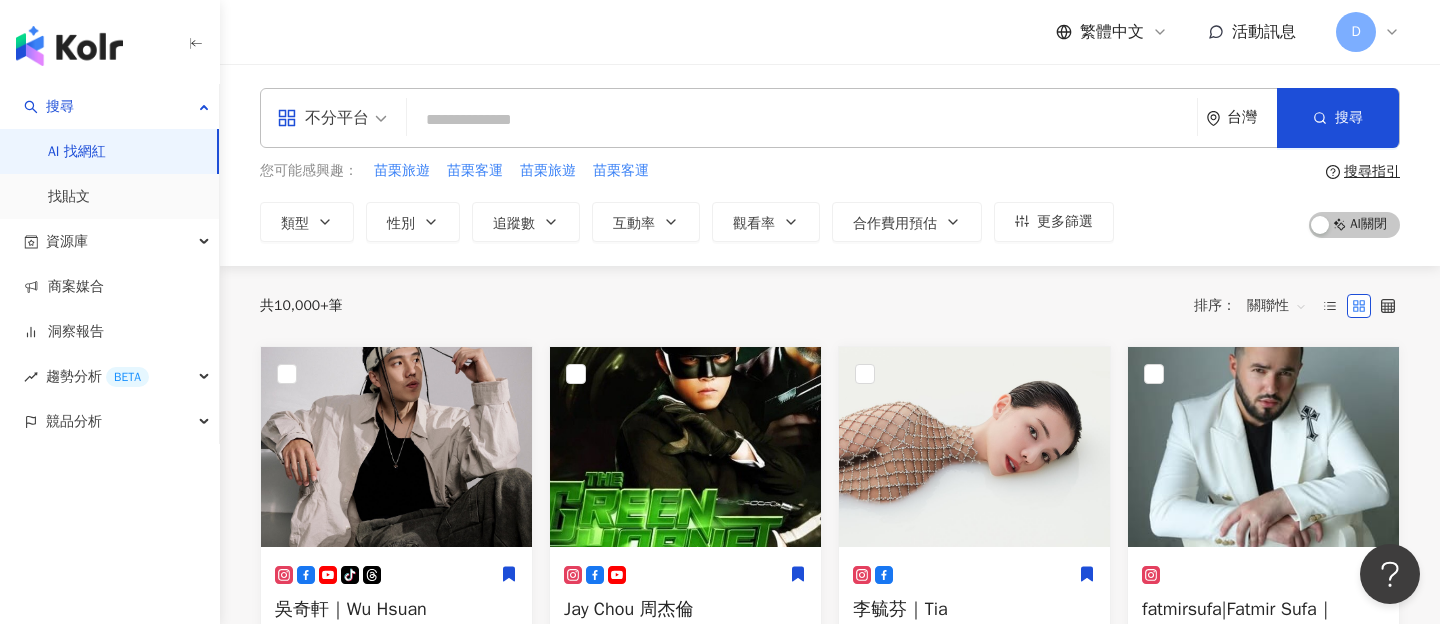 click at bounding box center [802, 120] 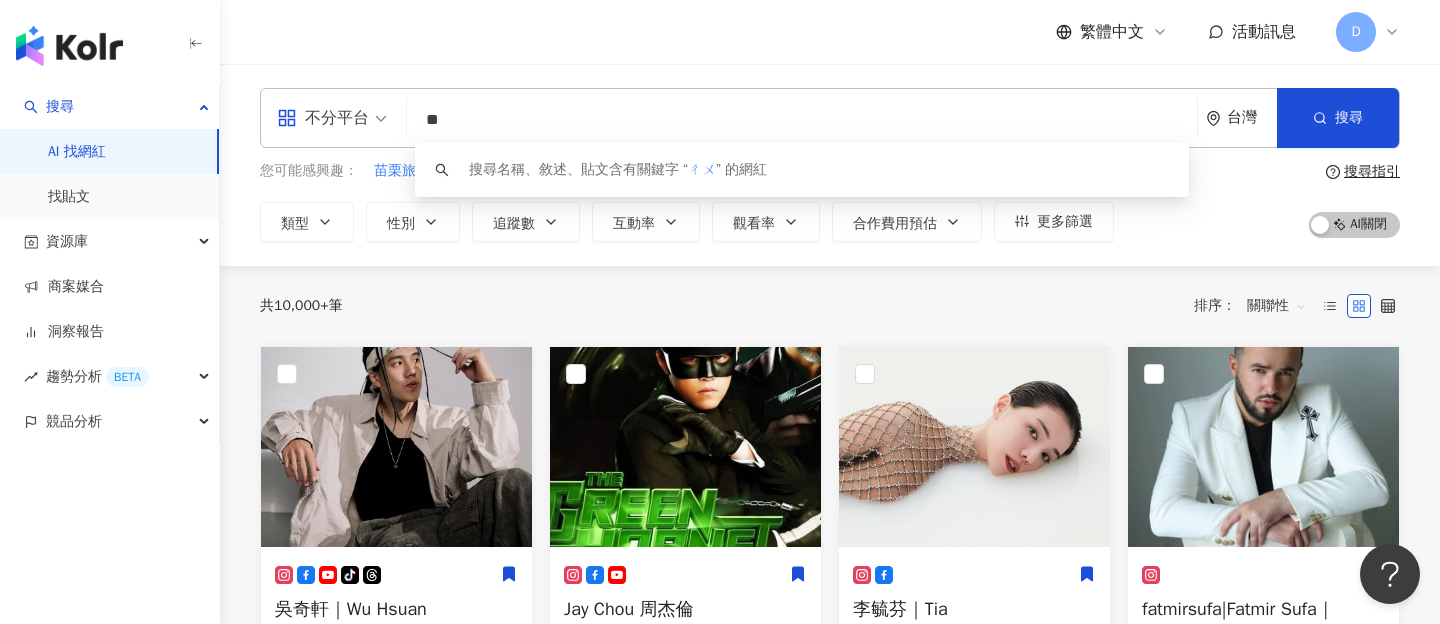 type on "*" 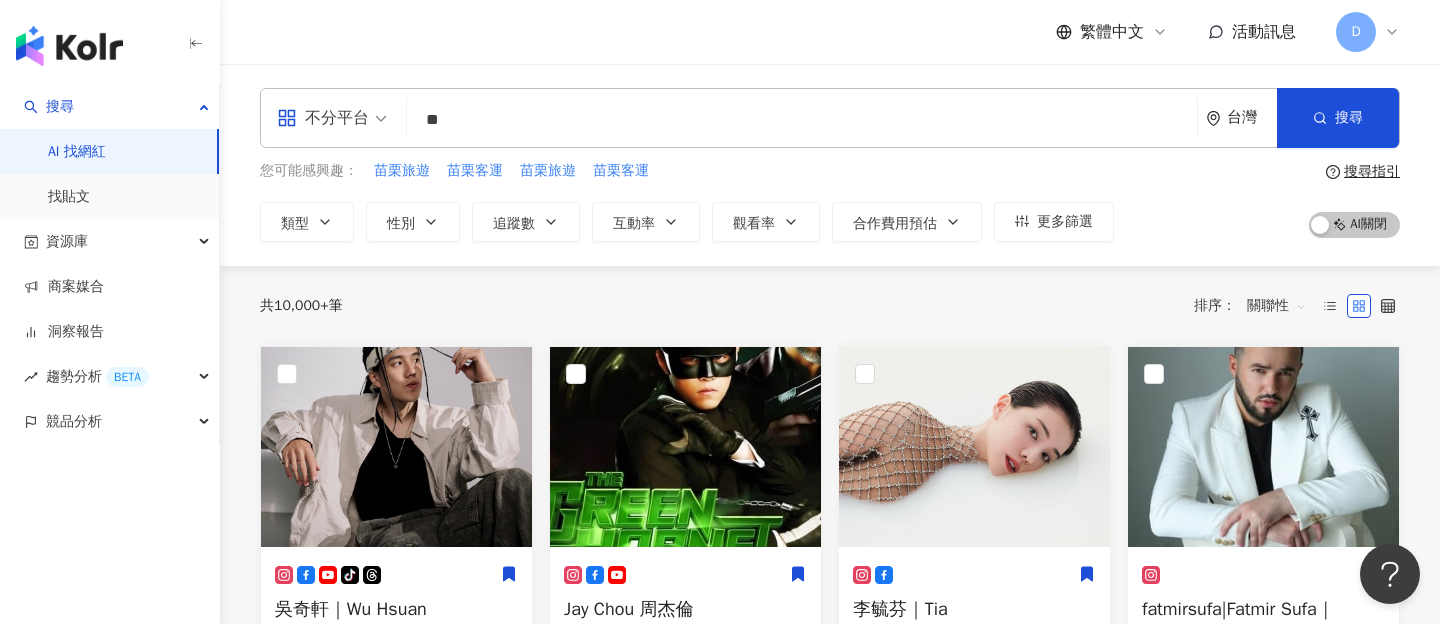 type on "**" 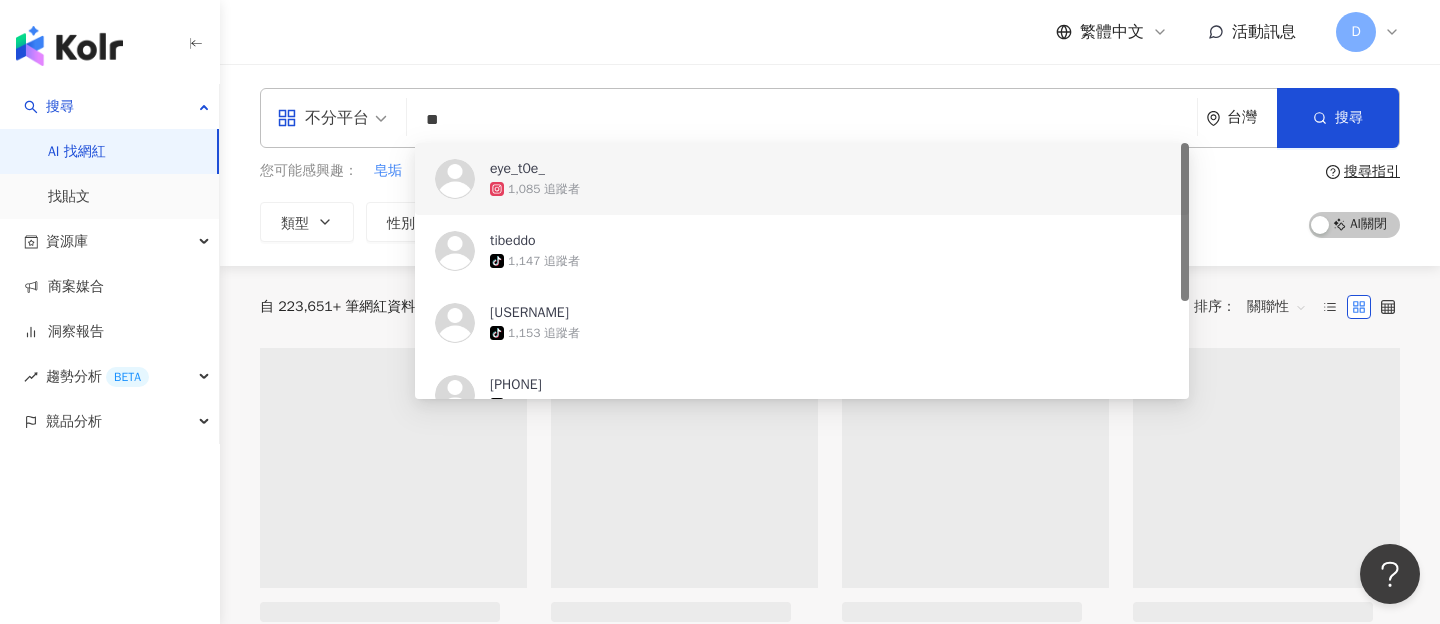click on "不分平台 ** 台灣 搜尋 https://www.instagram.com/eye_t0e_ https://www.tiktok.com/@tibeddo eye_t0e_ 1,085   追蹤者 tibeddo tiktok-icon 1,147   追蹤者 kanoha1216 tiktok-icon 1,153   追蹤者 30392352553 tiktok-icon 1,197   追蹤者 nmmn.wrwrd tiktok-icon 4,543   追蹤者 您可能感興趣： 皂垢  除菌  清潔劑  油垢  油污  類型 性別 追蹤數 互動率 觀看率 合作費用預估  更多篩選 搜尋指引 AI  開啟 AI  關閉" at bounding box center (830, 165) 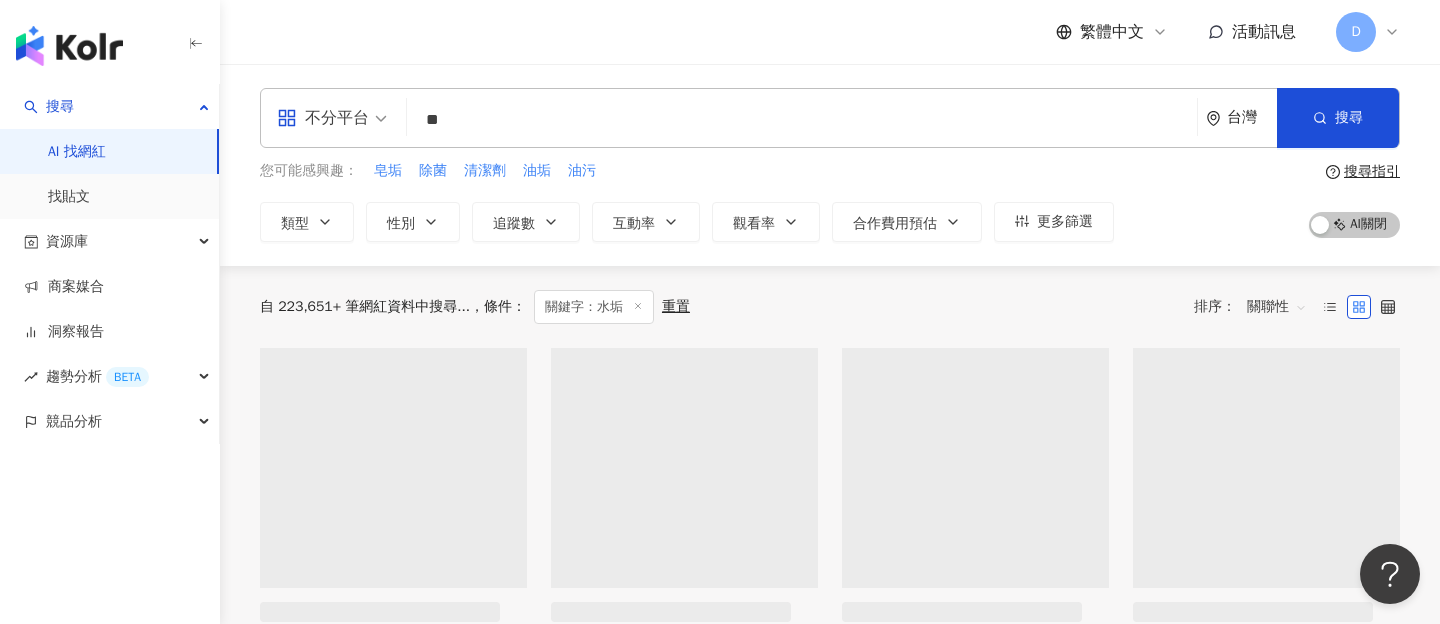 click on "關聯性" at bounding box center [1277, 307] 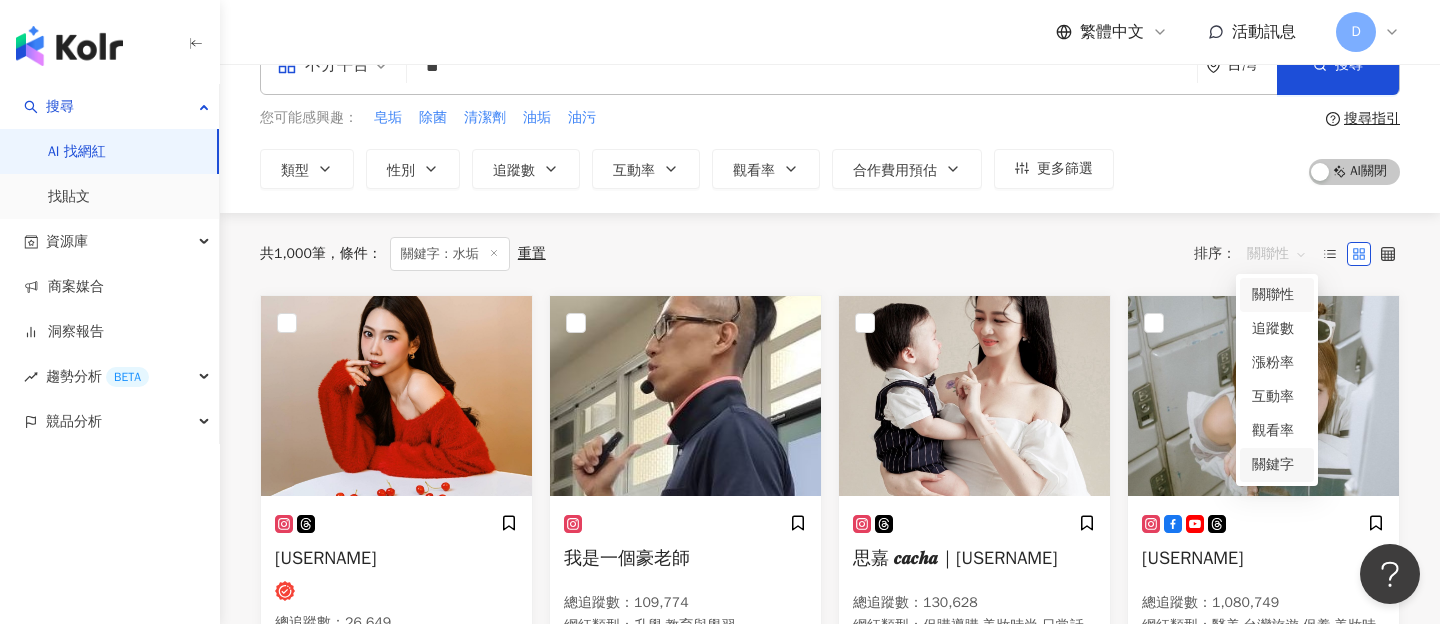 scroll, scrollTop: 61, scrollLeft: 0, axis: vertical 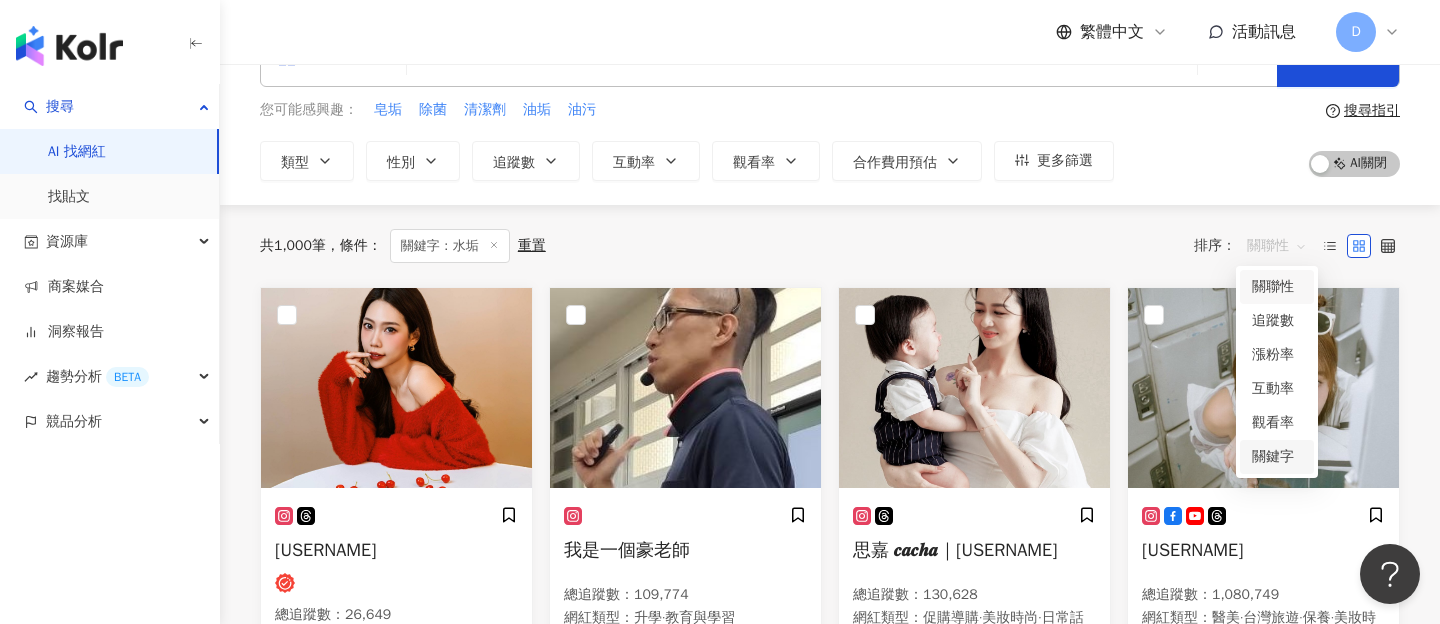 click on "關鍵字" at bounding box center (1277, 457) 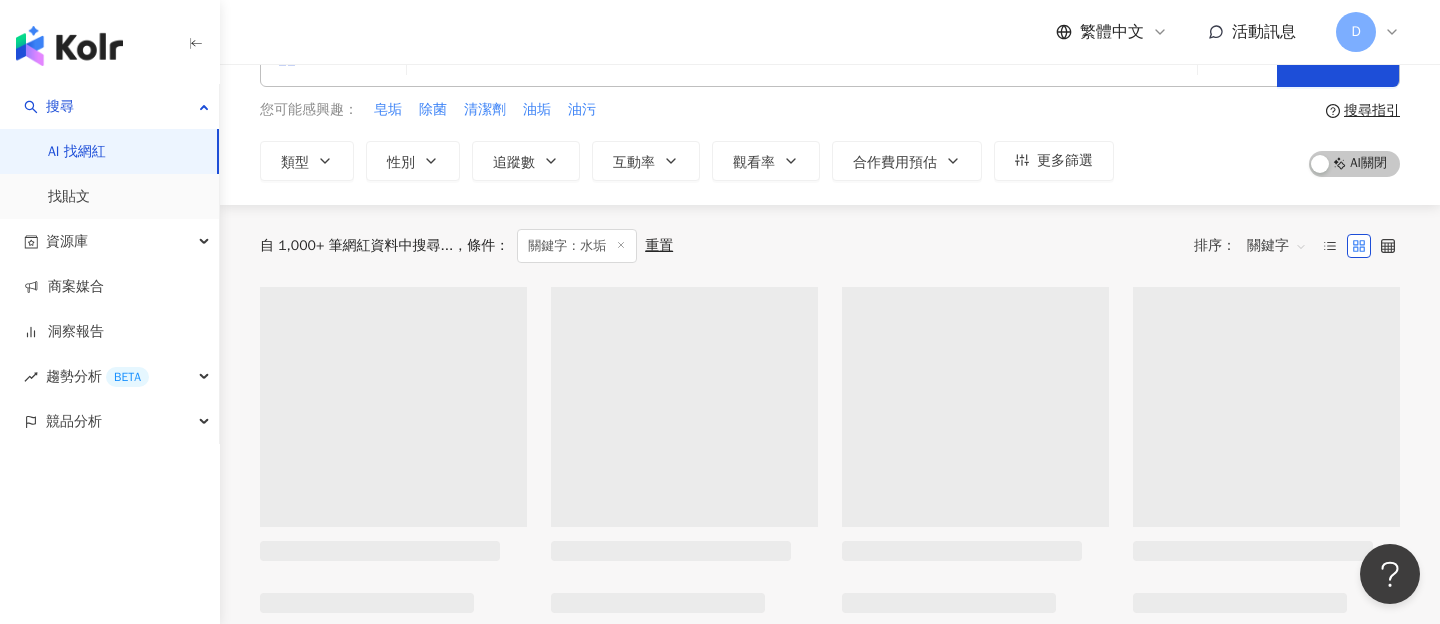 scroll, scrollTop: 0, scrollLeft: 0, axis: both 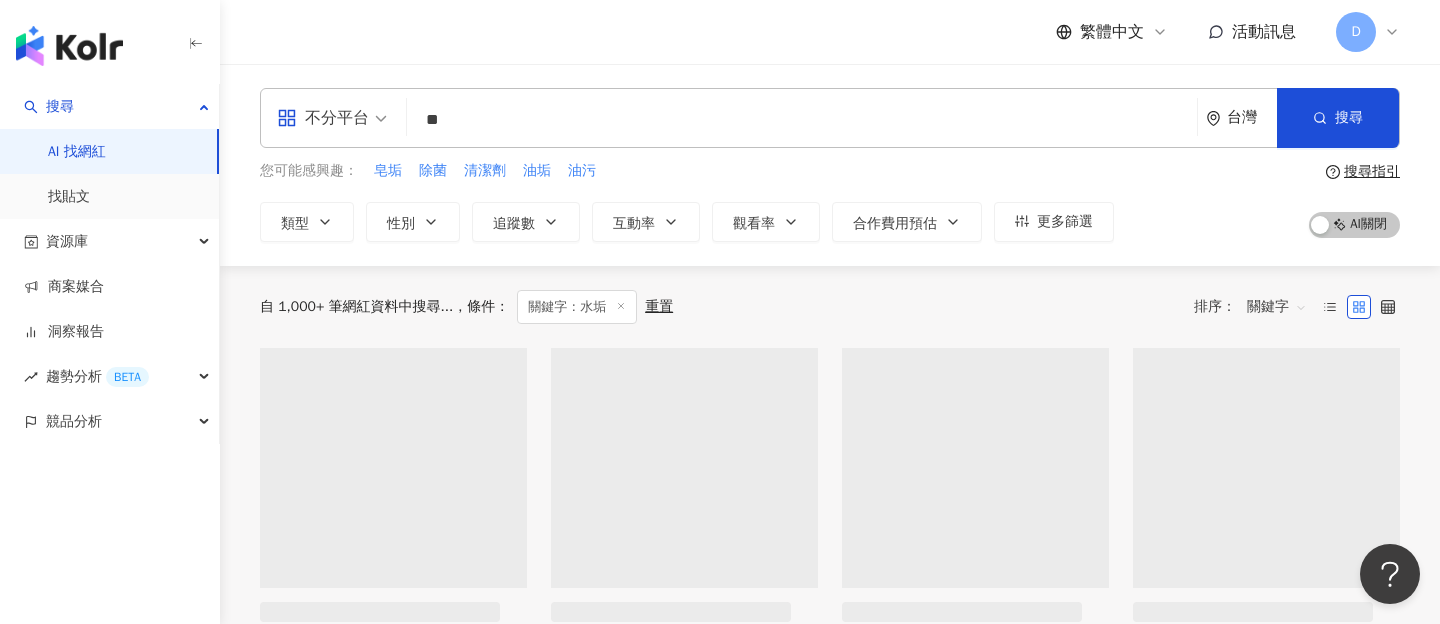 click on "您可能感興趣： 皂垢  除菌  清潔劑  油垢  油污  類型 性別 追蹤數 互動率 觀看率 合作費用預估  更多篩選 搜尋指引 AI  開啟 AI  關閉" at bounding box center [830, 201] 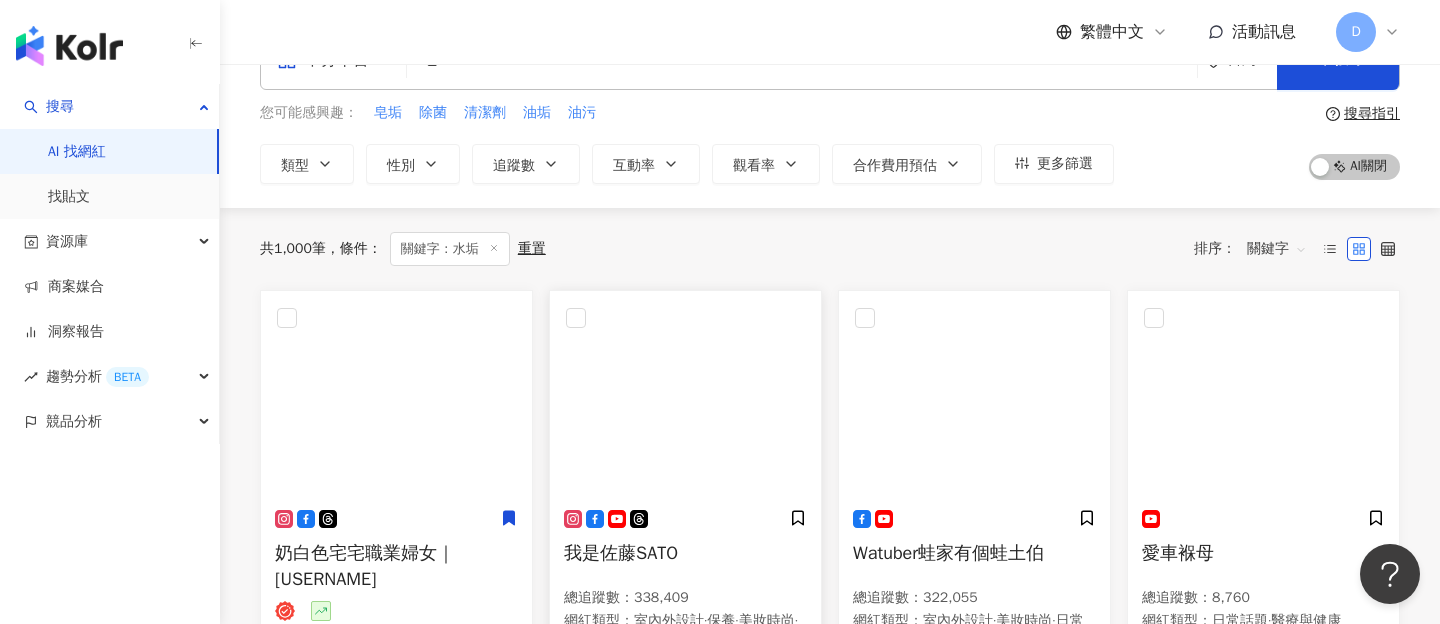 scroll, scrollTop: 7, scrollLeft: 0, axis: vertical 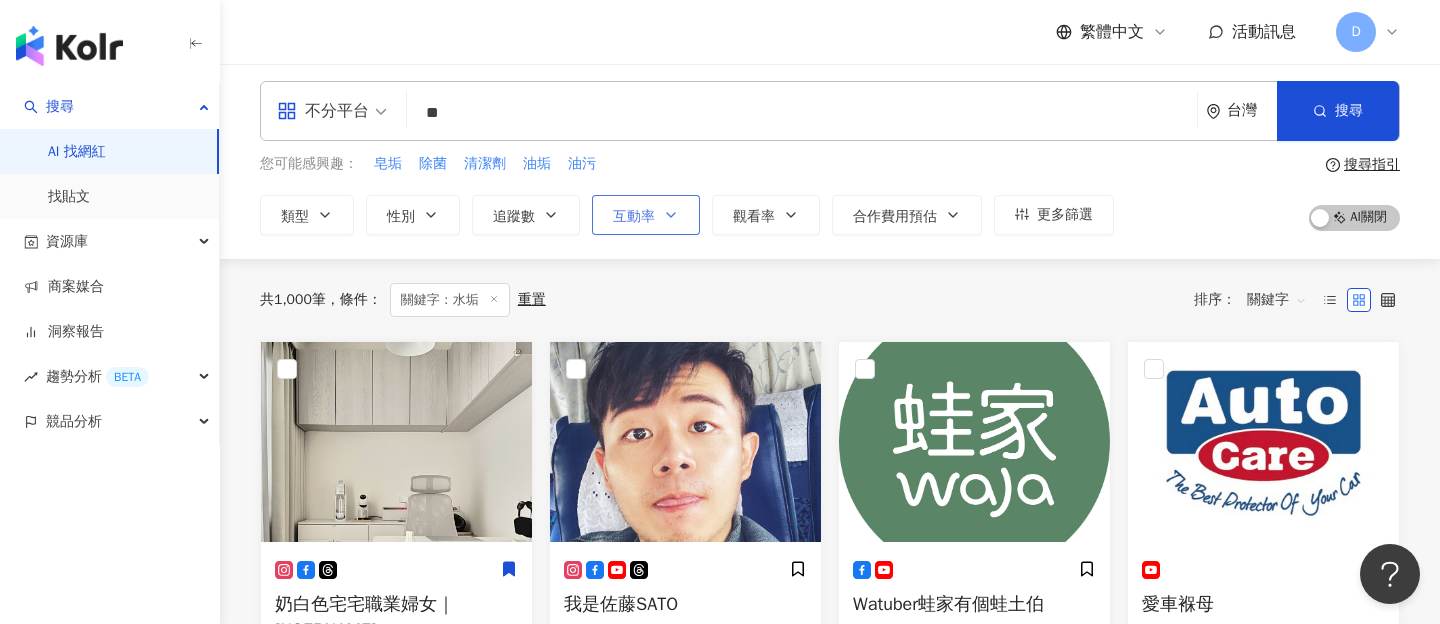 click on "互動率" at bounding box center (634, 217) 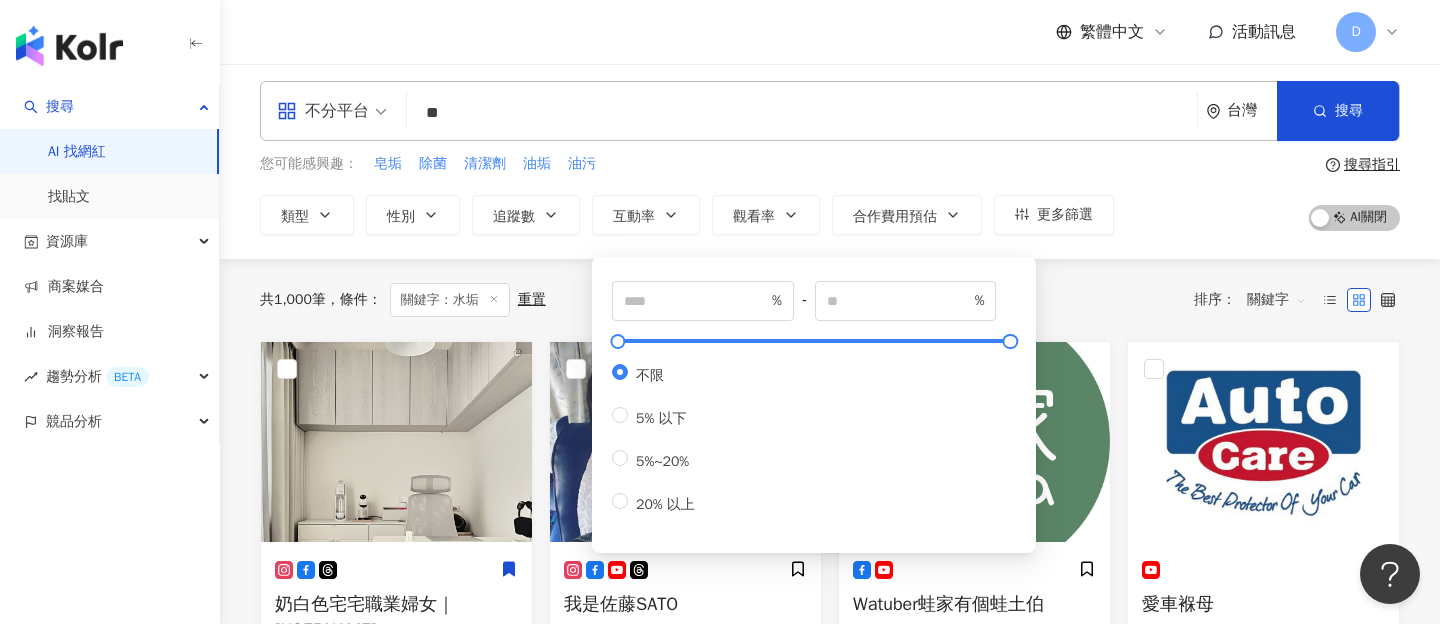click on "您可能感興趣： 皂垢  除菌  清潔劑  油垢  油污  類型 性別 追蹤數 互動率 觀看率 合作費用預估  更多篩選 %  -  % 不限 5% 以下 5%~20% 20% 以上" at bounding box center [687, 194] 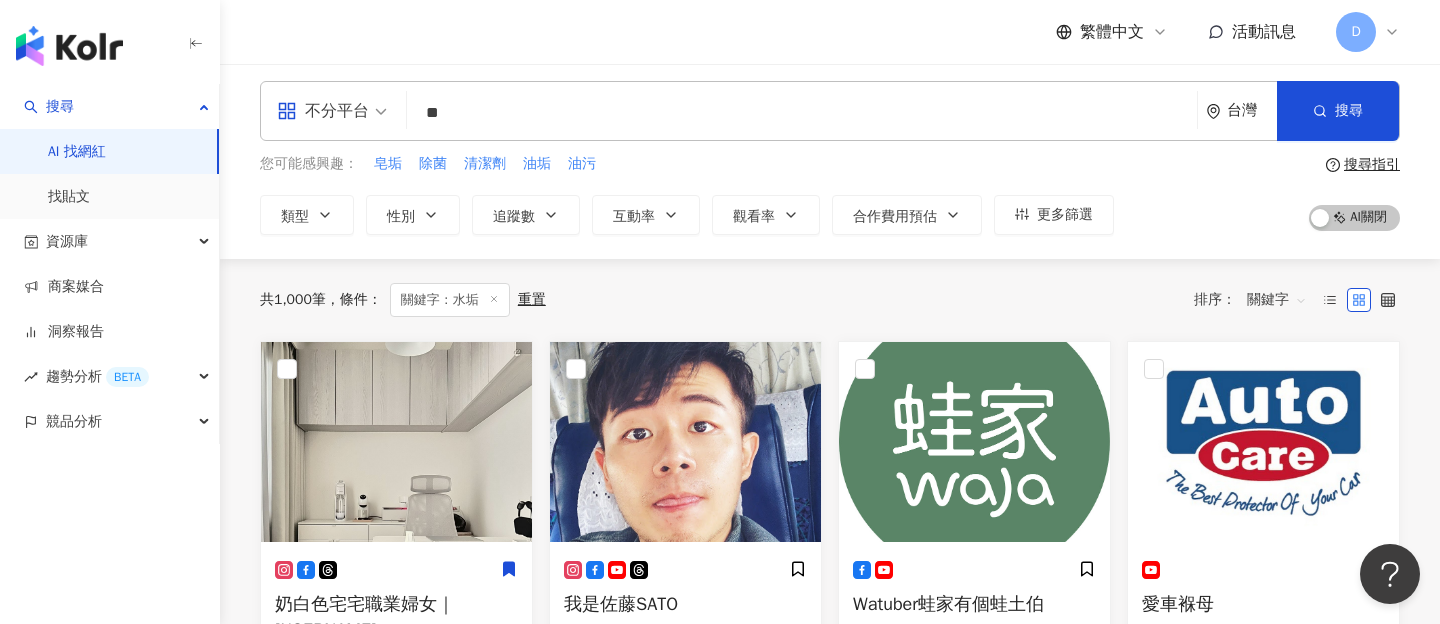 scroll, scrollTop: 0, scrollLeft: 0, axis: both 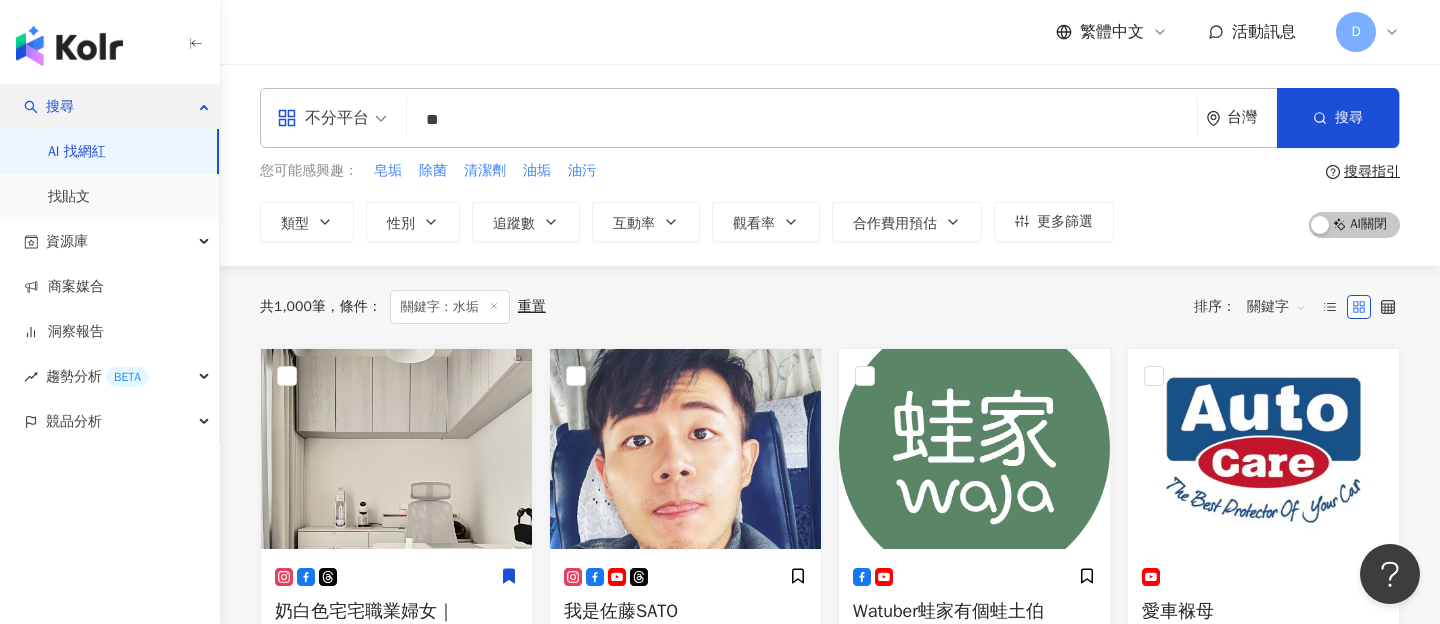 click on "搜尋" at bounding box center [109, 106] 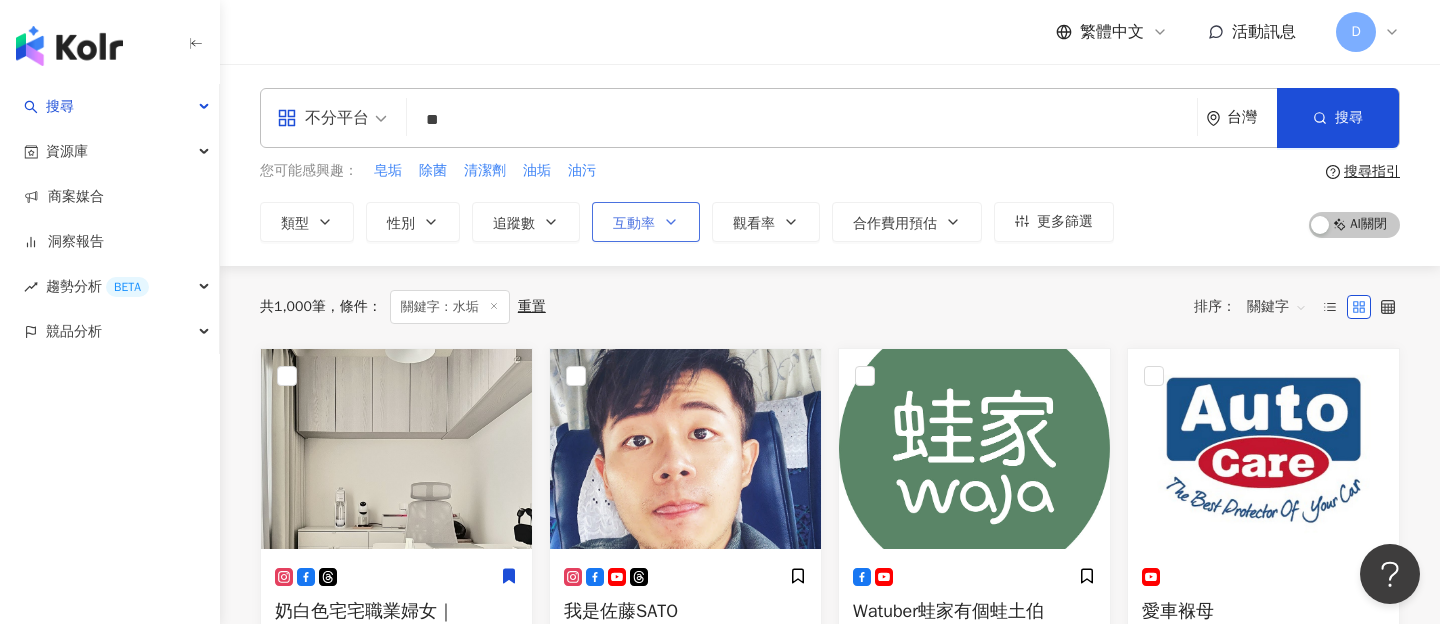 click 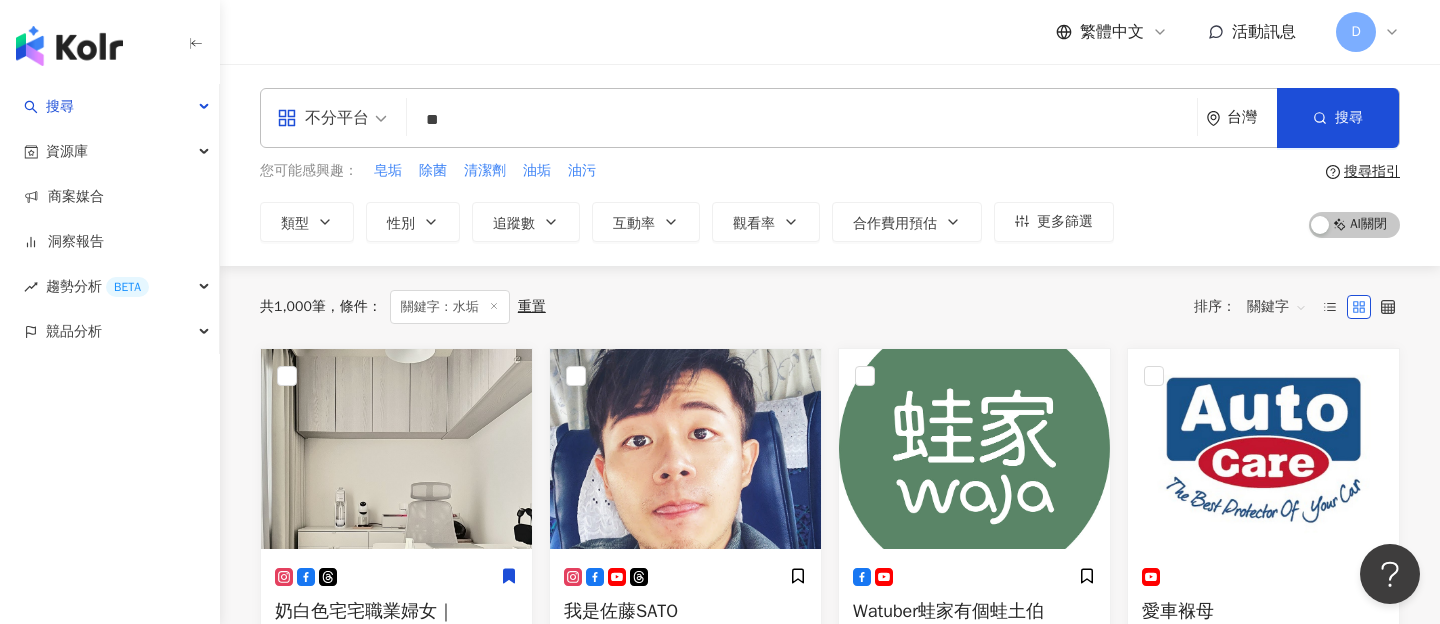 click on "您可能感興趣： 皂垢  除菌  清潔劑  油垢  油污" at bounding box center (687, 171) 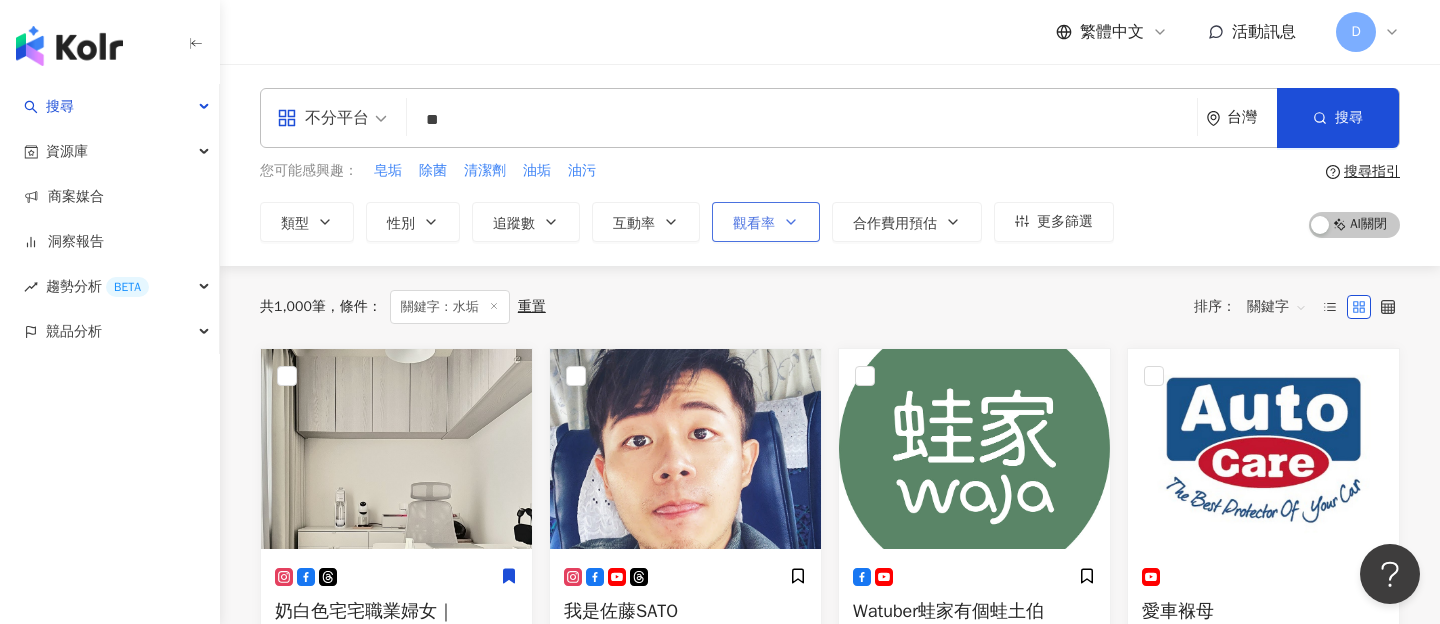 click 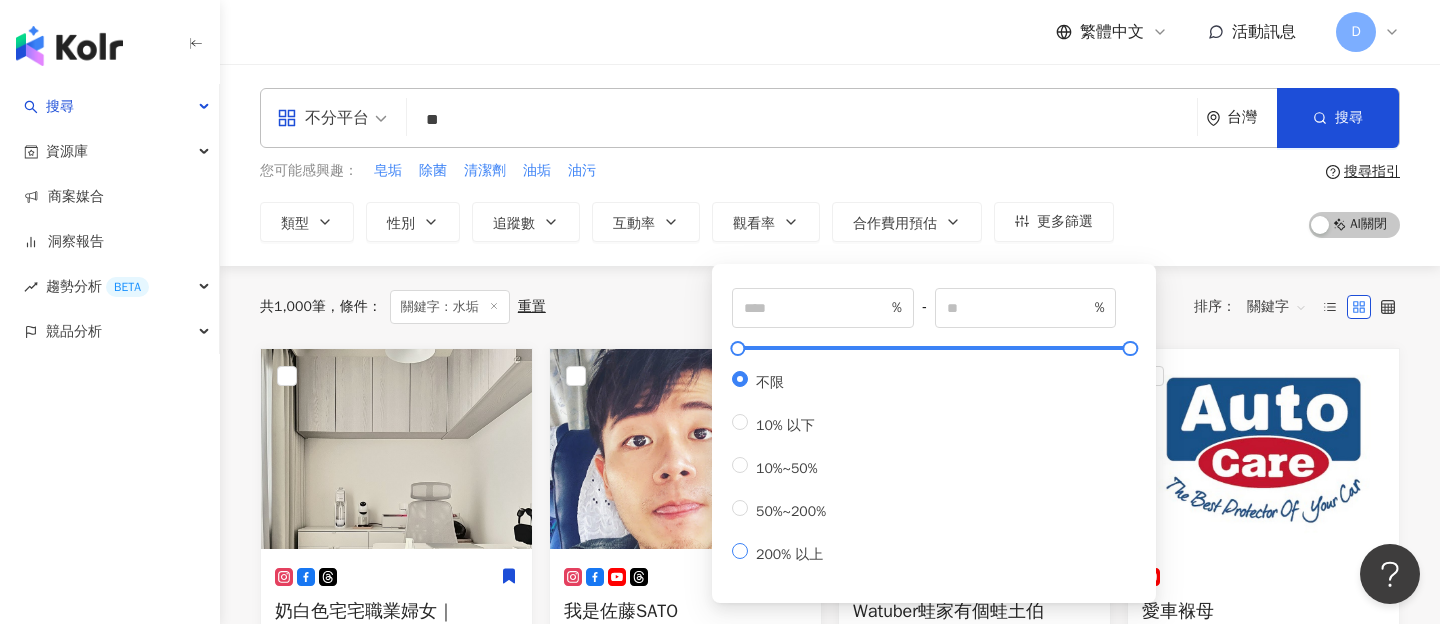 type on "***" 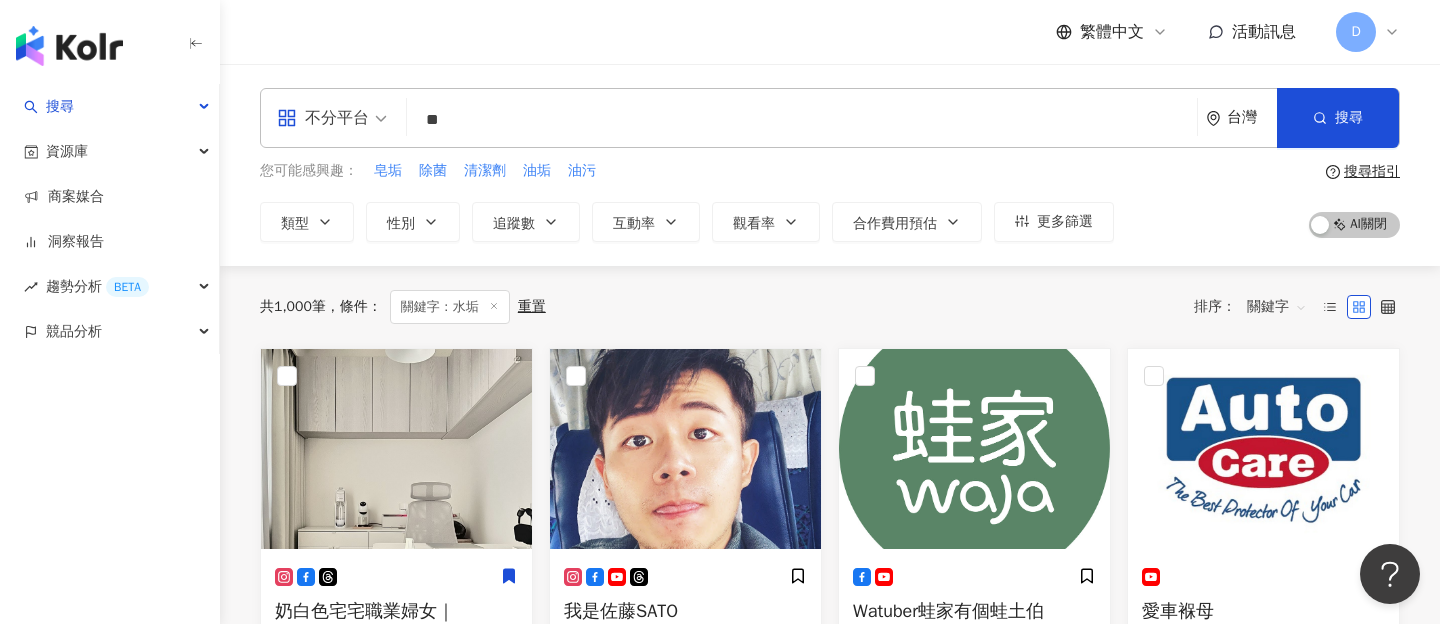 click on "共  1,000  筆 條件 ： 關鍵字：水垢 重置 排序： 關鍵字" at bounding box center (830, 307) 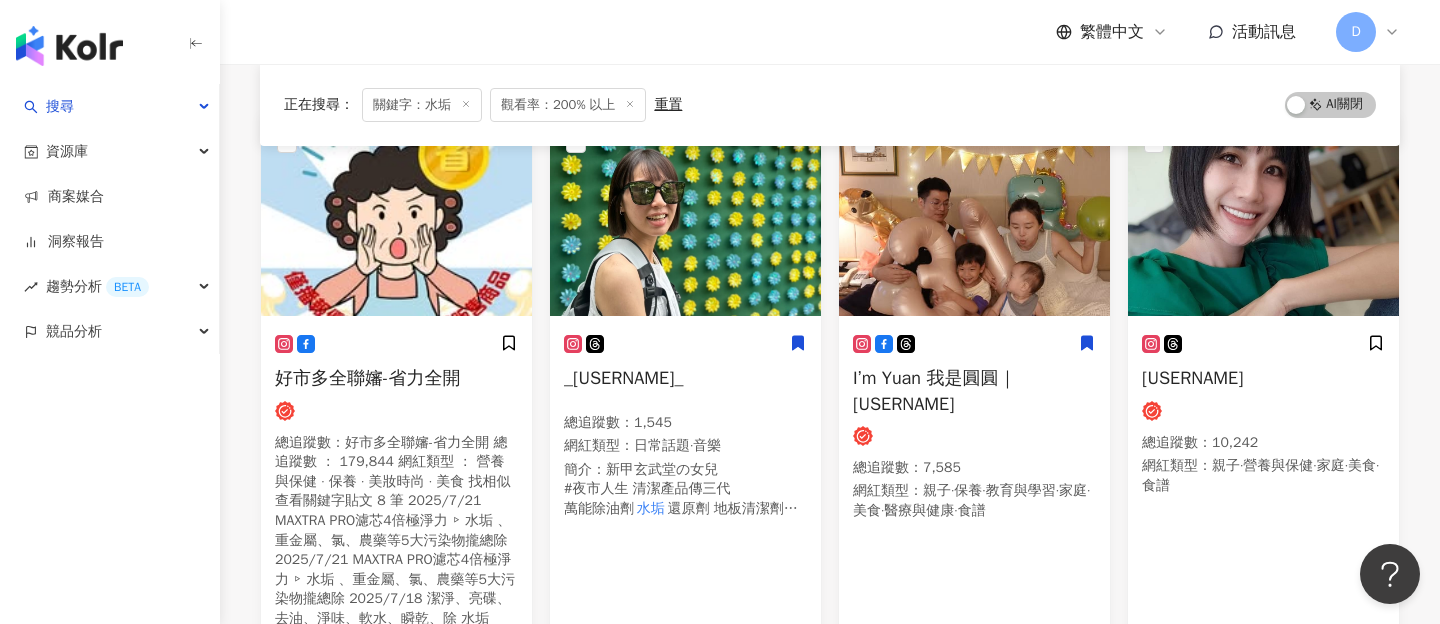 scroll, scrollTop: 243, scrollLeft: 0, axis: vertical 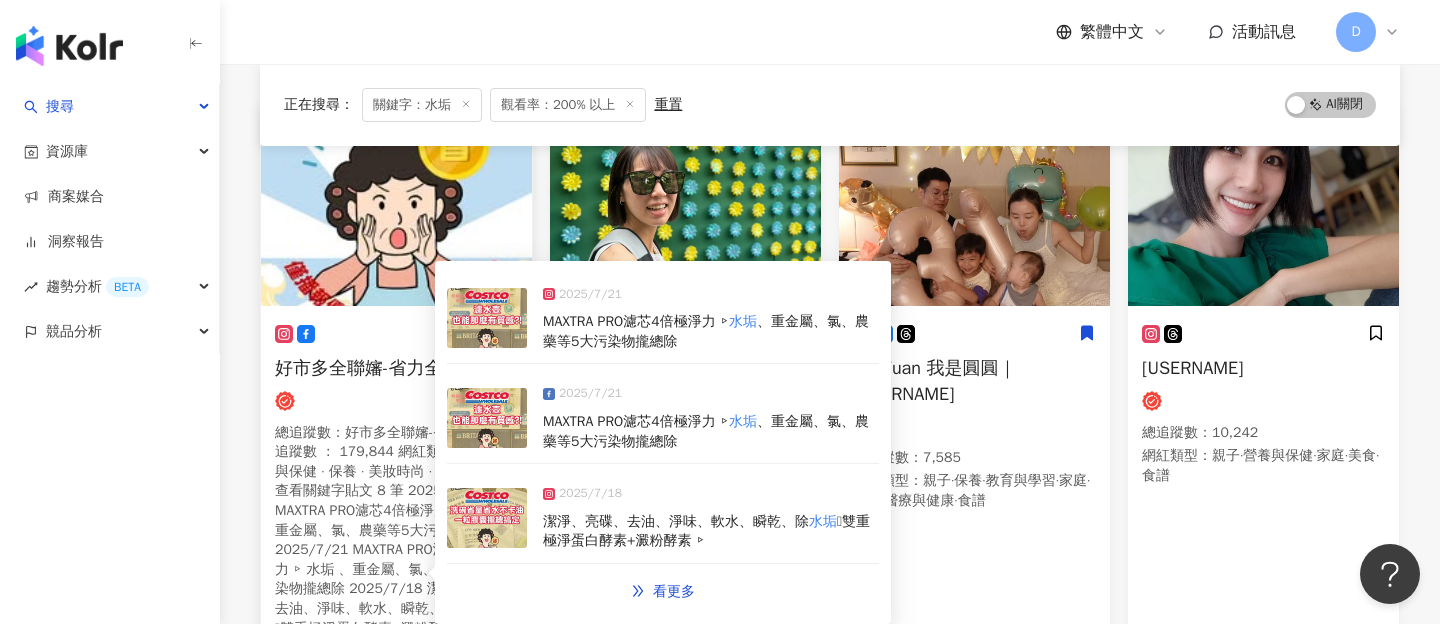 drag, startPoint x: 554, startPoint y: 420, endPoint x: 567, endPoint y: 420, distance: 13 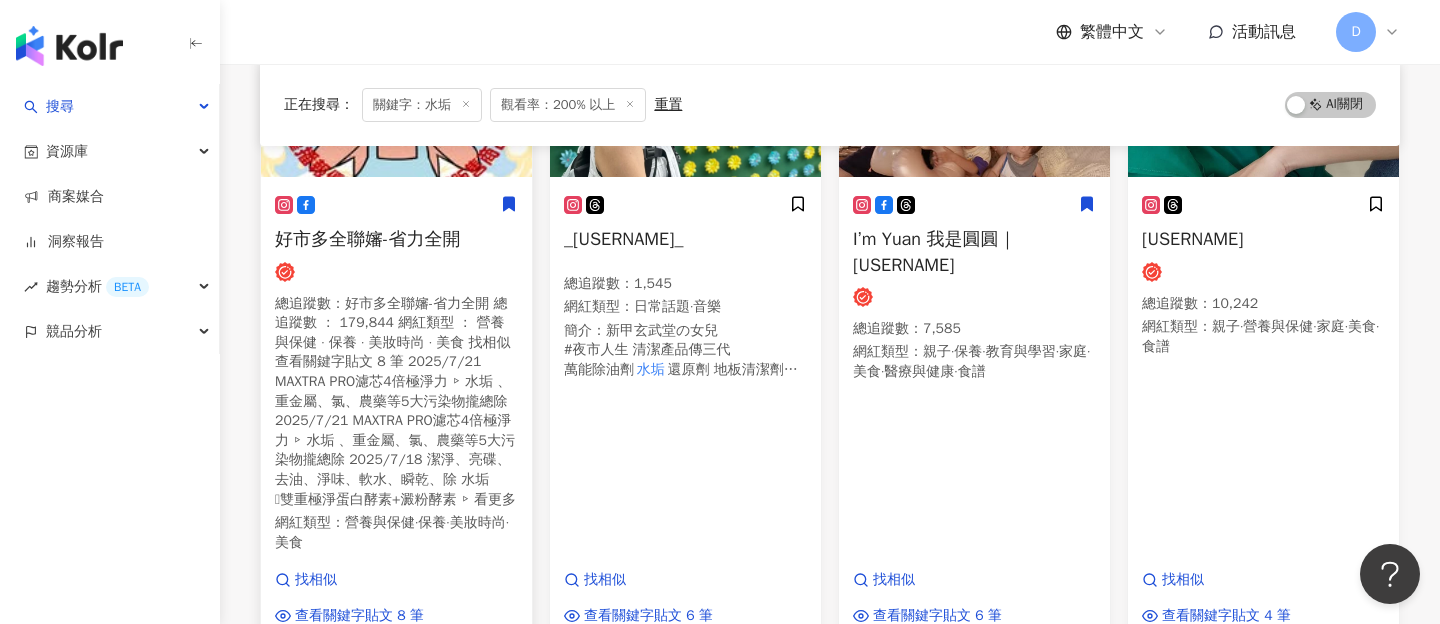 scroll, scrollTop: 375, scrollLeft: 0, axis: vertical 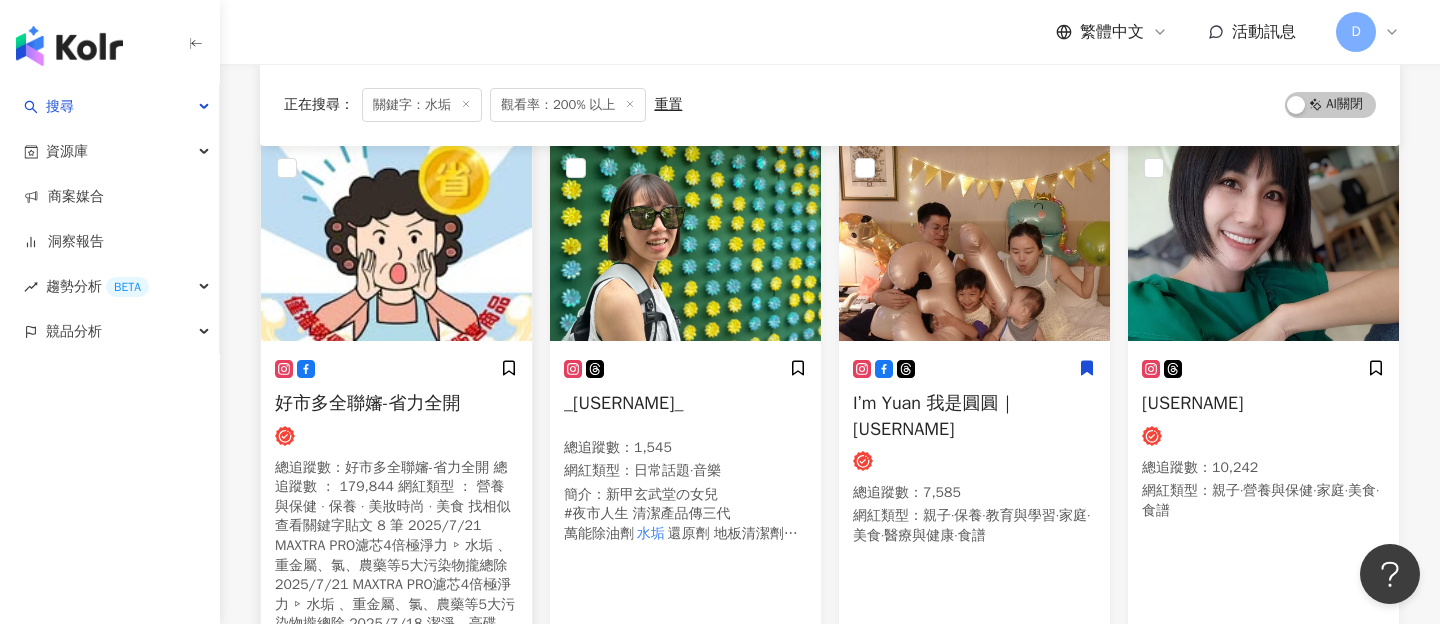 click at bounding box center (396, 241) 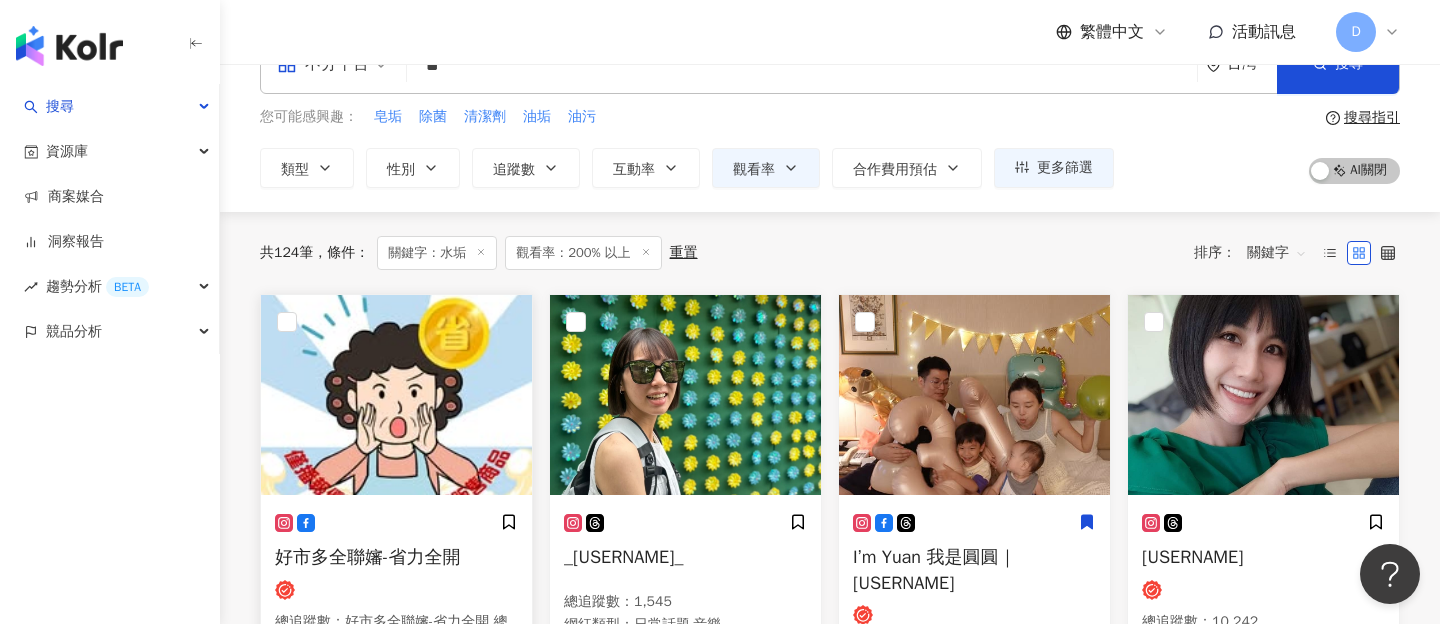 scroll, scrollTop: 0, scrollLeft: 0, axis: both 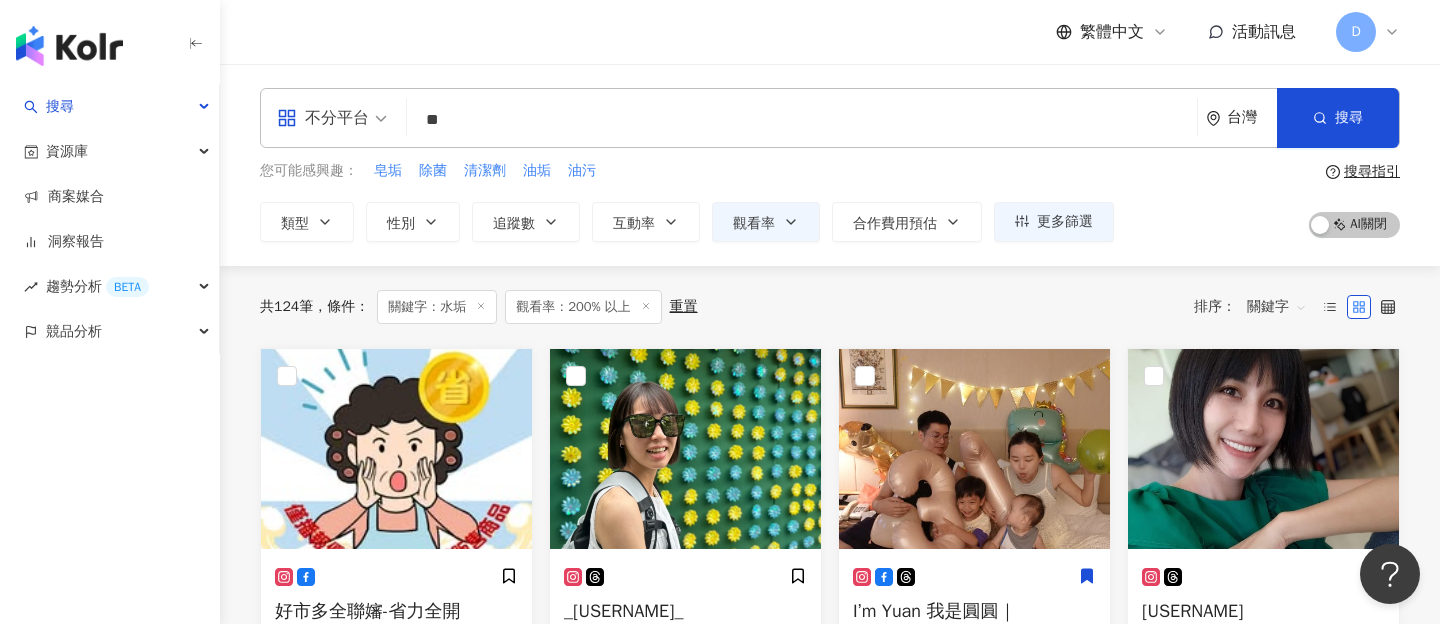 click on "**" at bounding box center [802, 120] 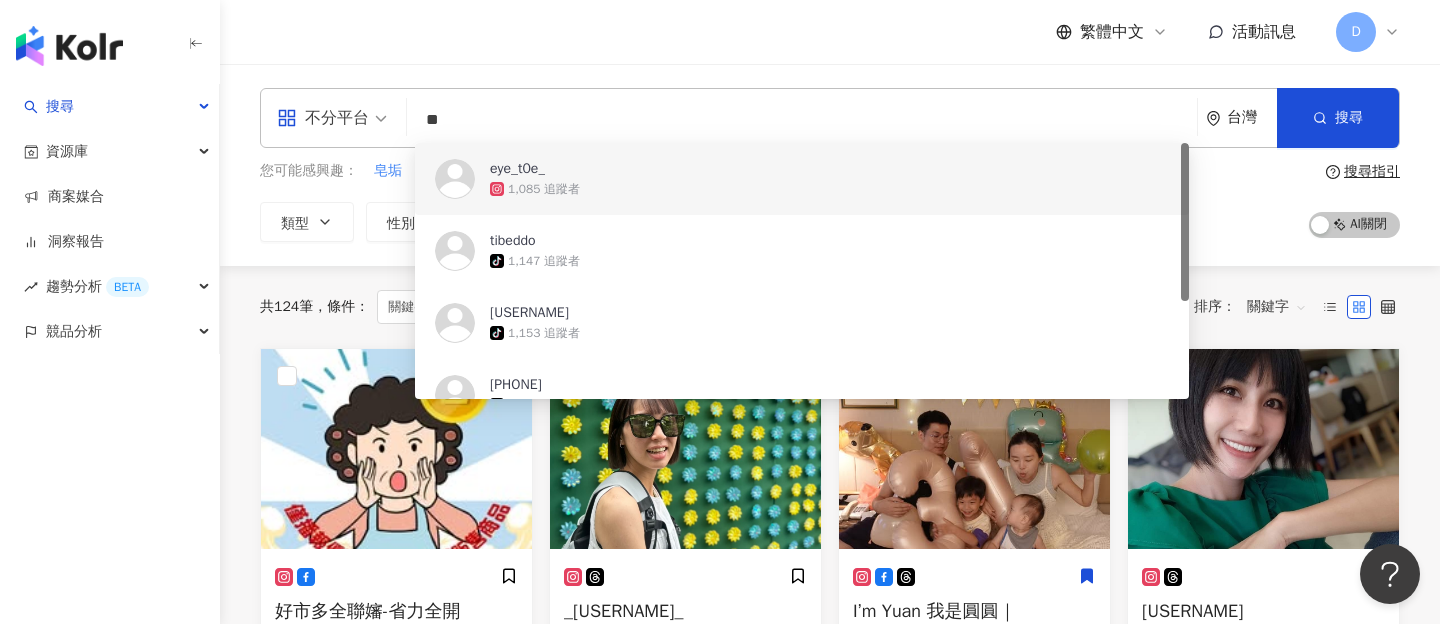 click on "**" at bounding box center (802, 120) 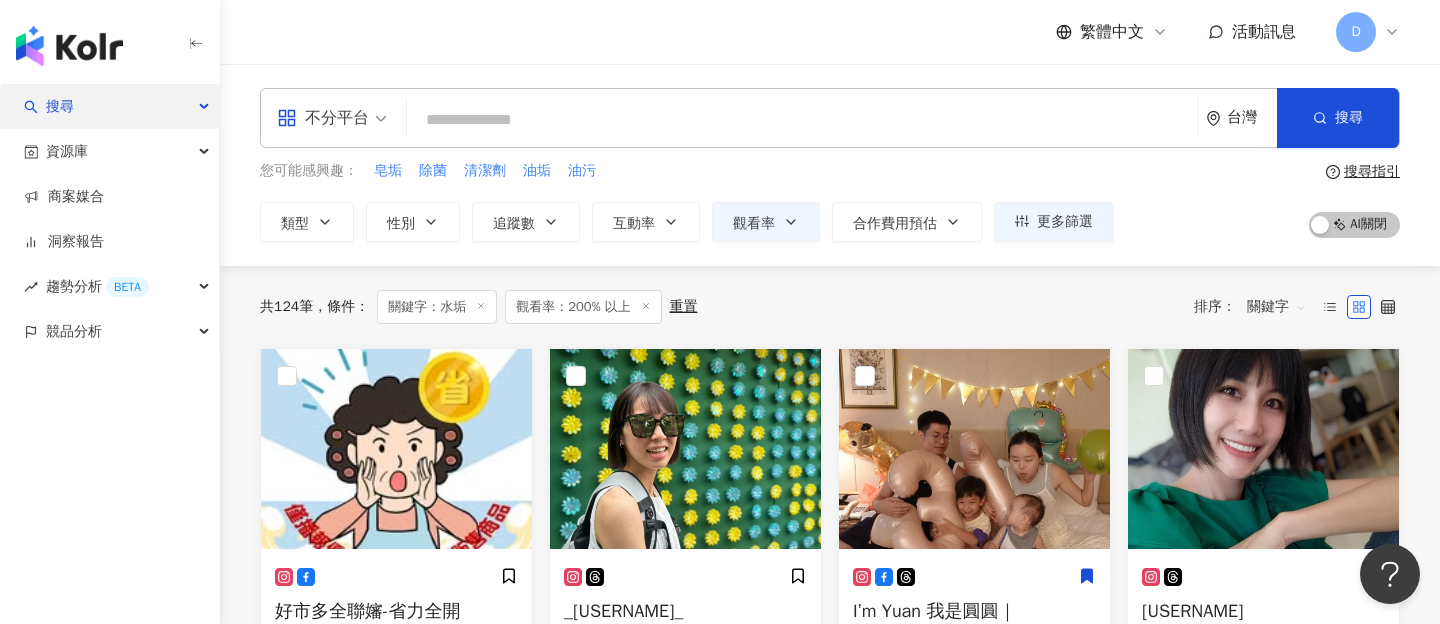 type 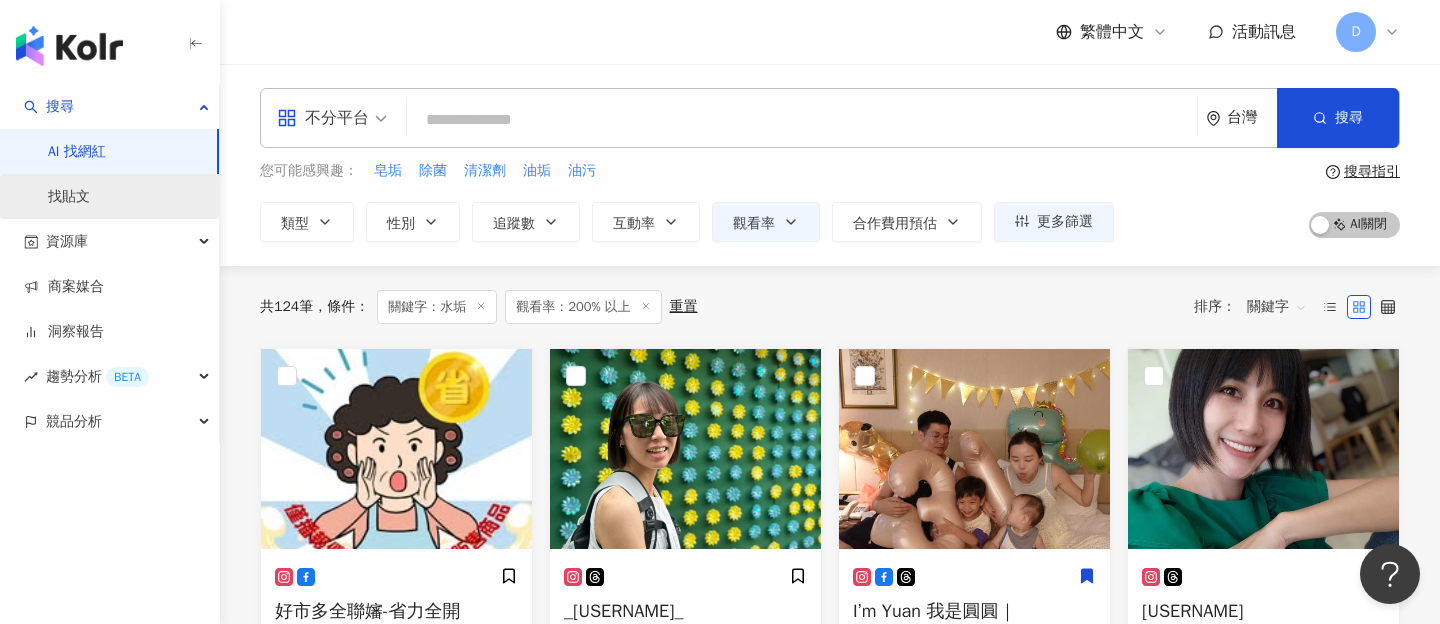 click on "找貼文" at bounding box center [69, 197] 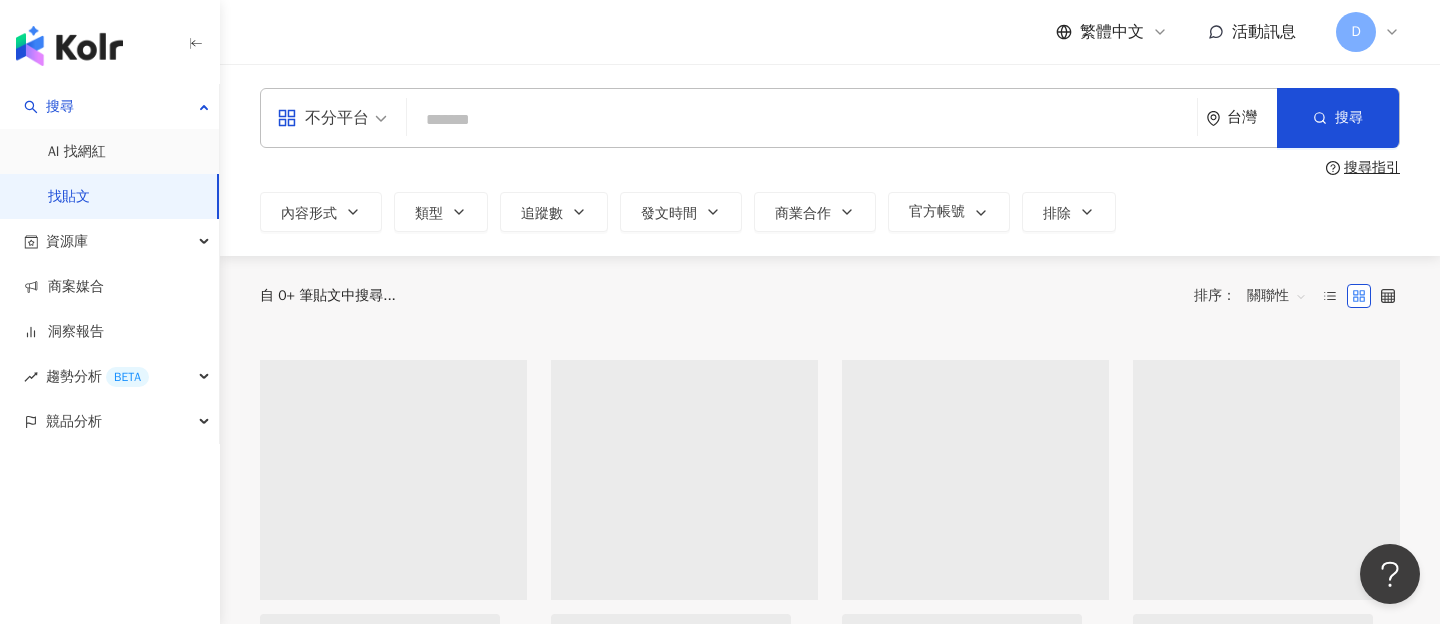 click at bounding box center (802, 119) 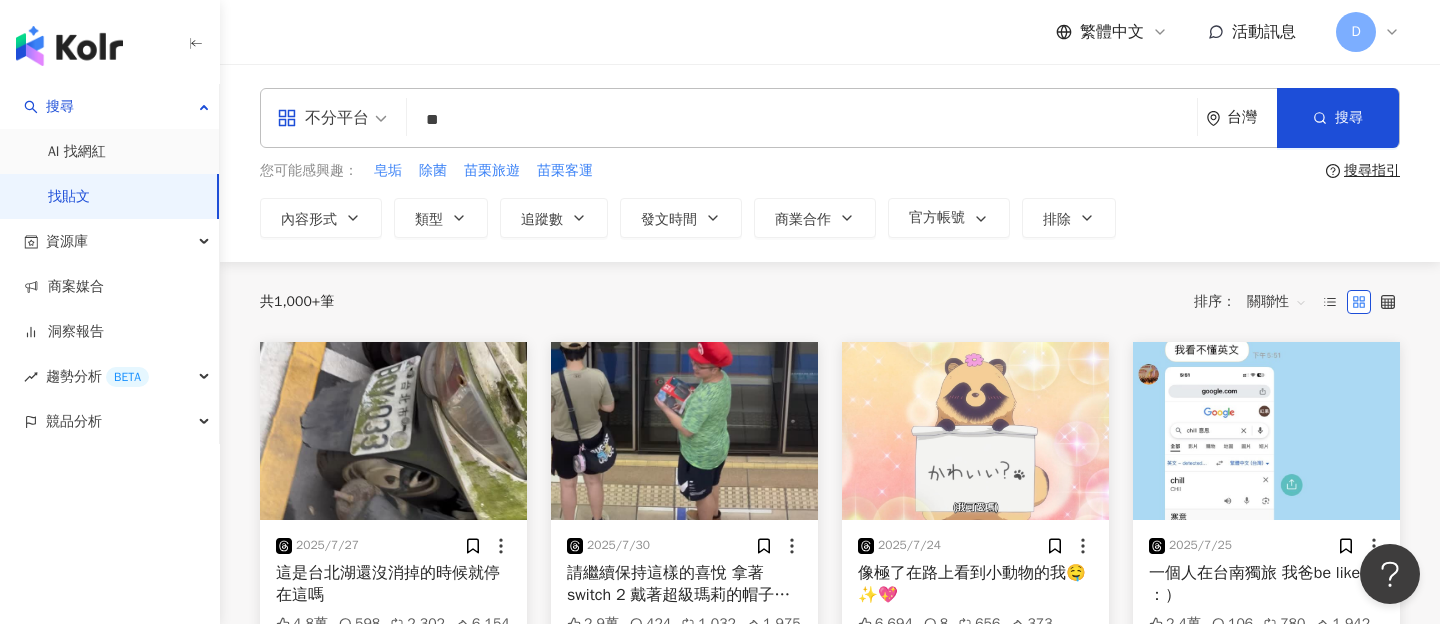 type on "**" 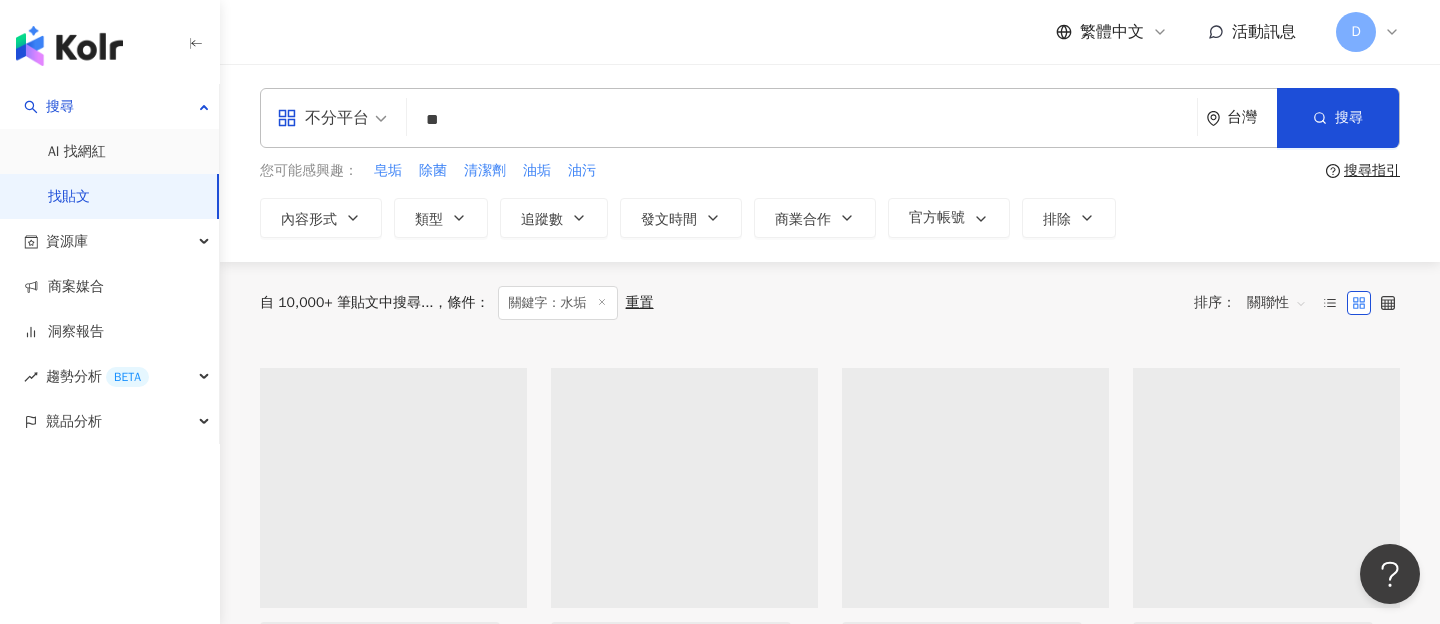 click on "關聯性" at bounding box center (1277, 303) 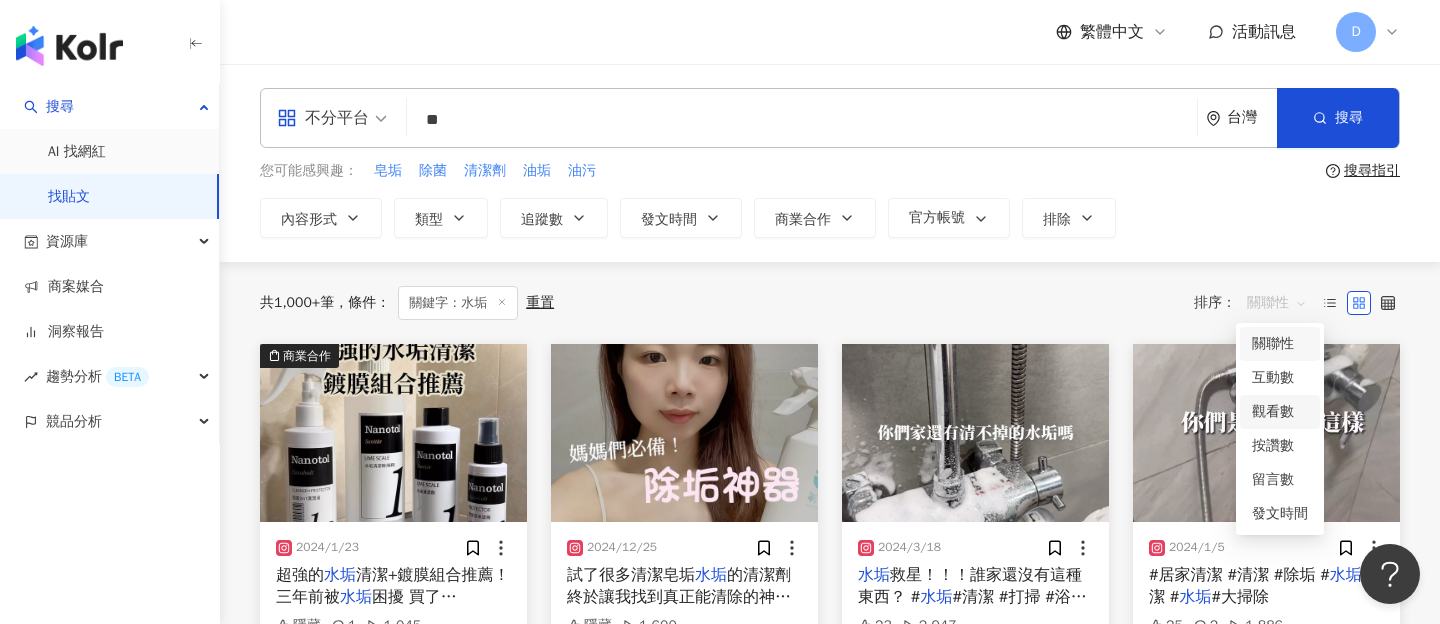 click on "觀看數" at bounding box center (1280, 412) 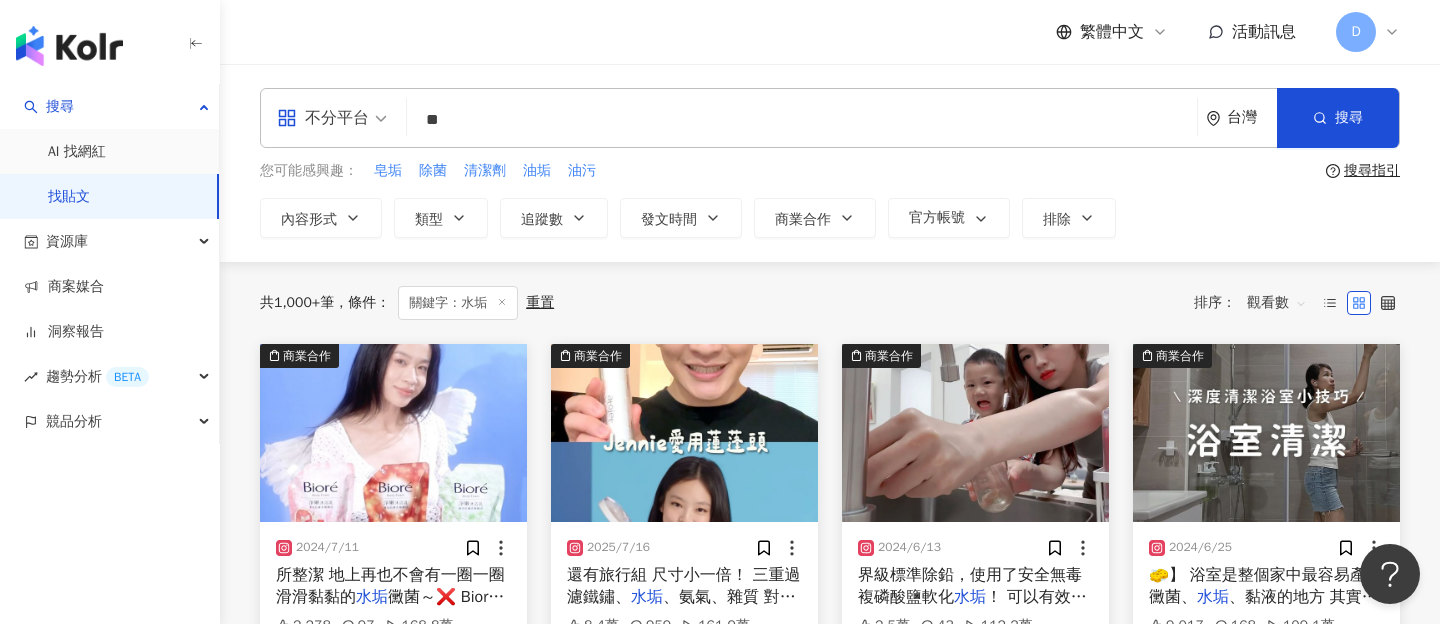 click on "共  1,000+  筆 條件 ： 關鍵字：水垢 重置 排序： 觀看數 觀看數" at bounding box center [830, 303] 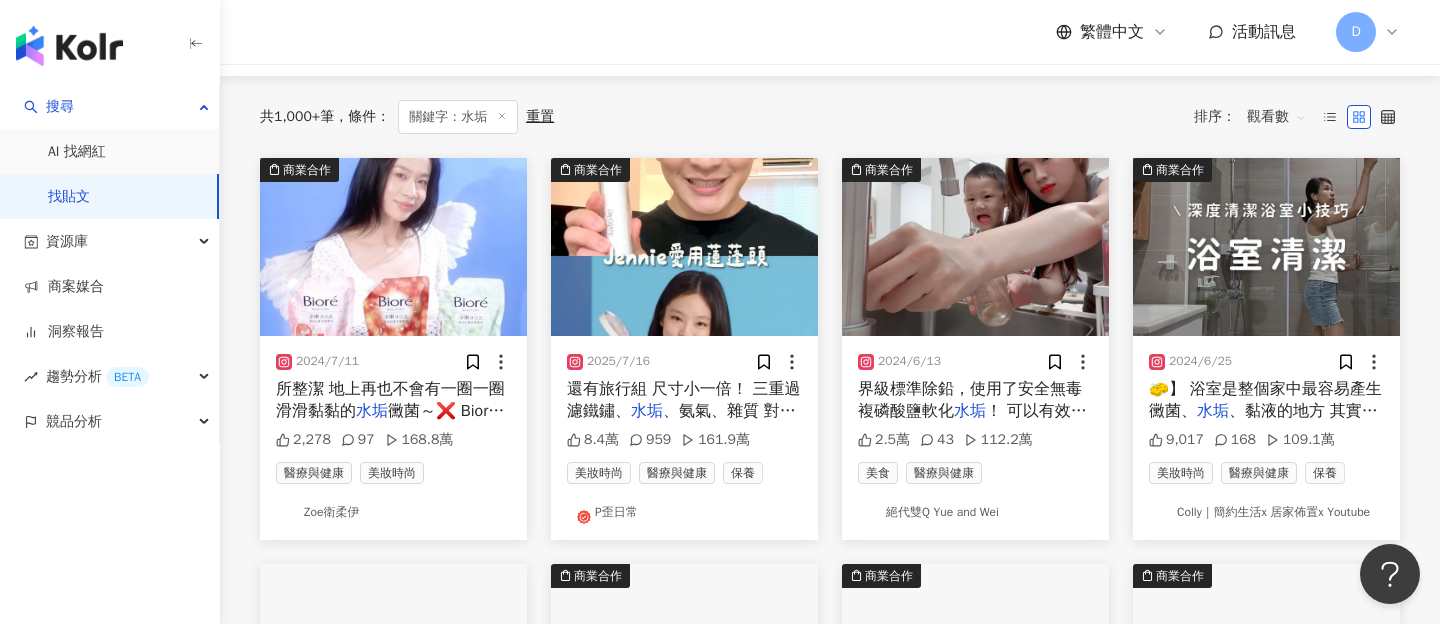 scroll, scrollTop: 192, scrollLeft: 0, axis: vertical 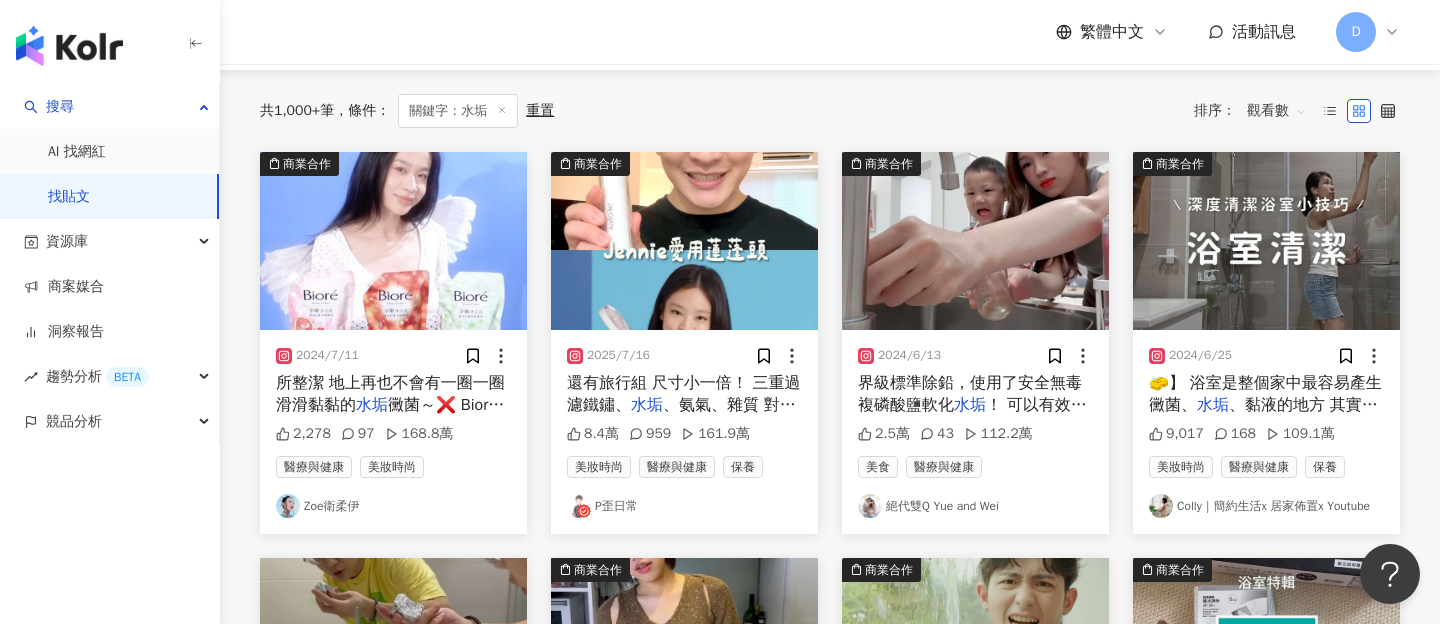click at bounding box center (1266, 241) 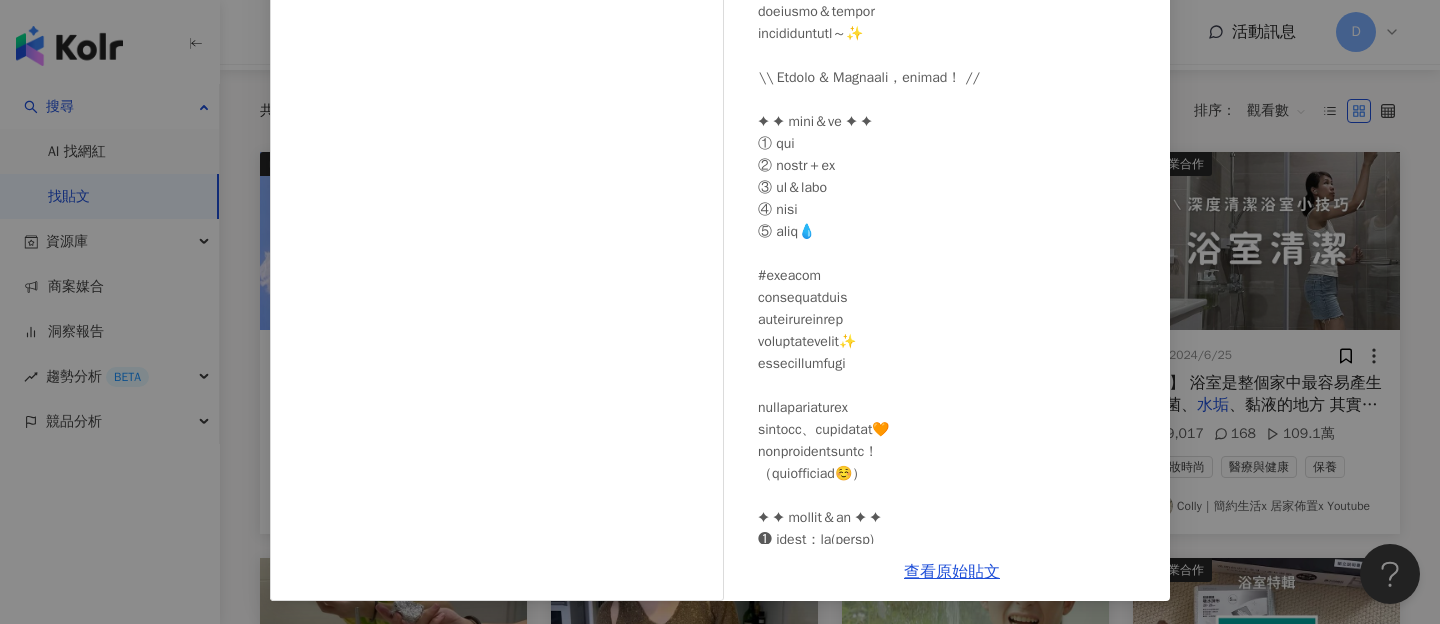 scroll, scrollTop: 273, scrollLeft: 0, axis: vertical 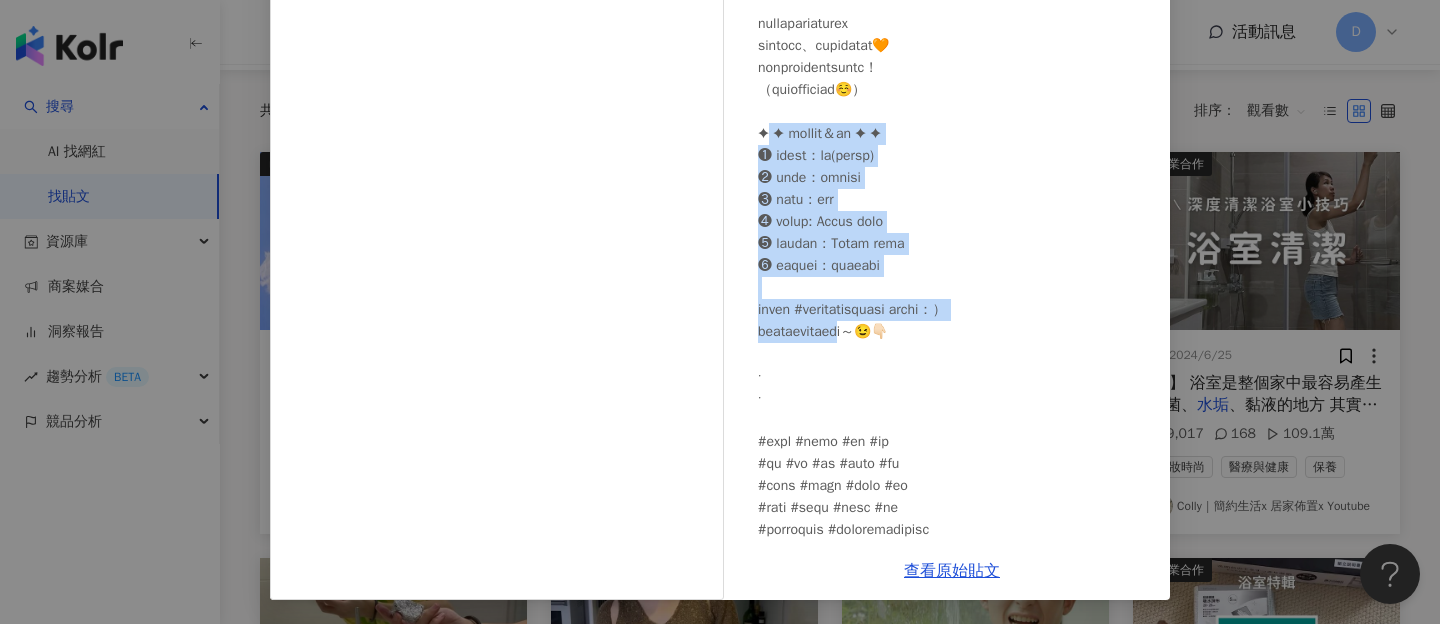 drag, startPoint x: 770, startPoint y: 150, endPoint x: 932, endPoint y: 334, distance: 245.15302 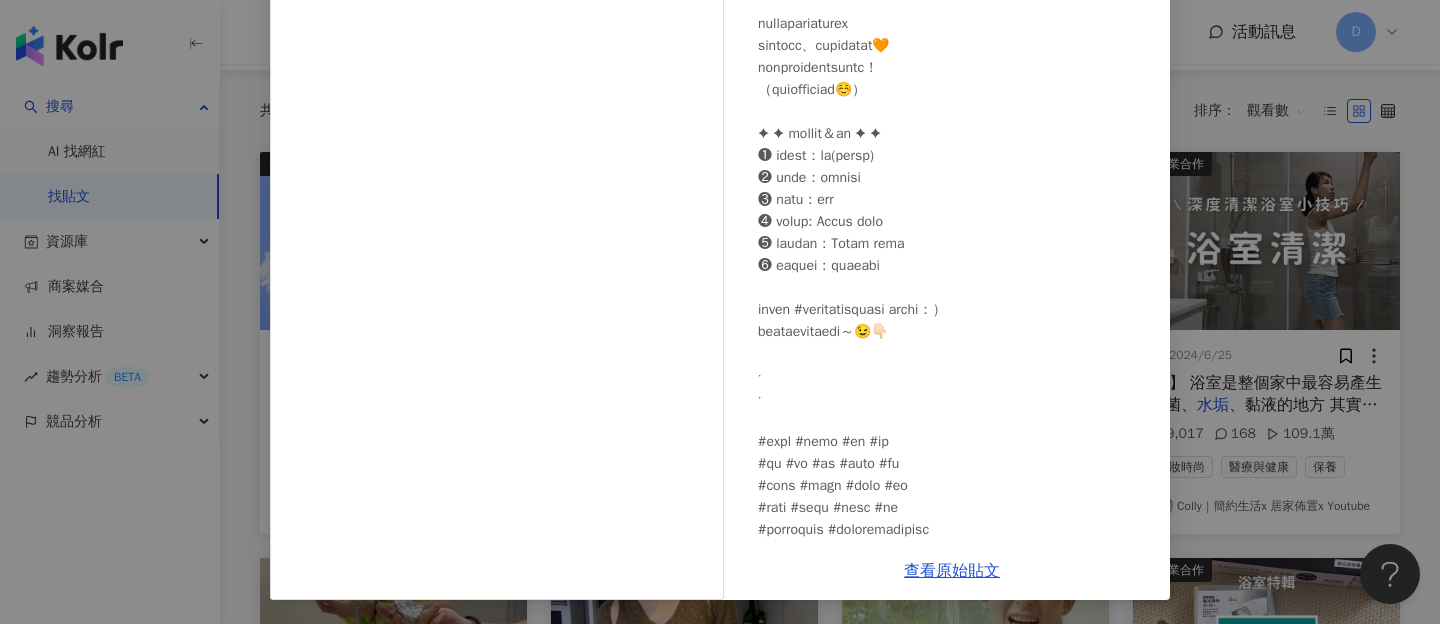 click at bounding box center [956, 46] 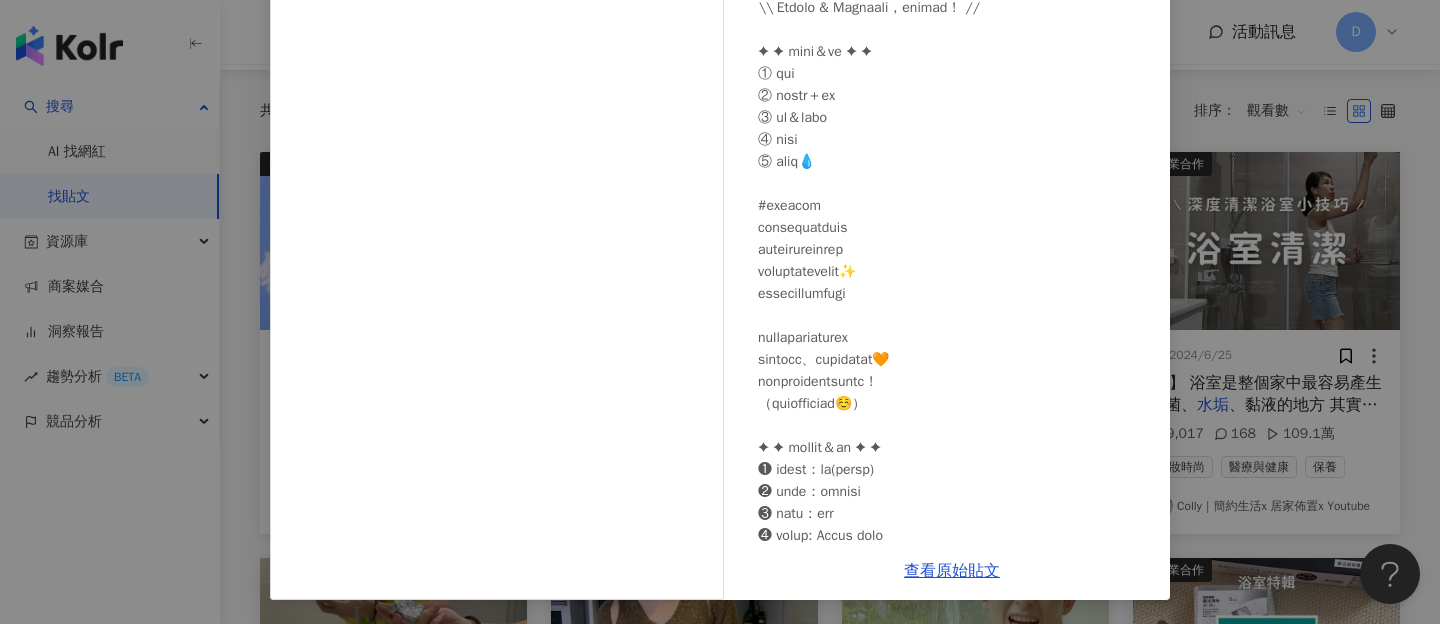 scroll, scrollTop: 0, scrollLeft: 0, axis: both 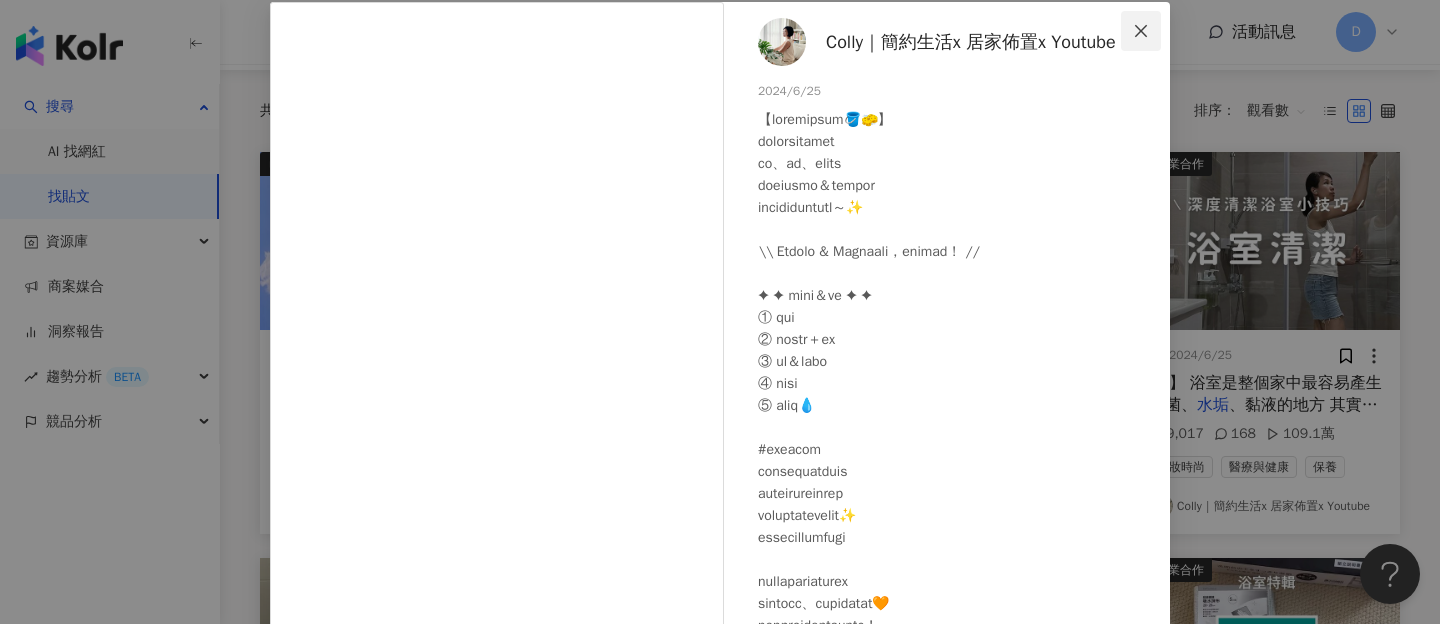 click 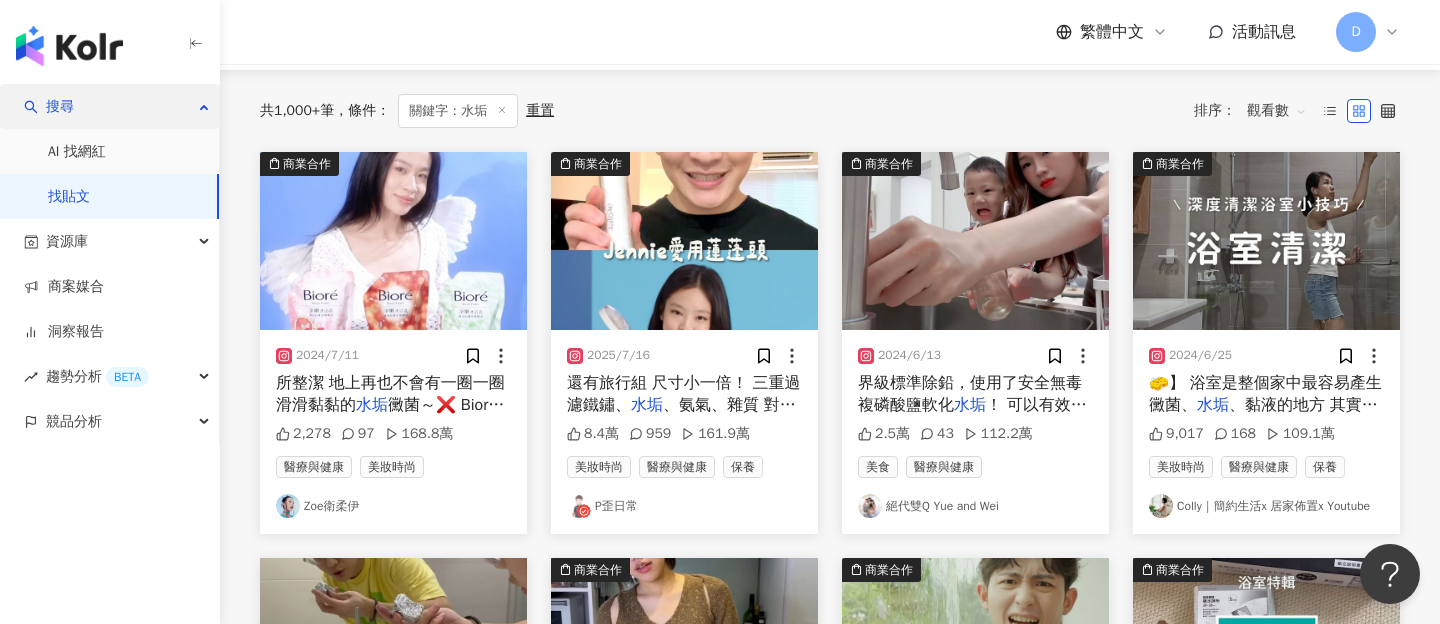 click on "搜尋" at bounding box center (109, 106) 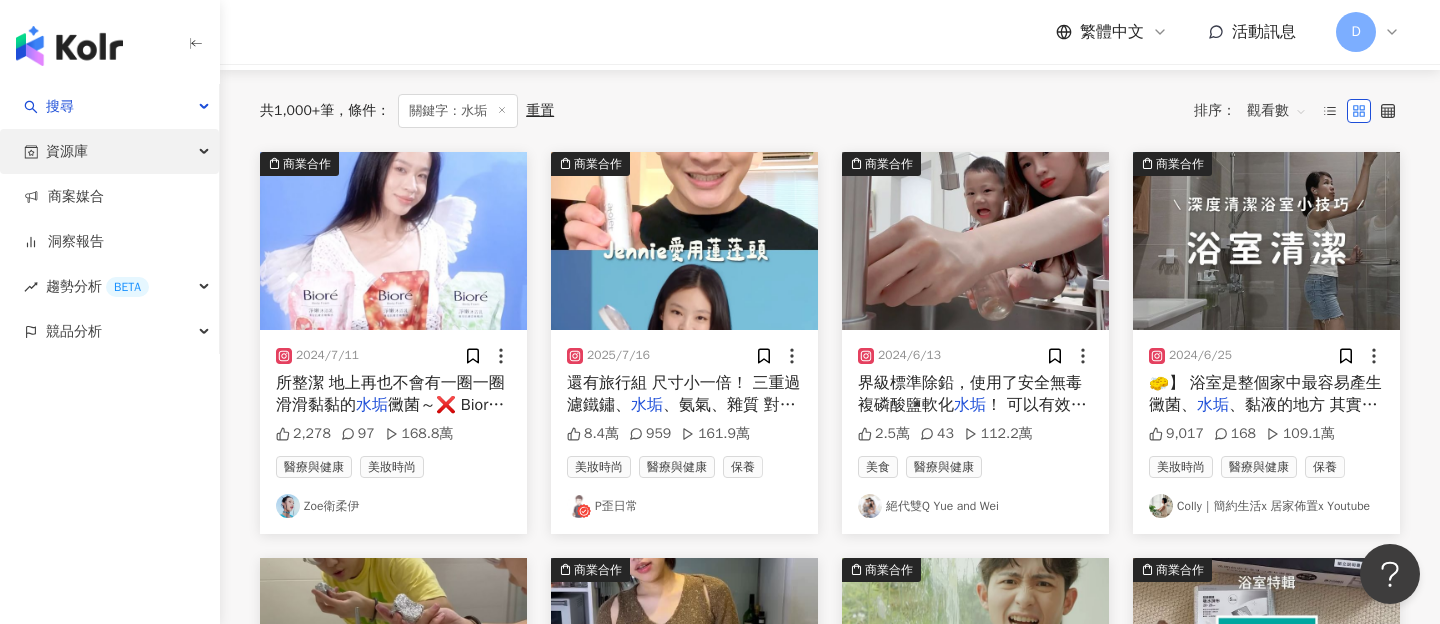 click on "資源庫" at bounding box center [109, 151] 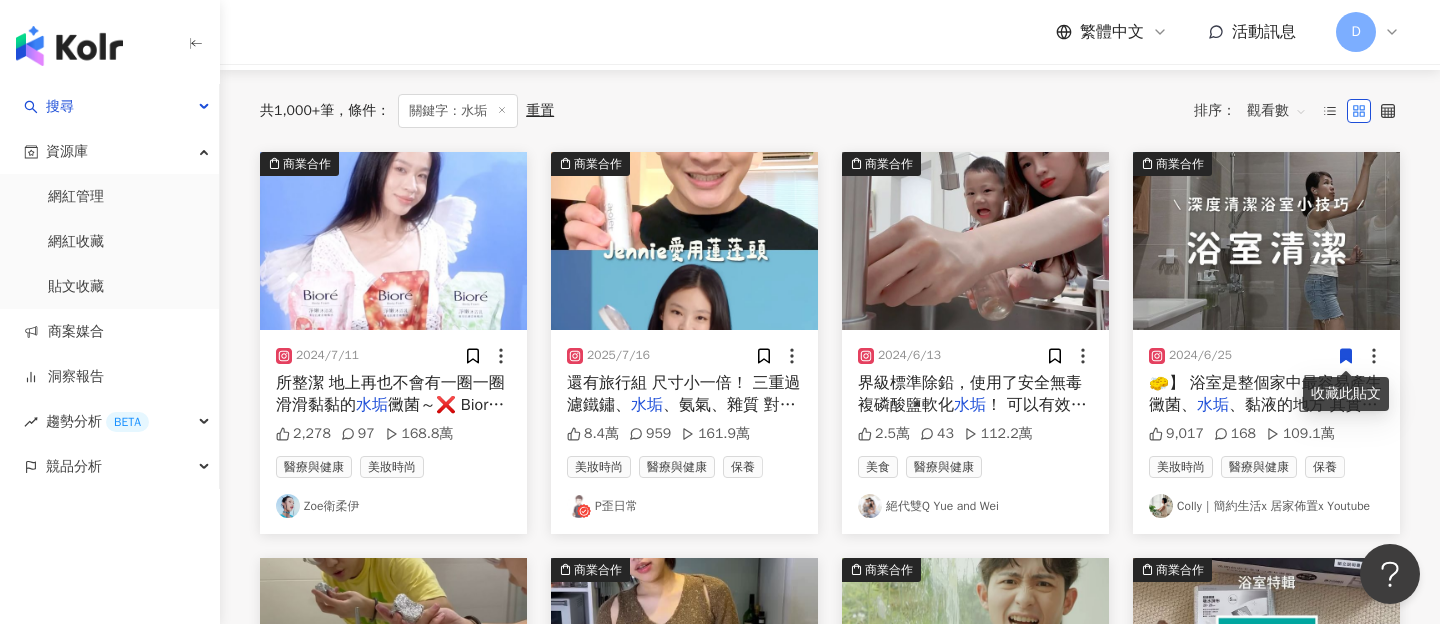click 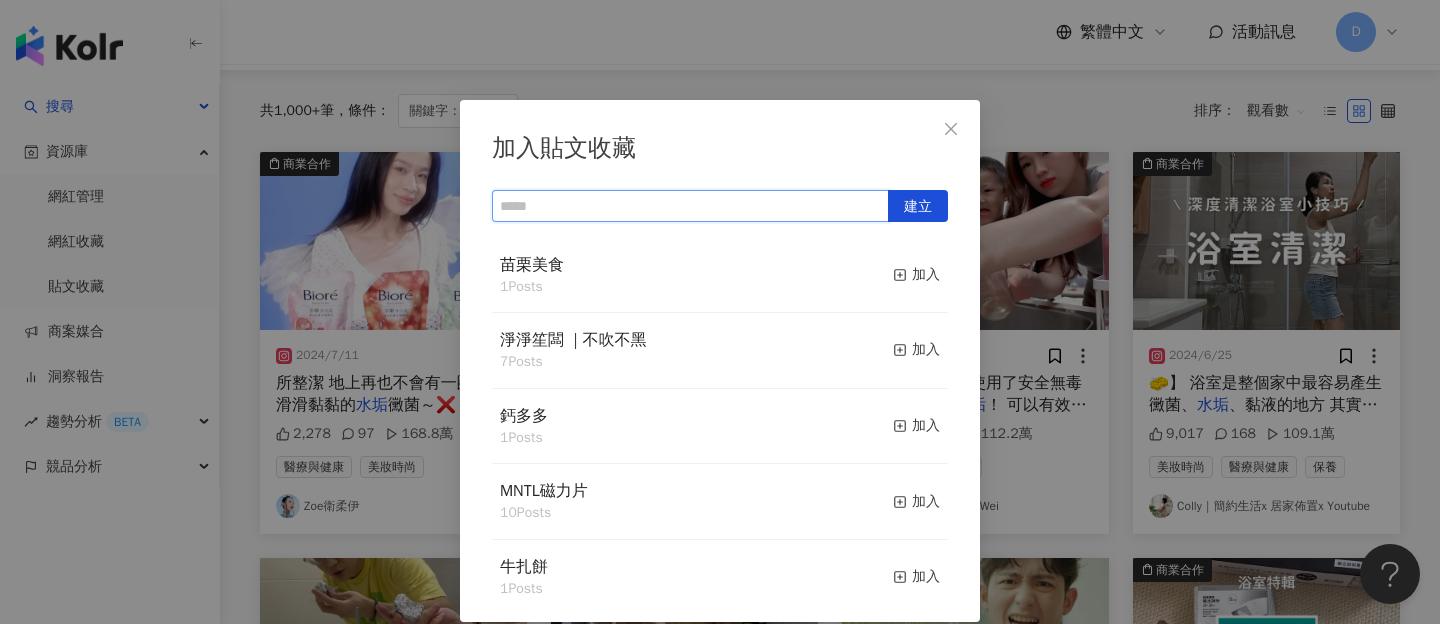 click at bounding box center [690, 206] 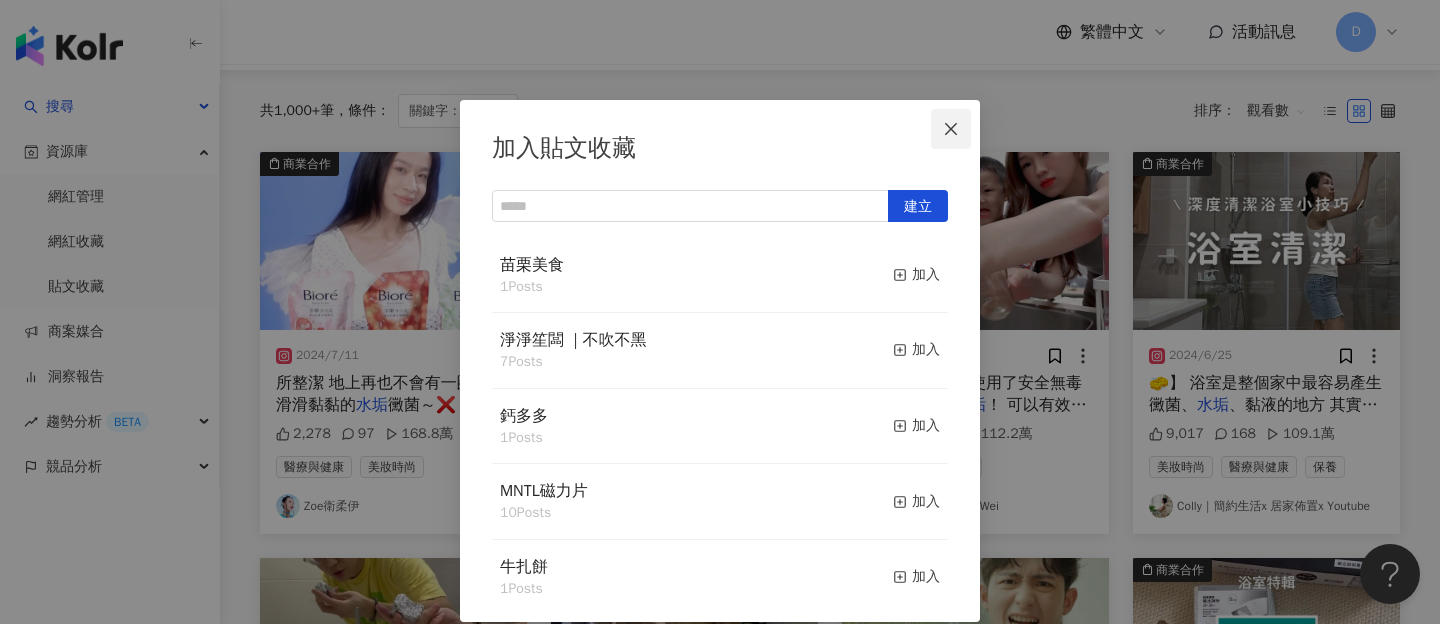 click 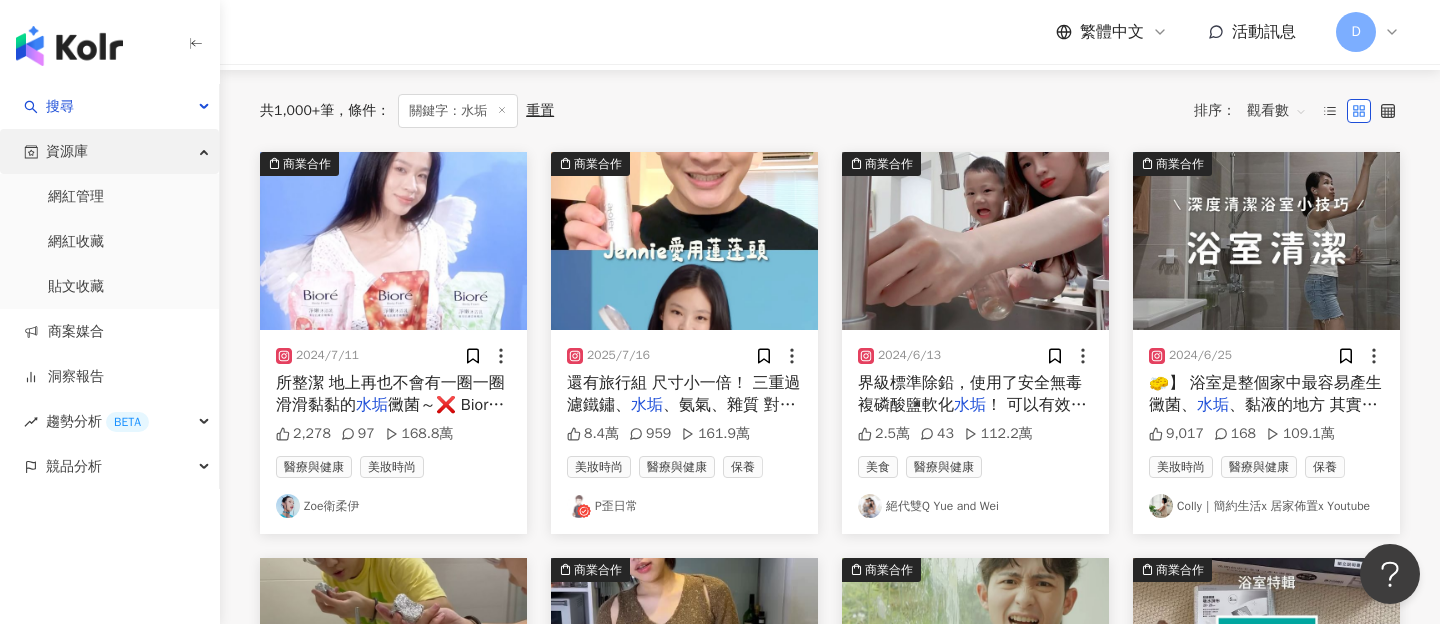 click on "資源庫" at bounding box center (109, 151) 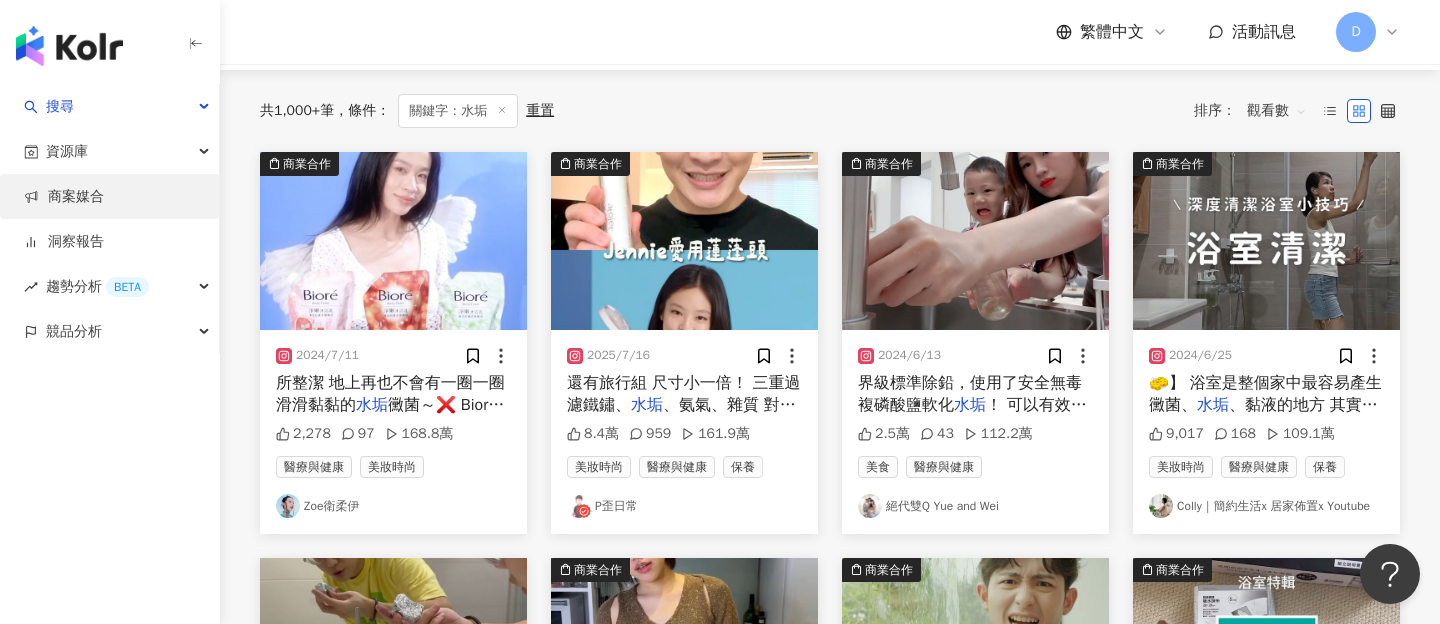 click on "商案媒合" at bounding box center [64, 197] 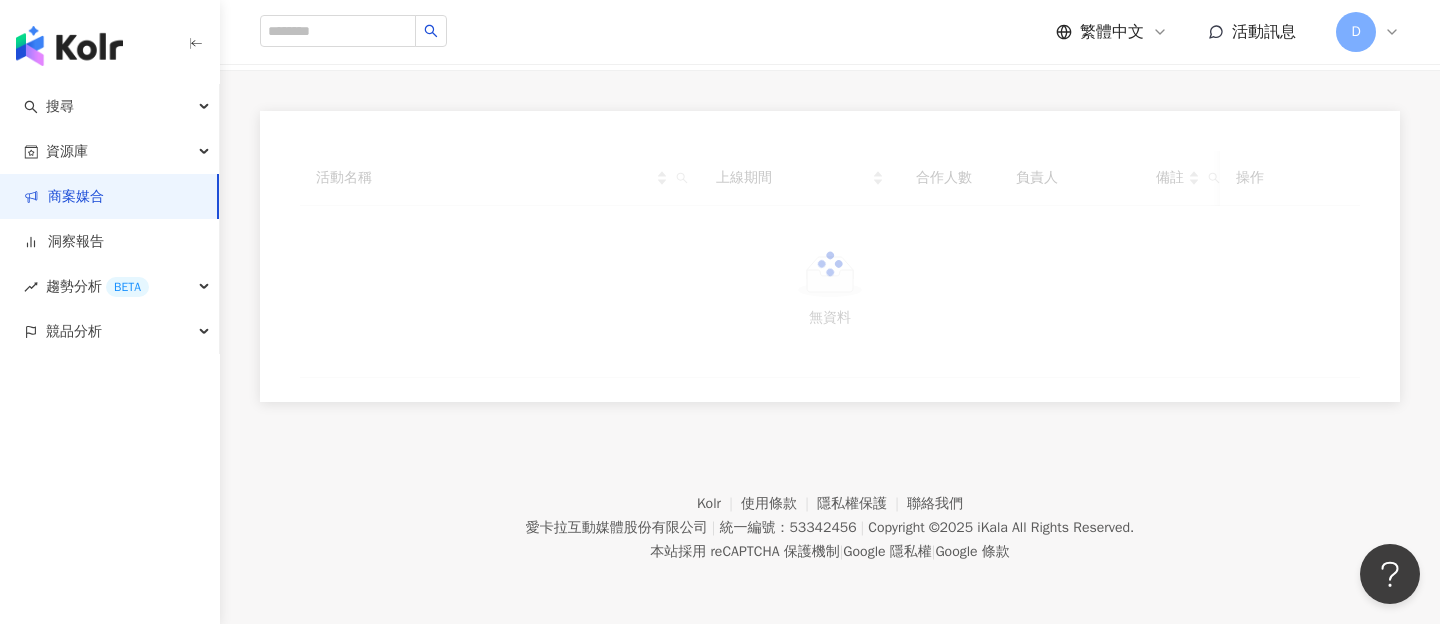 scroll, scrollTop: 0, scrollLeft: 0, axis: both 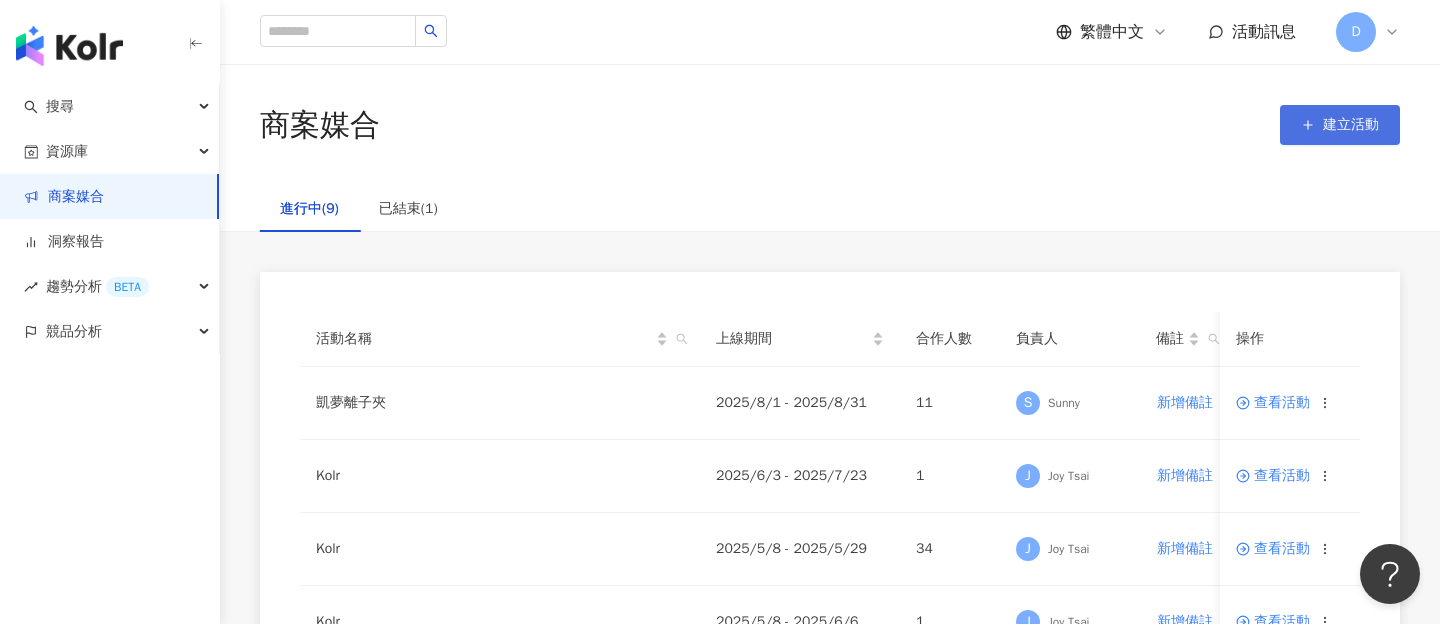 click on "建立活動" at bounding box center [1340, 125] 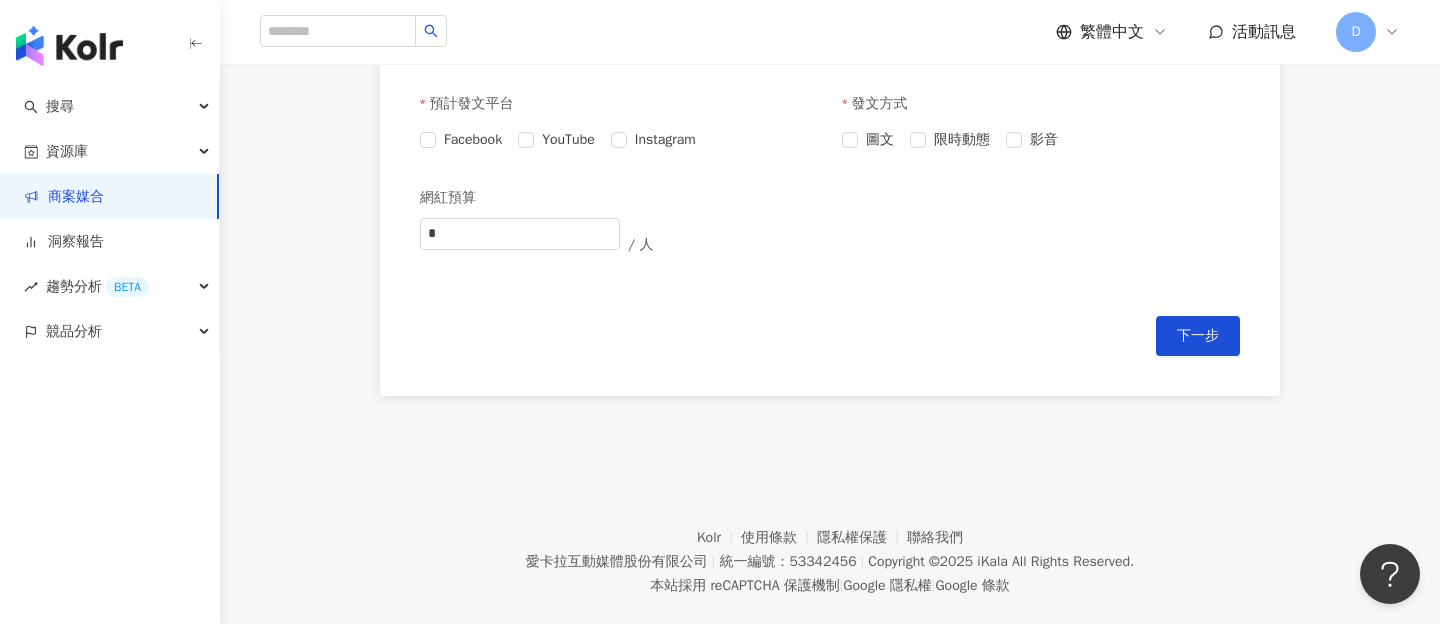 scroll, scrollTop: 782, scrollLeft: 0, axis: vertical 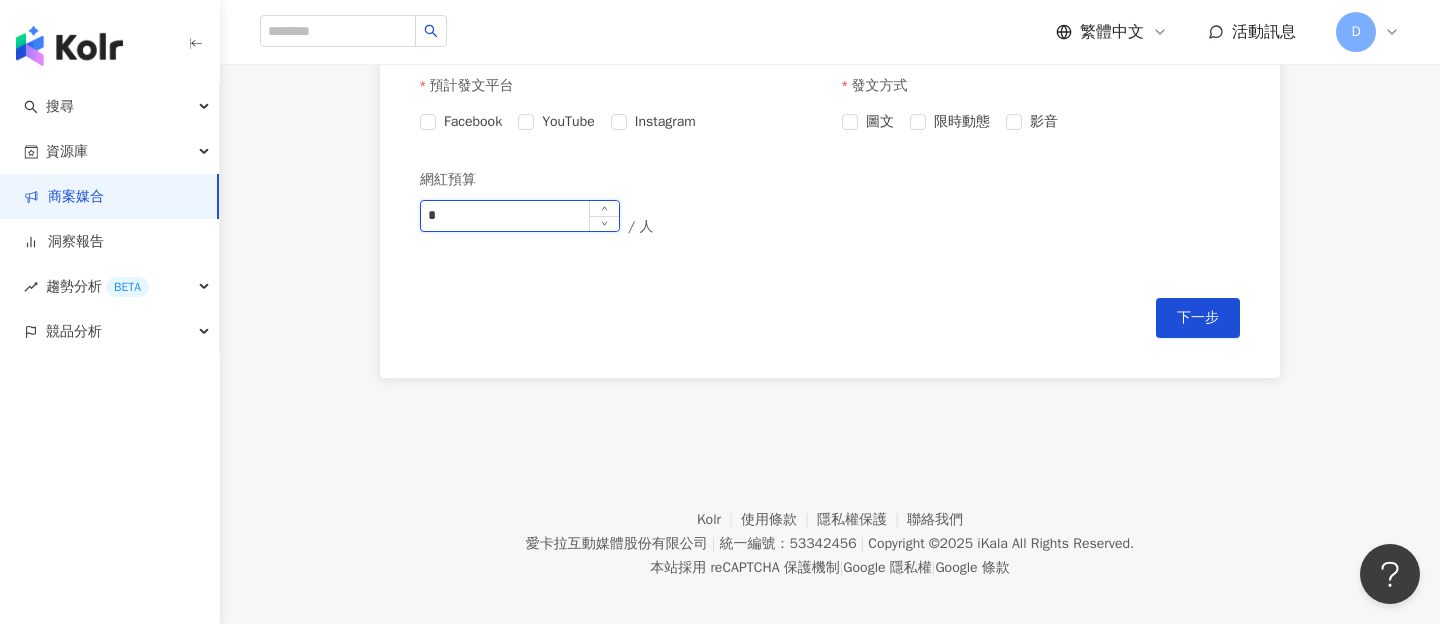 click on "*" at bounding box center (520, 216) 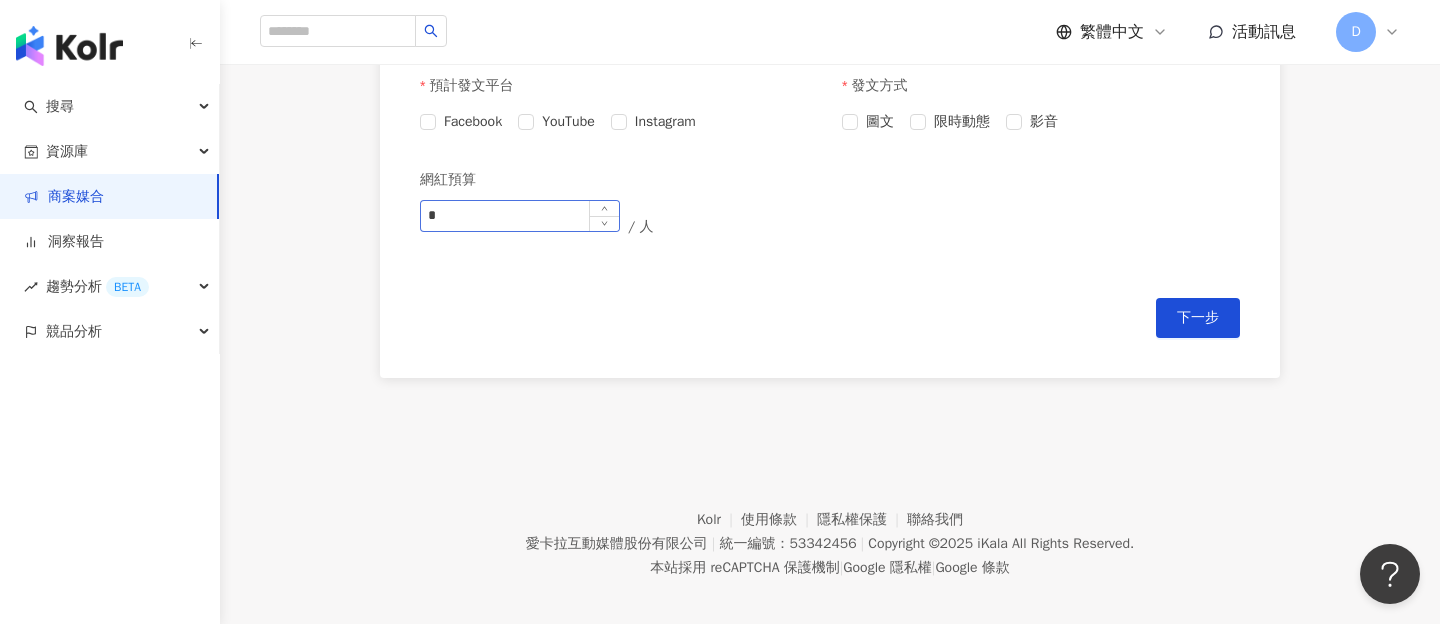 click on "*" at bounding box center [520, 216] 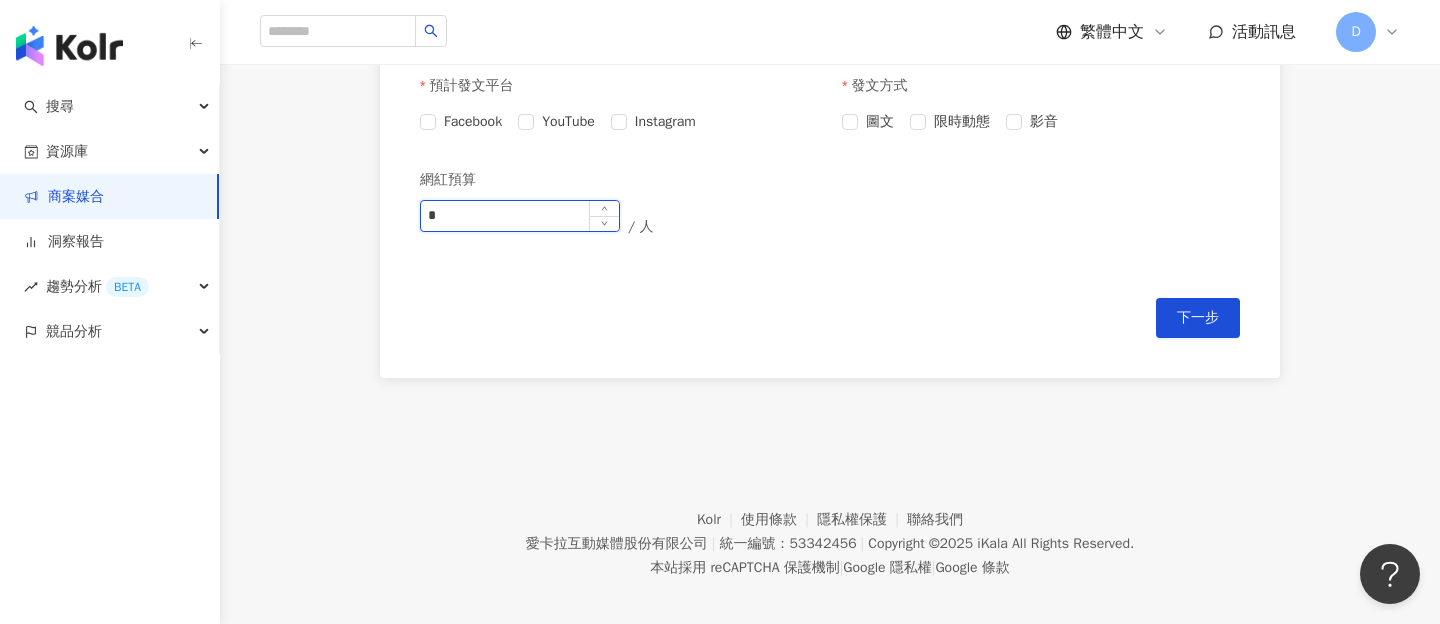 click on "*" at bounding box center (520, 216) 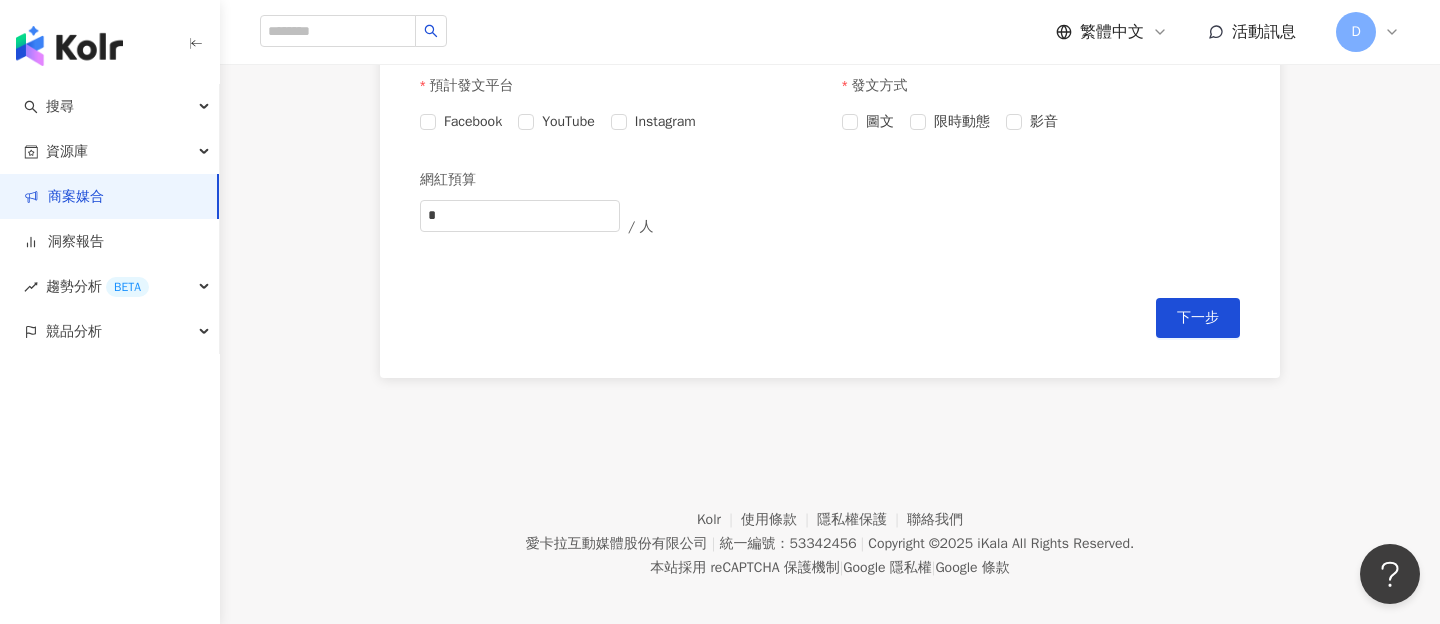 click on "* /   人" at bounding box center (625, 227) 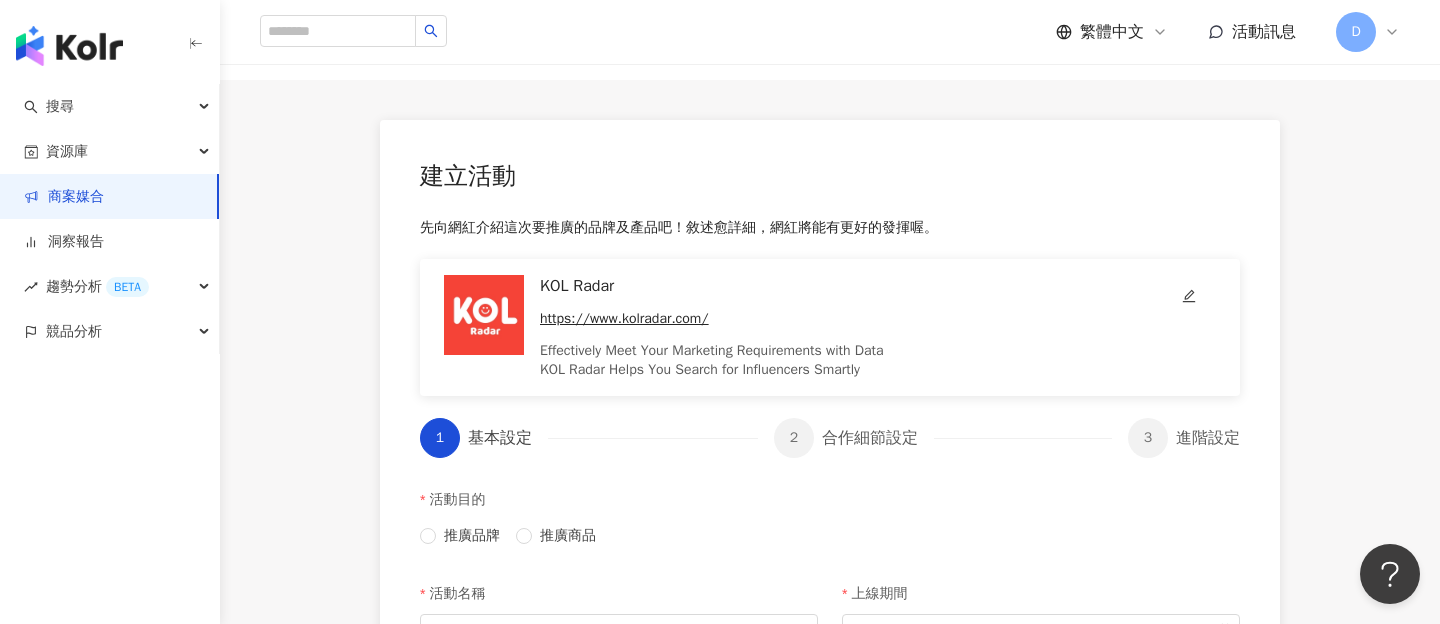 scroll, scrollTop: 89, scrollLeft: 0, axis: vertical 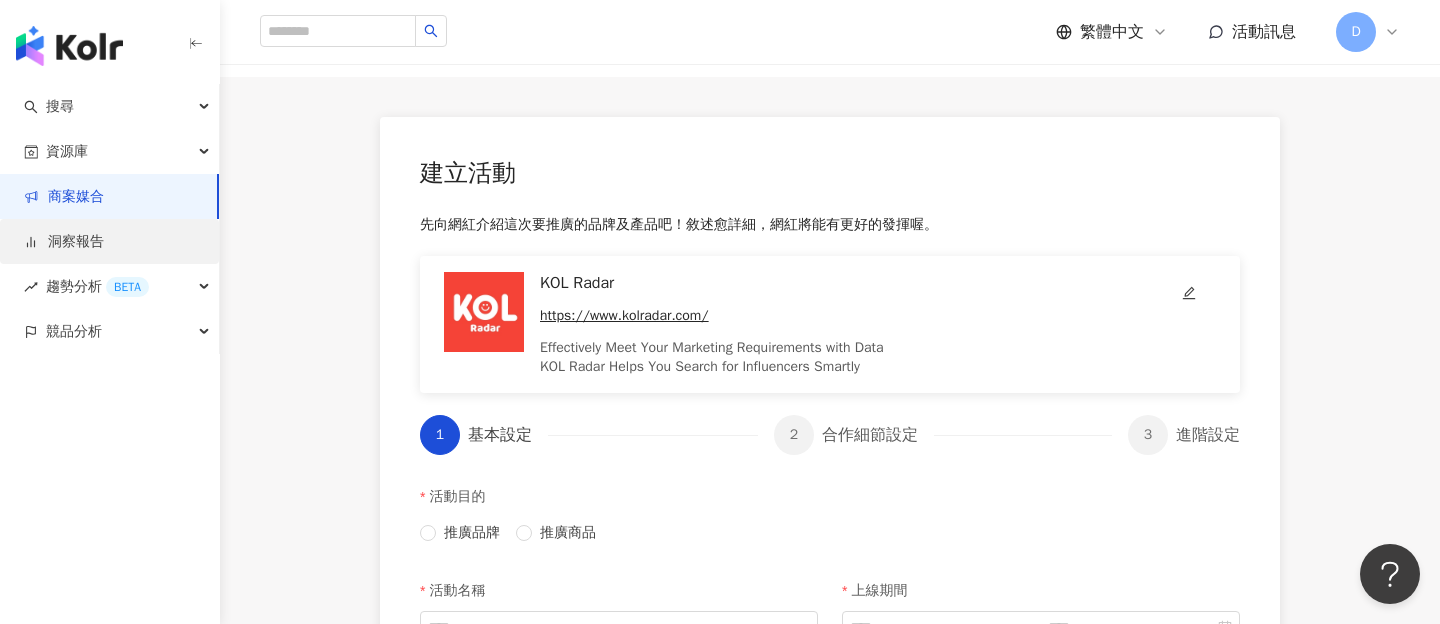 click on "洞察報告" at bounding box center [64, 242] 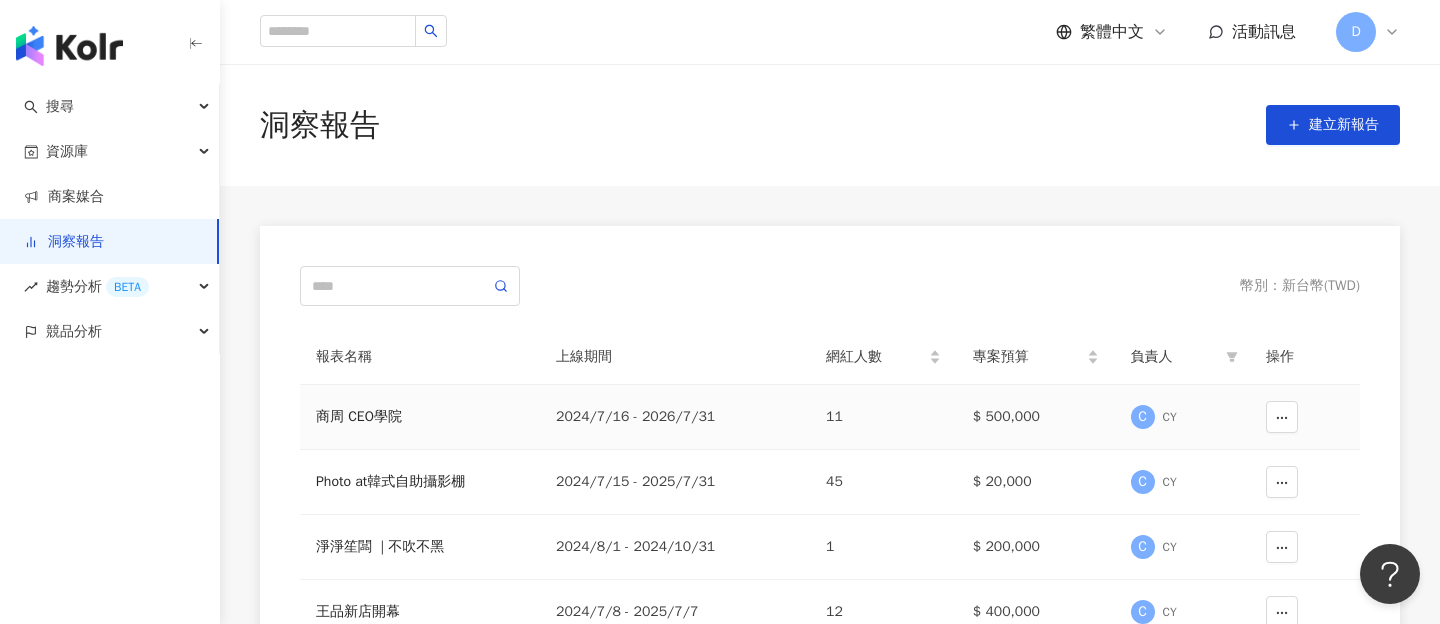 scroll, scrollTop: 146, scrollLeft: 0, axis: vertical 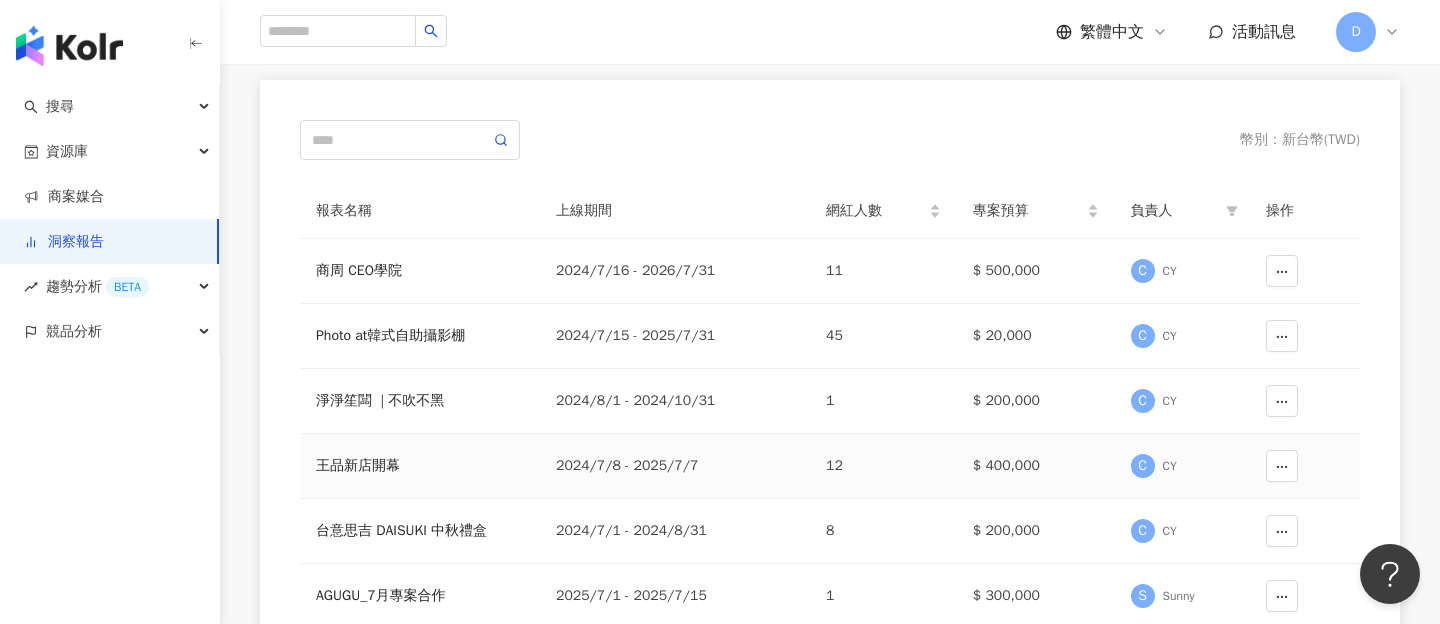 click on "王品新店開幕" at bounding box center (420, 466) 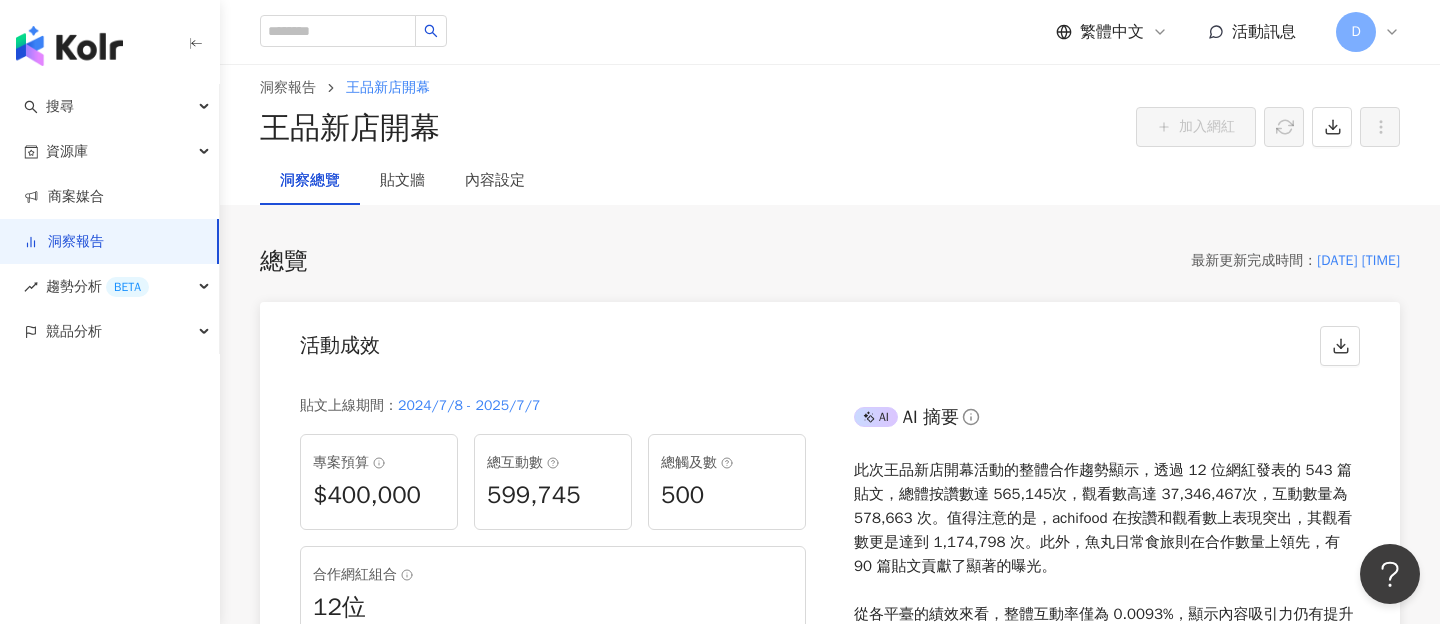 scroll, scrollTop: 21, scrollLeft: 0, axis: vertical 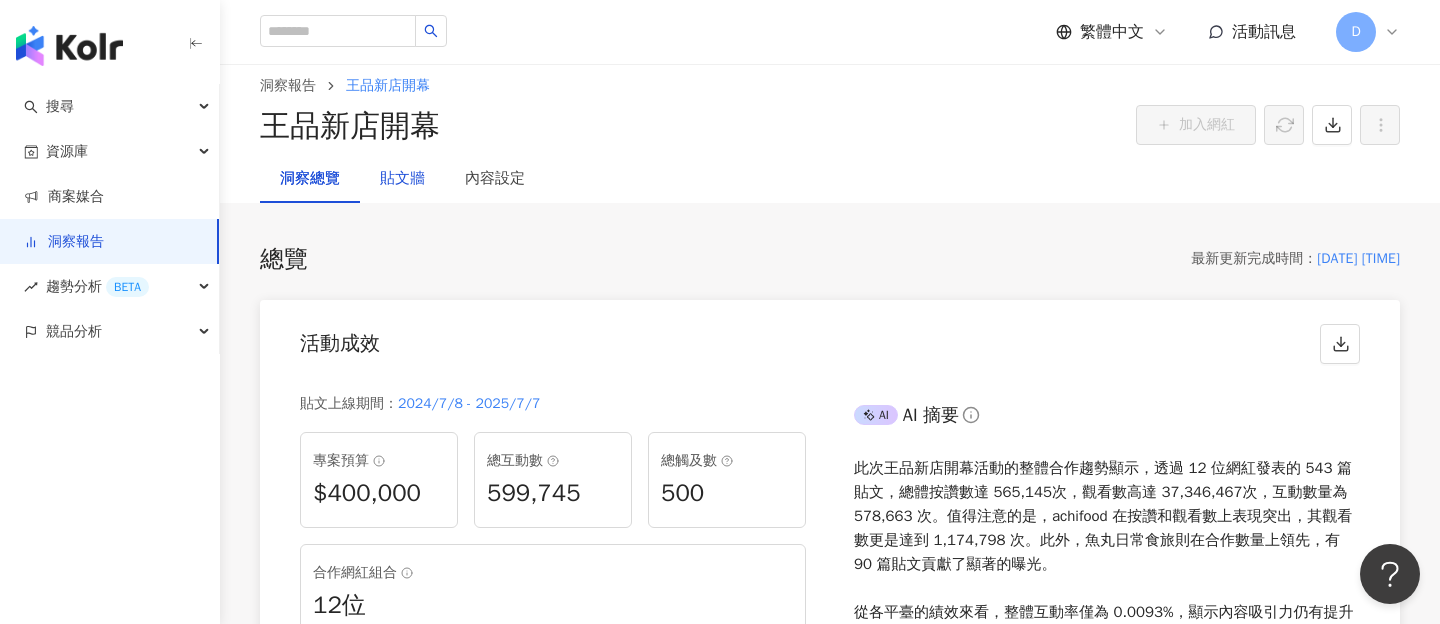 click on "貼文牆" at bounding box center [402, 179] 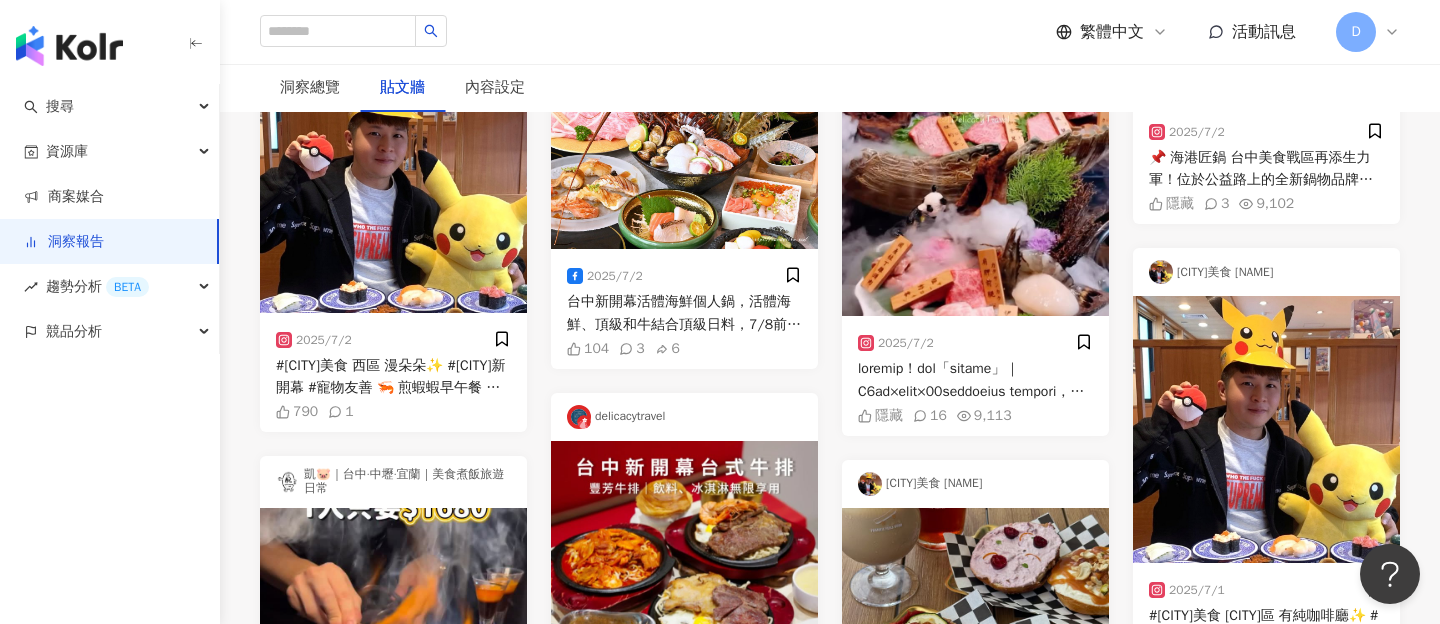 scroll, scrollTop: 0, scrollLeft: 0, axis: both 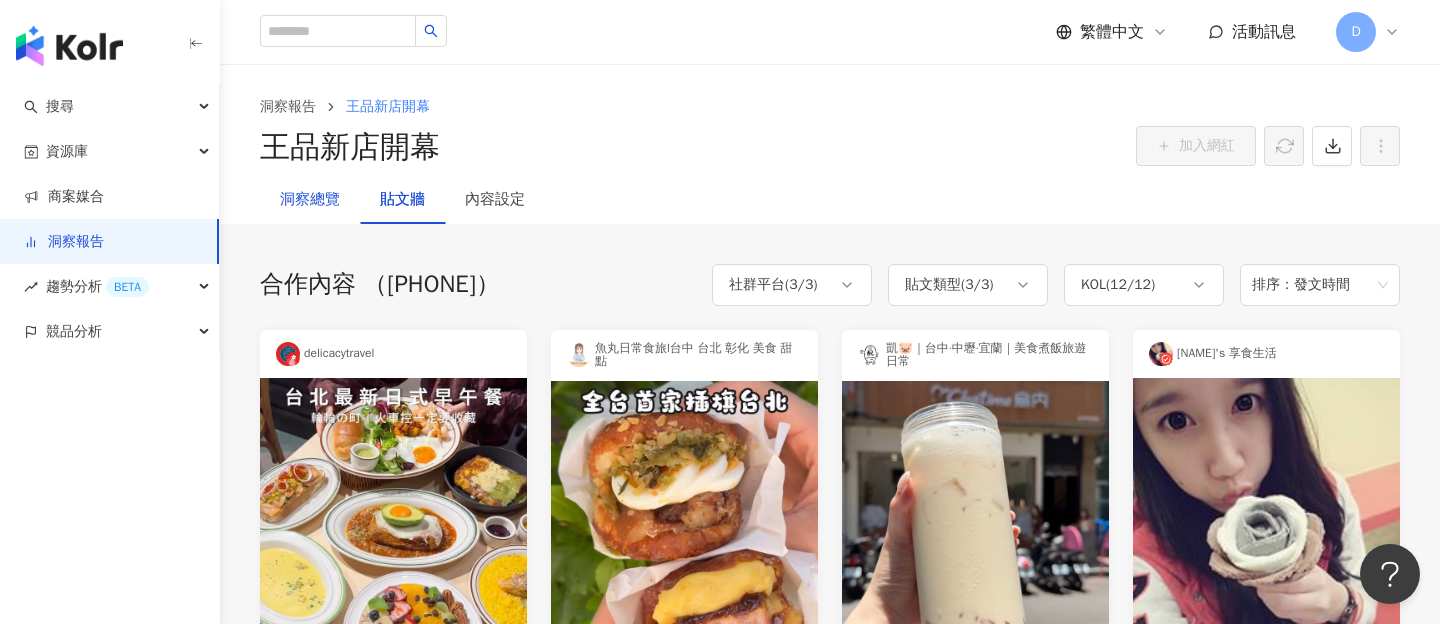 click on "洞察總覽" at bounding box center (310, 200) 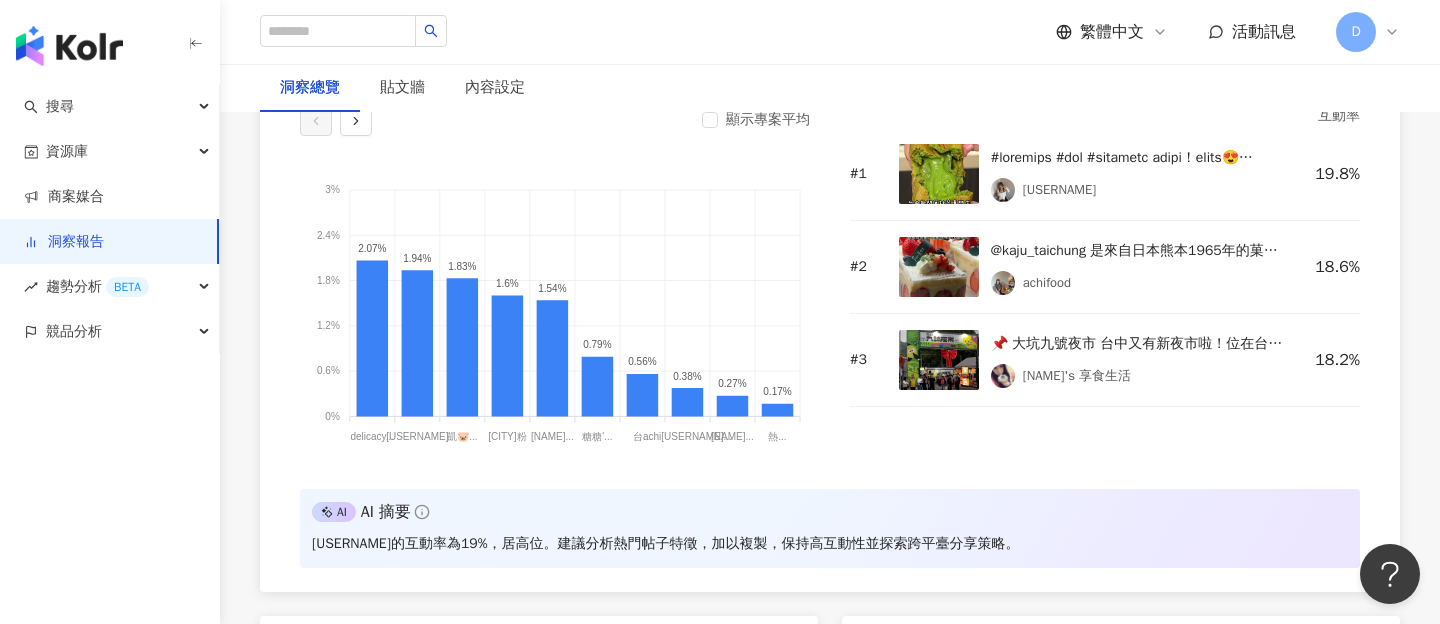 scroll, scrollTop: 1632, scrollLeft: 0, axis: vertical 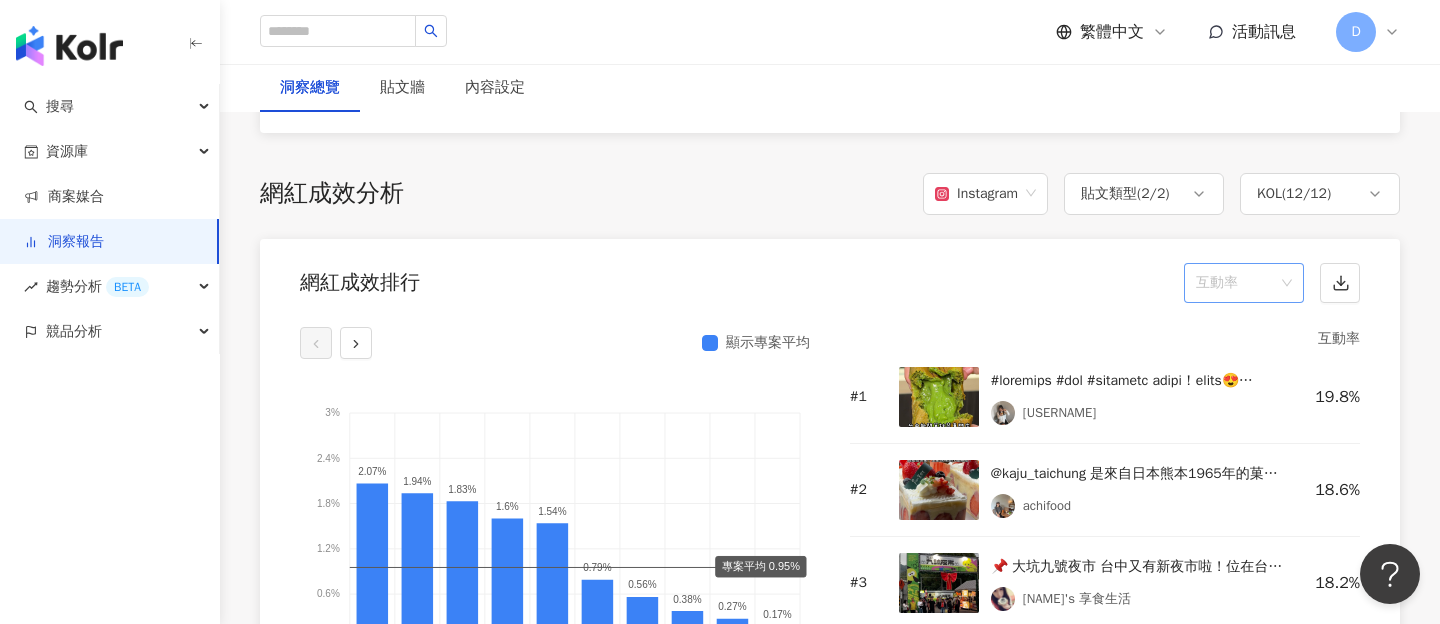click on "互動率" at bounding box center (1244, 283) 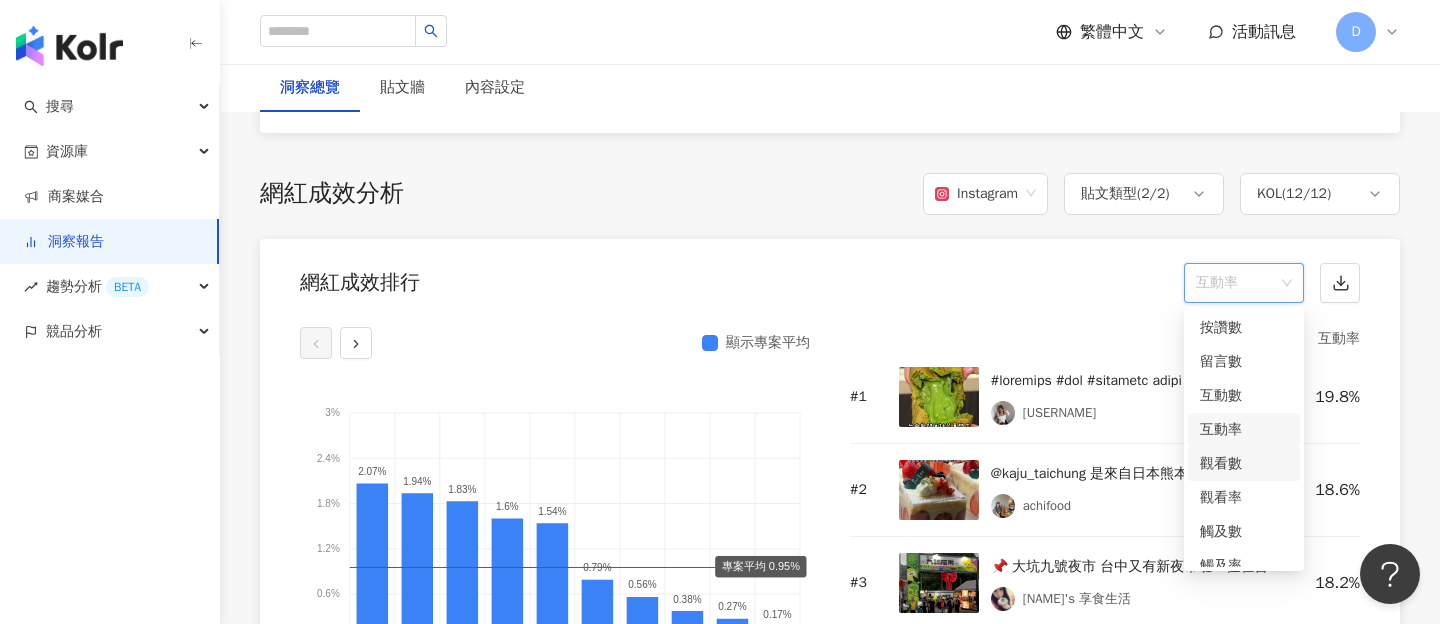 click on "觀看數" at bounding box center (1244, 464) 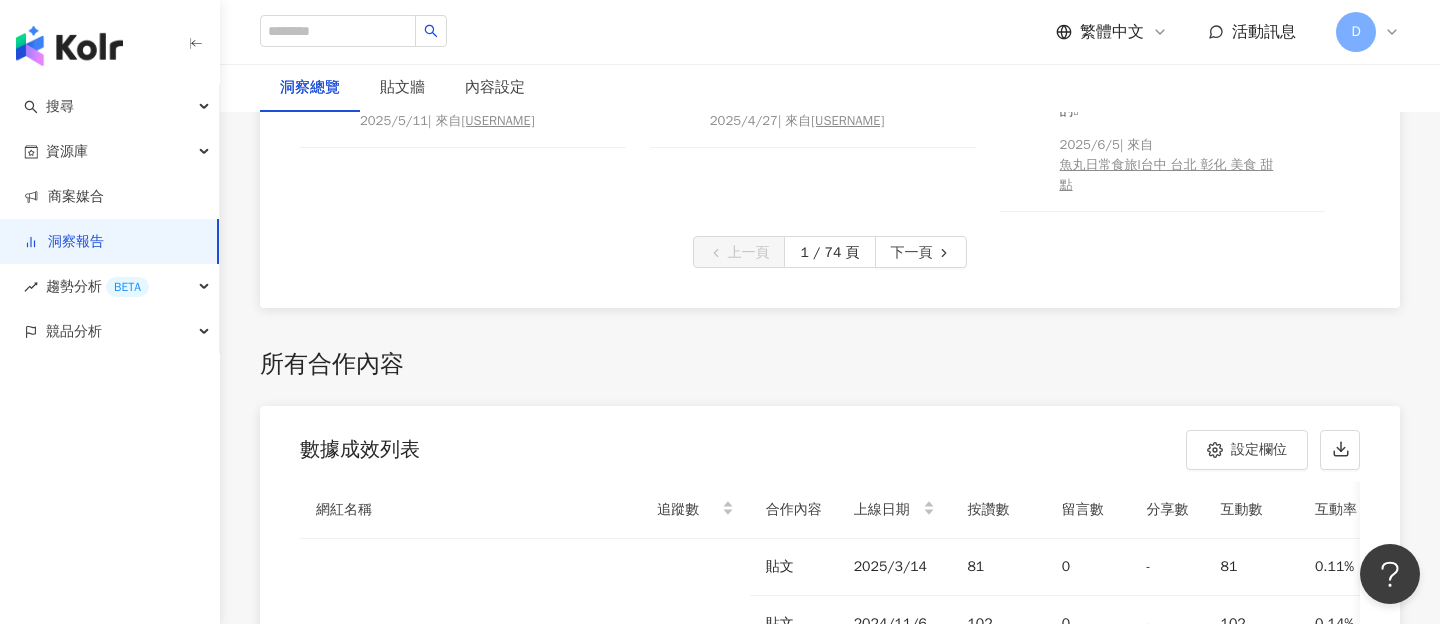 scroll, scrollTop: 6379, scrollLeft: 0, axis: vertical 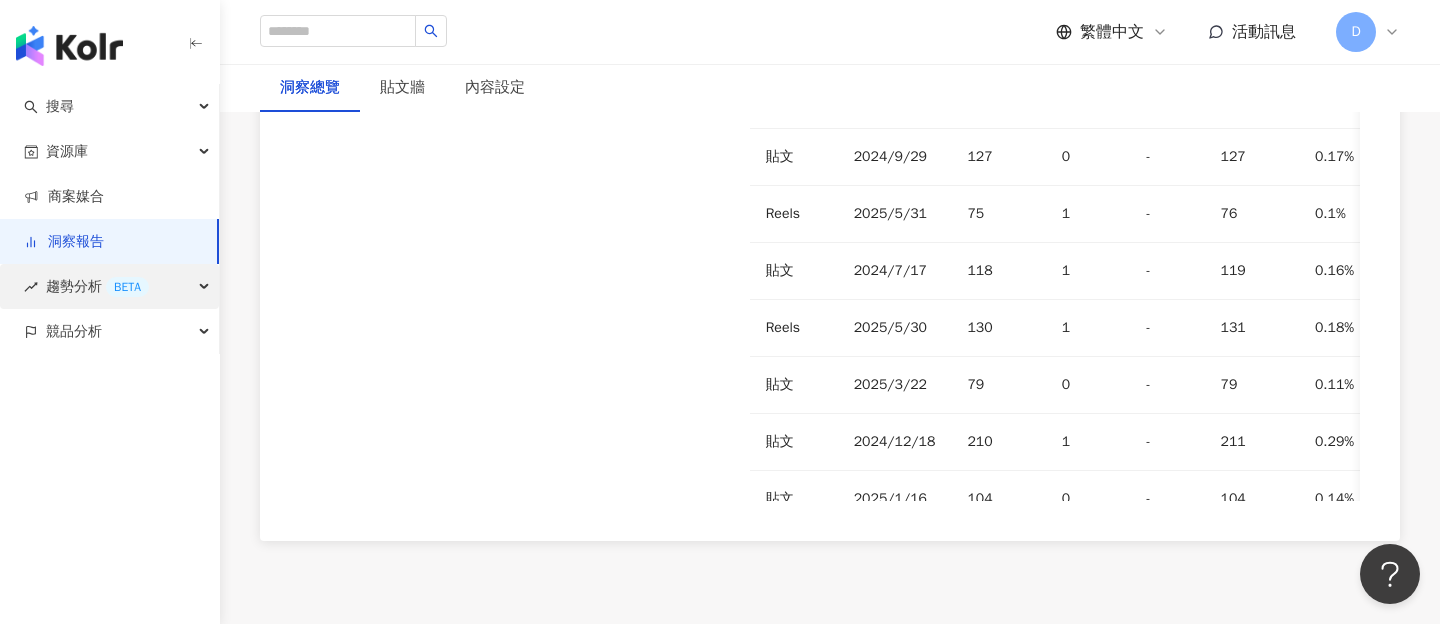 click on "趨勢分析 BETA" at bounding box center [109, 286] 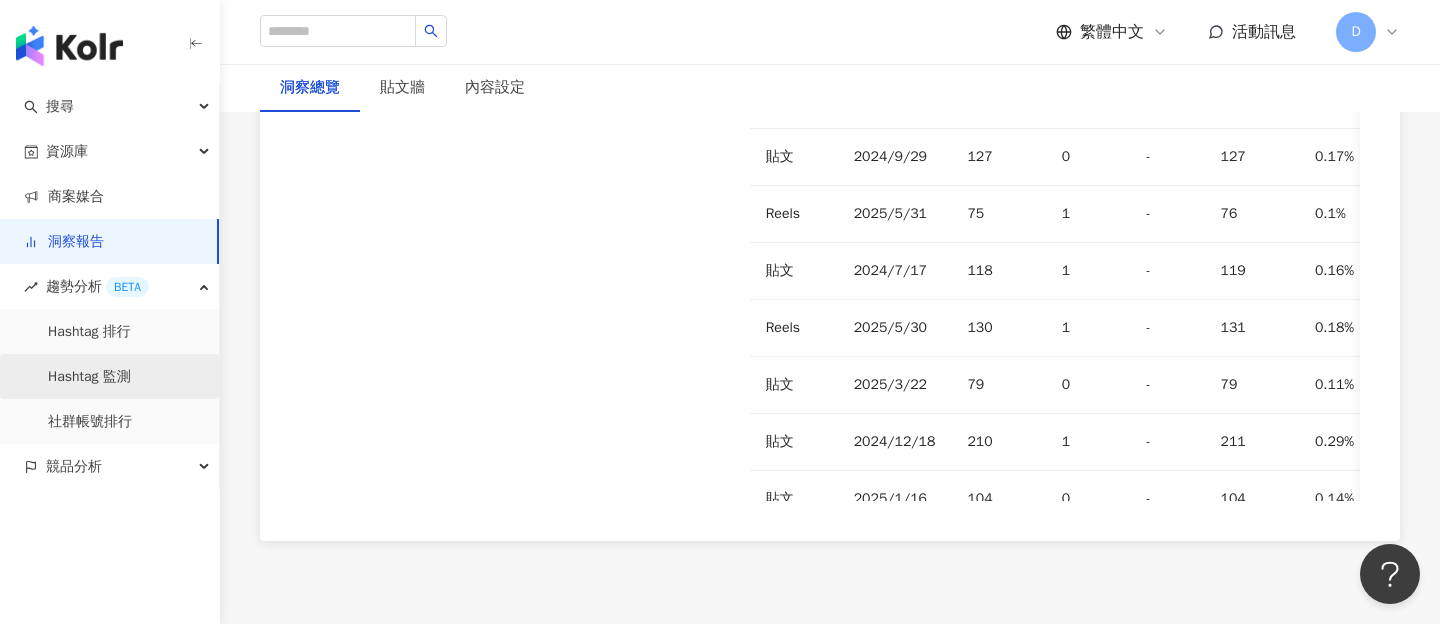 click on "Hashtag 監測" at bounding box center [89, 377] 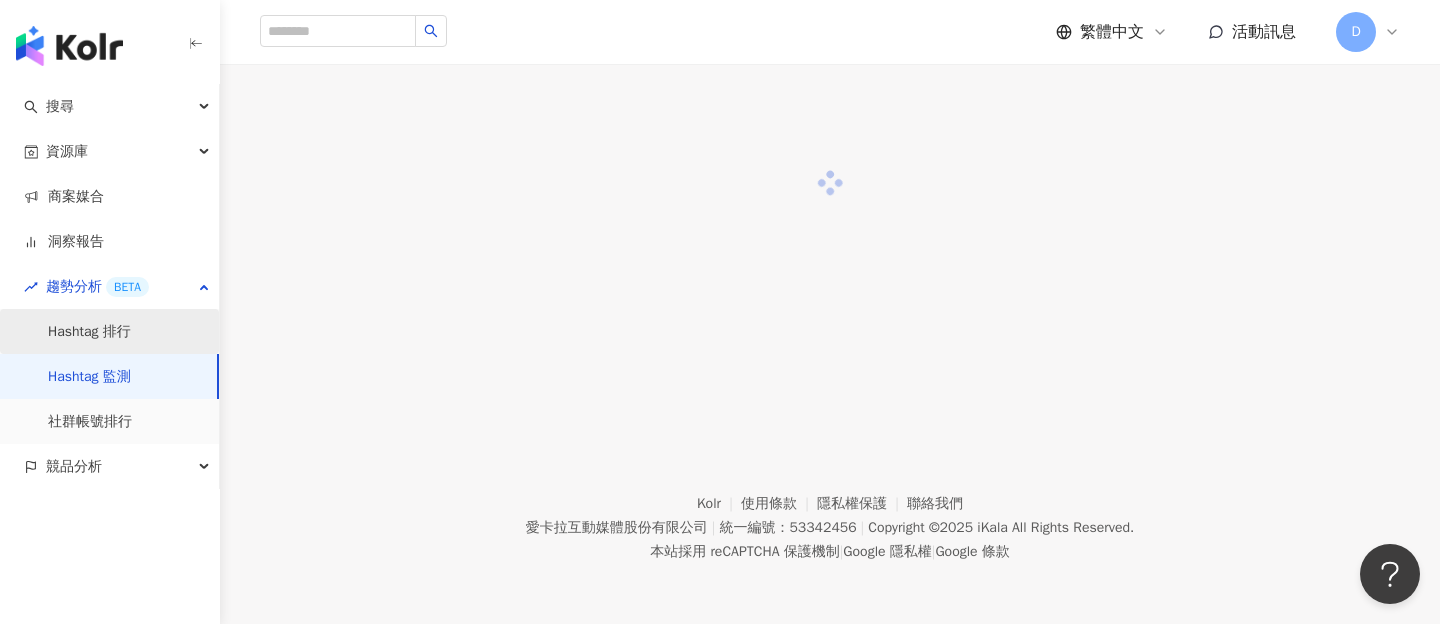 scroll, scrollTop: 0, scrollLeft: 0, axis: both 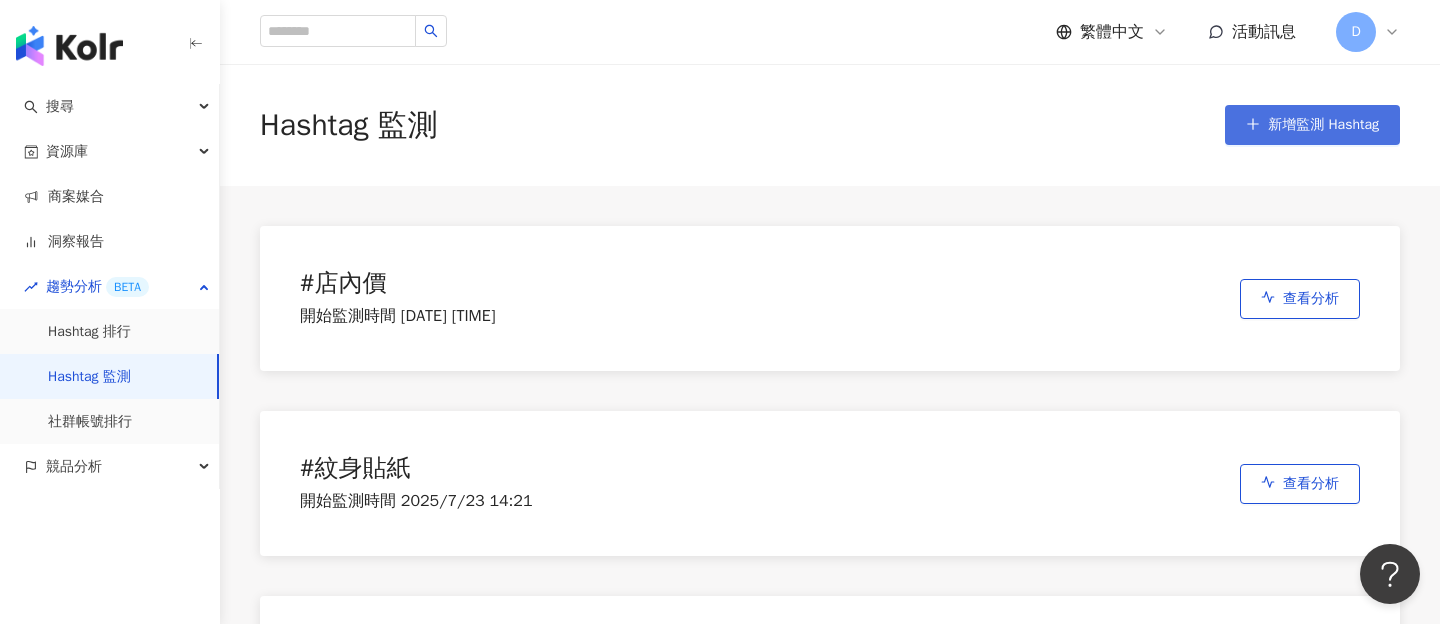 click on "新增監測 Hashtag" at bounding box center (1323, 125) 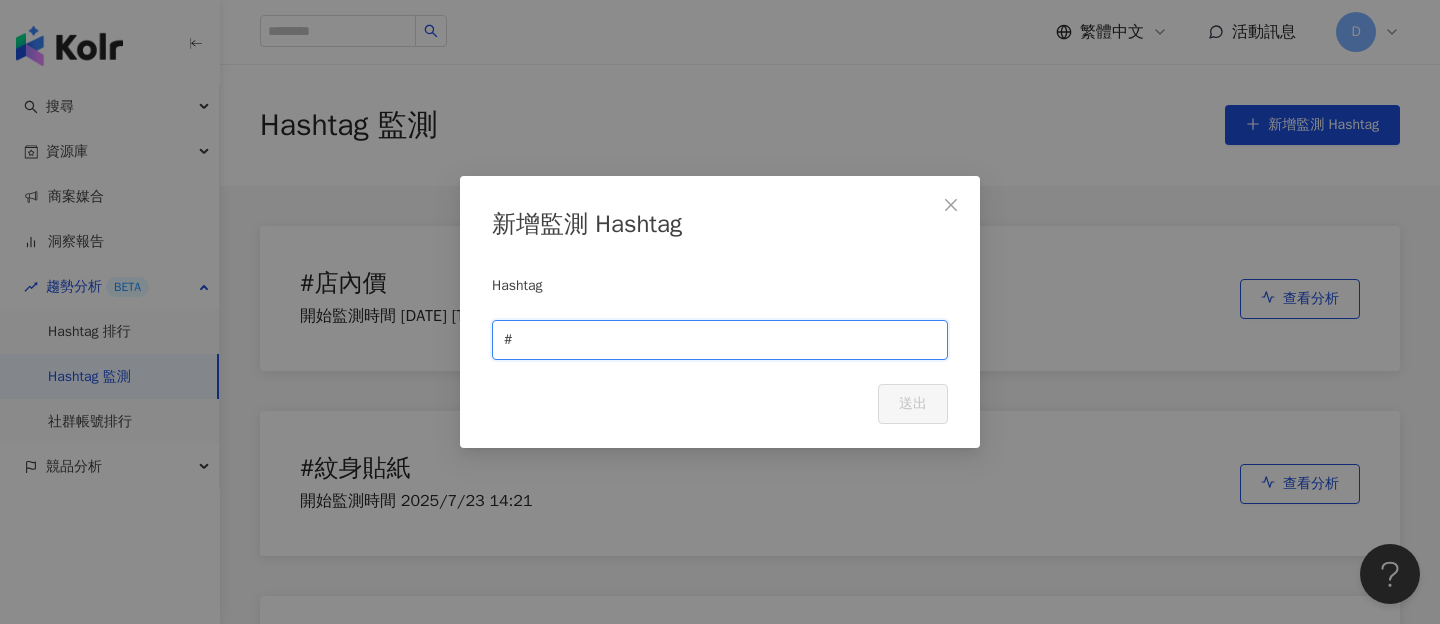 click at bounding box center (726, 340) 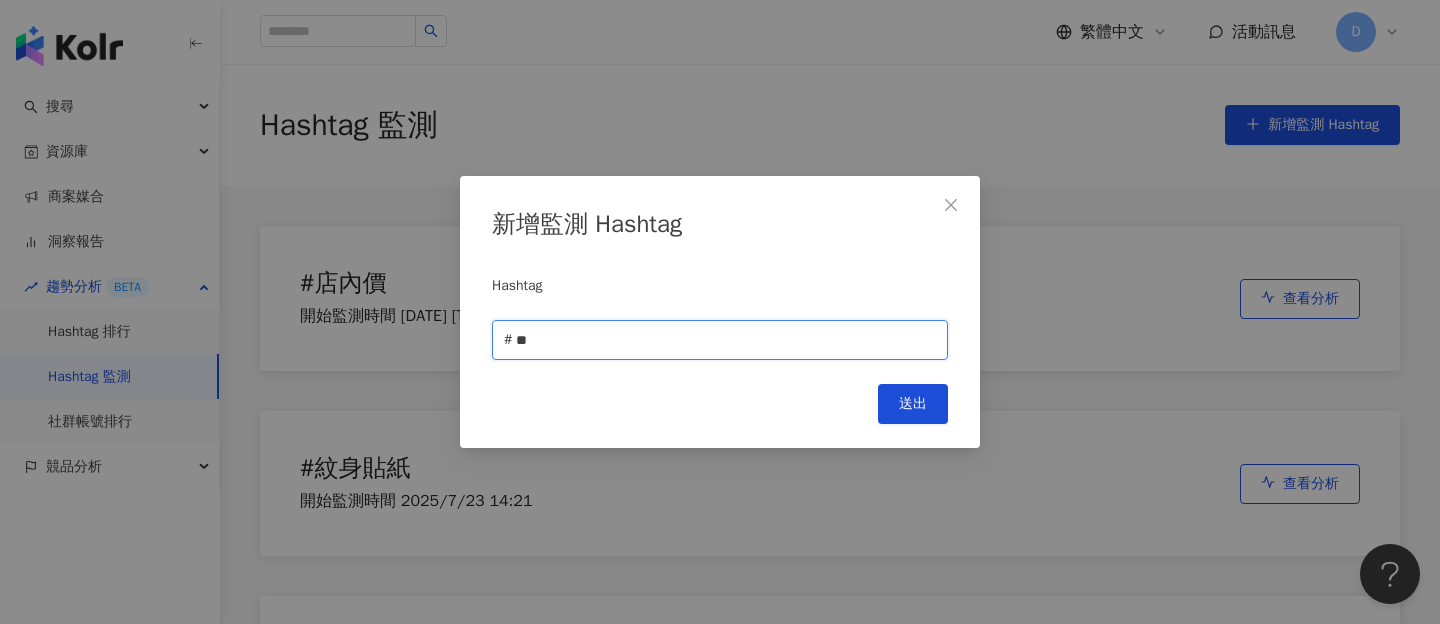 type on "**" 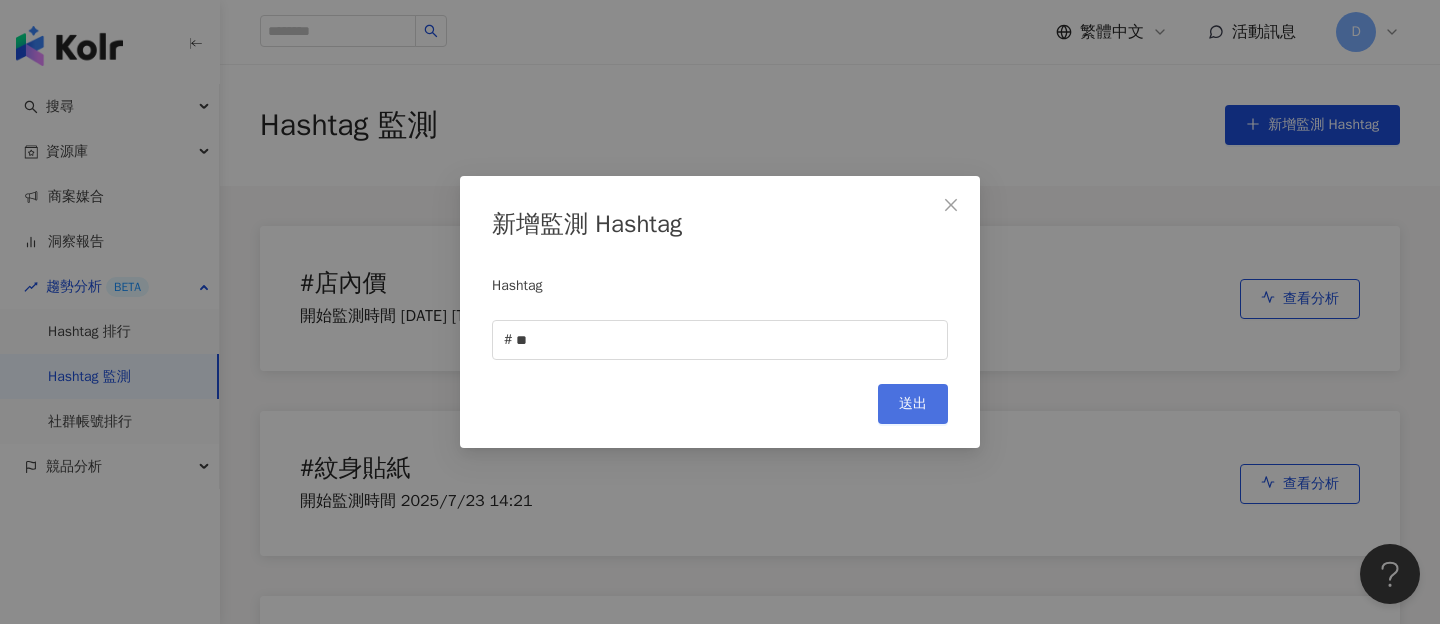 click on "送出" at bounding box center (913, 404) 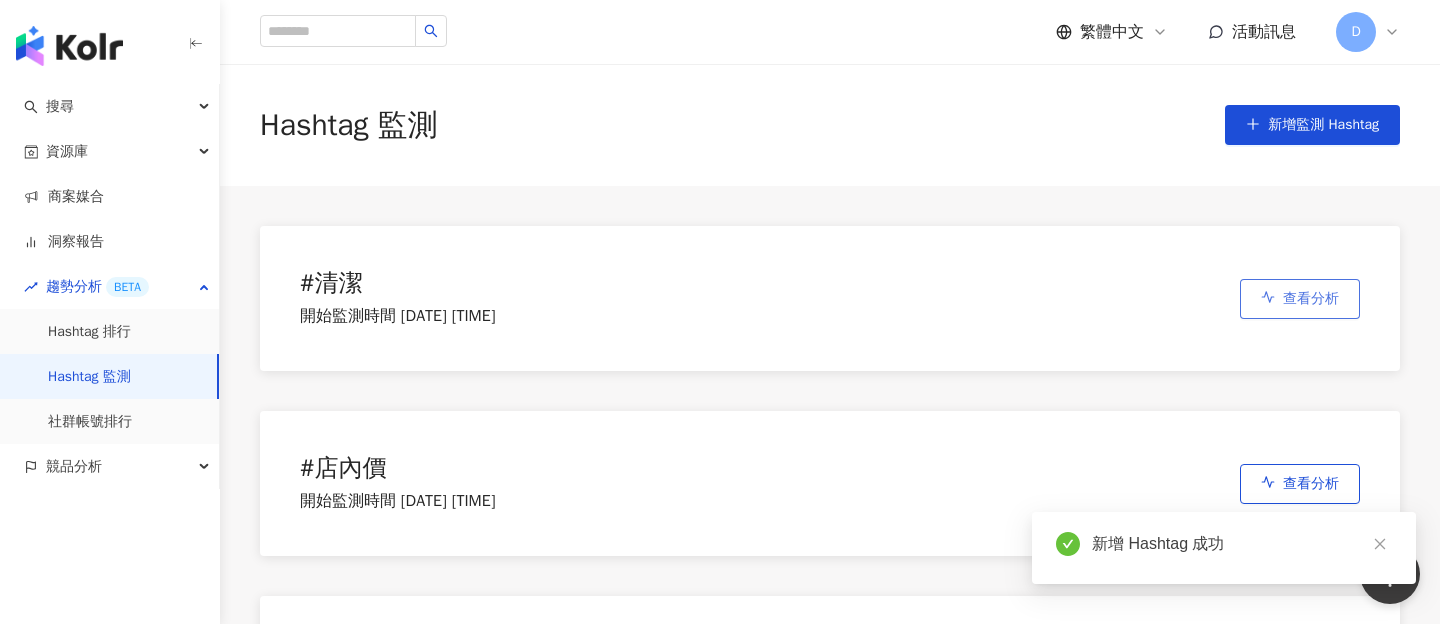 click on "查看分析" at bounding box center [1300, 299] 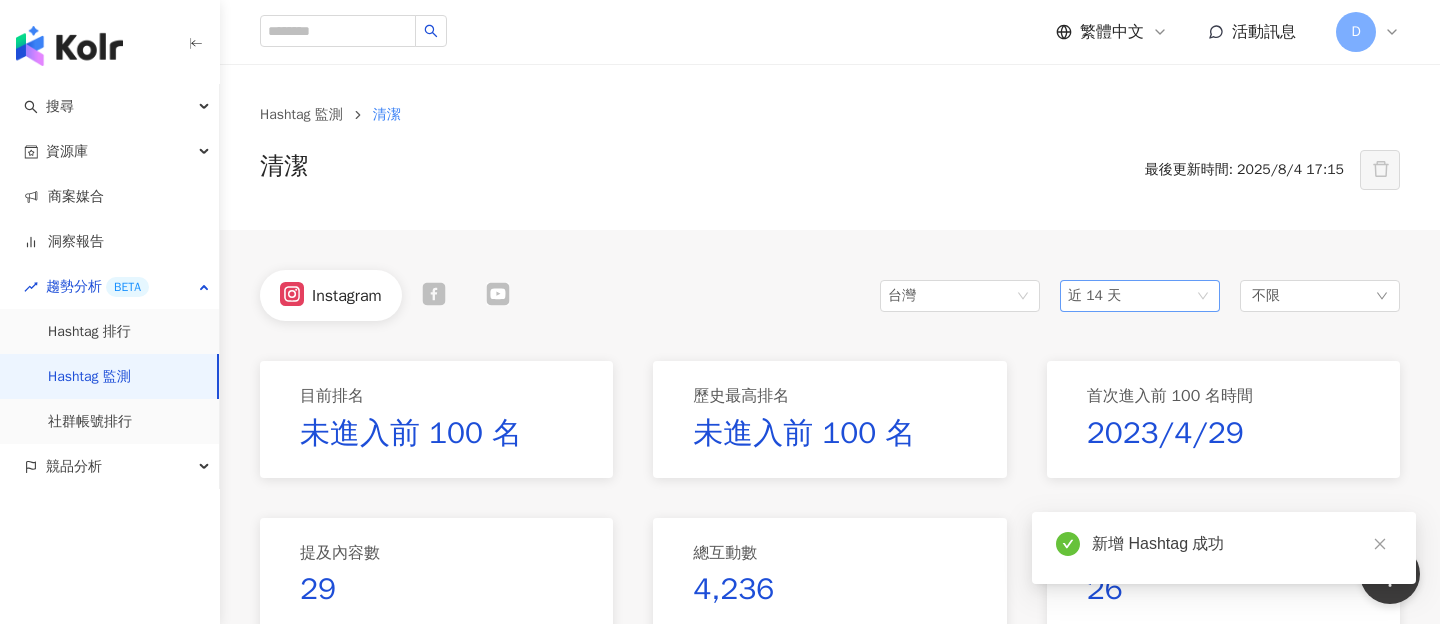 click on "近 14 天" at bounding box center (1140, 296) 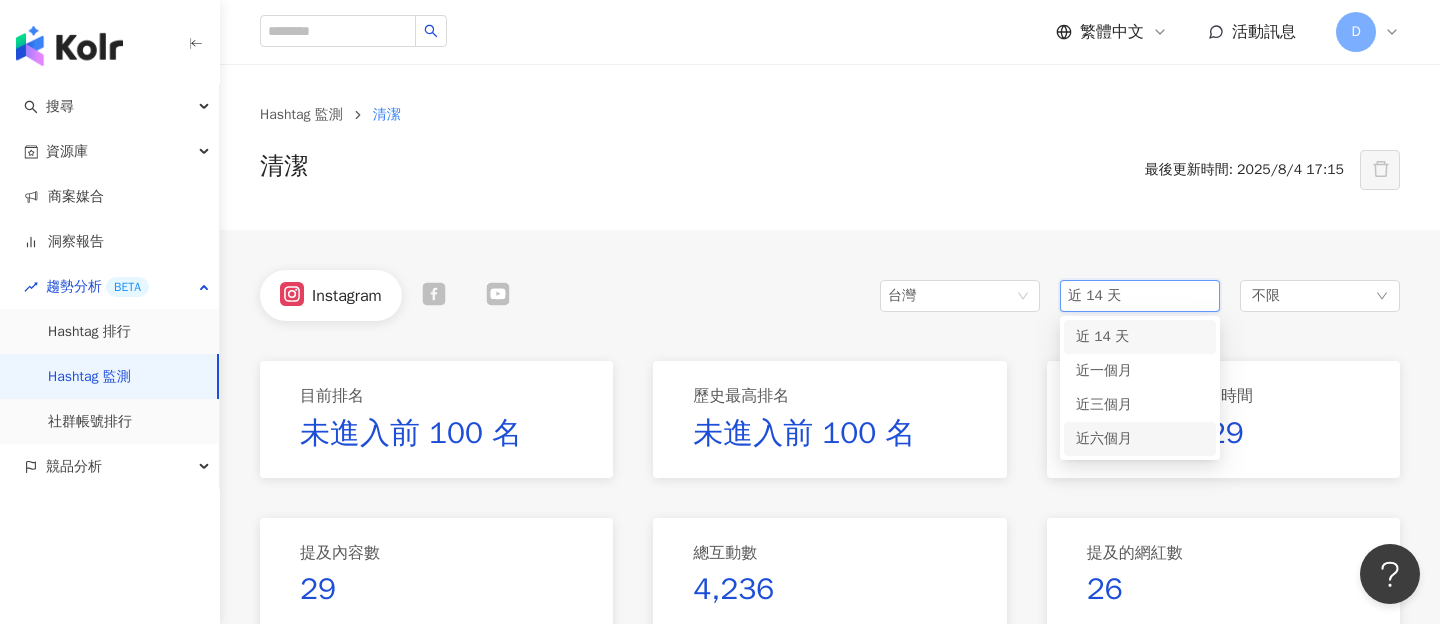click on "近六個月" at bounding box center (1140, 439) 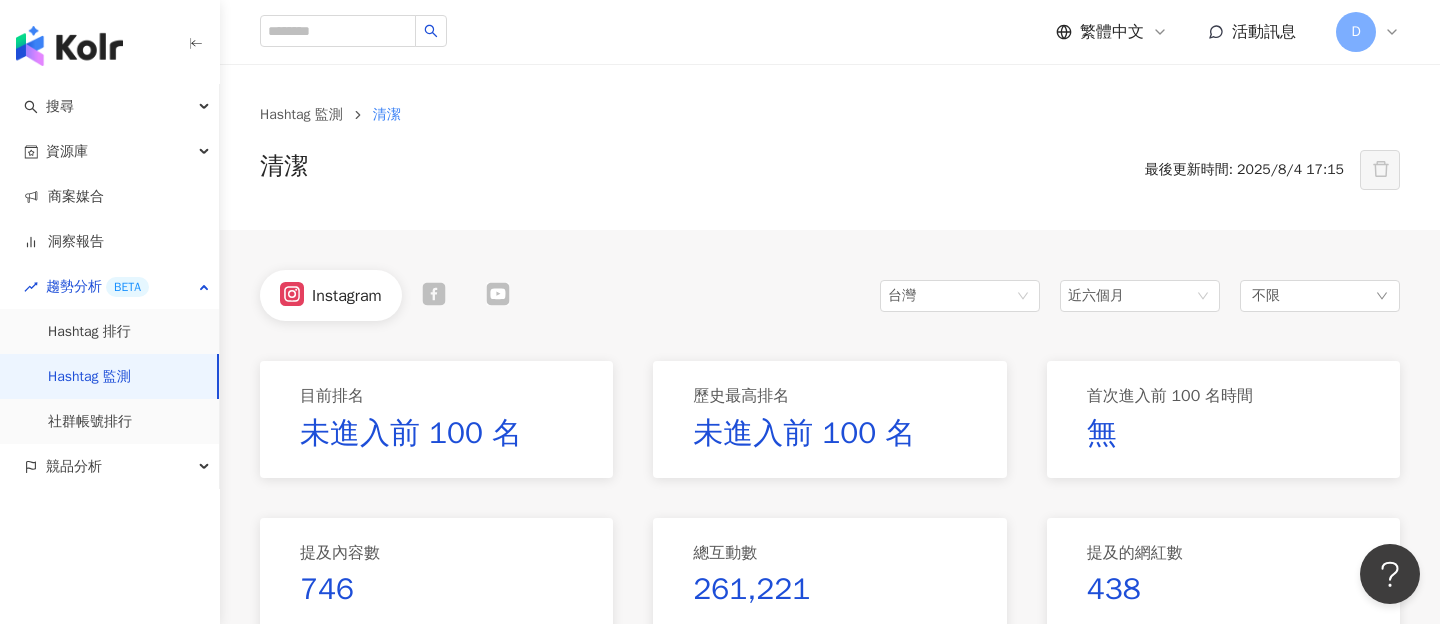 click on "Instagram 台灣 近六個月 不限" at bounding box center [830, 295] 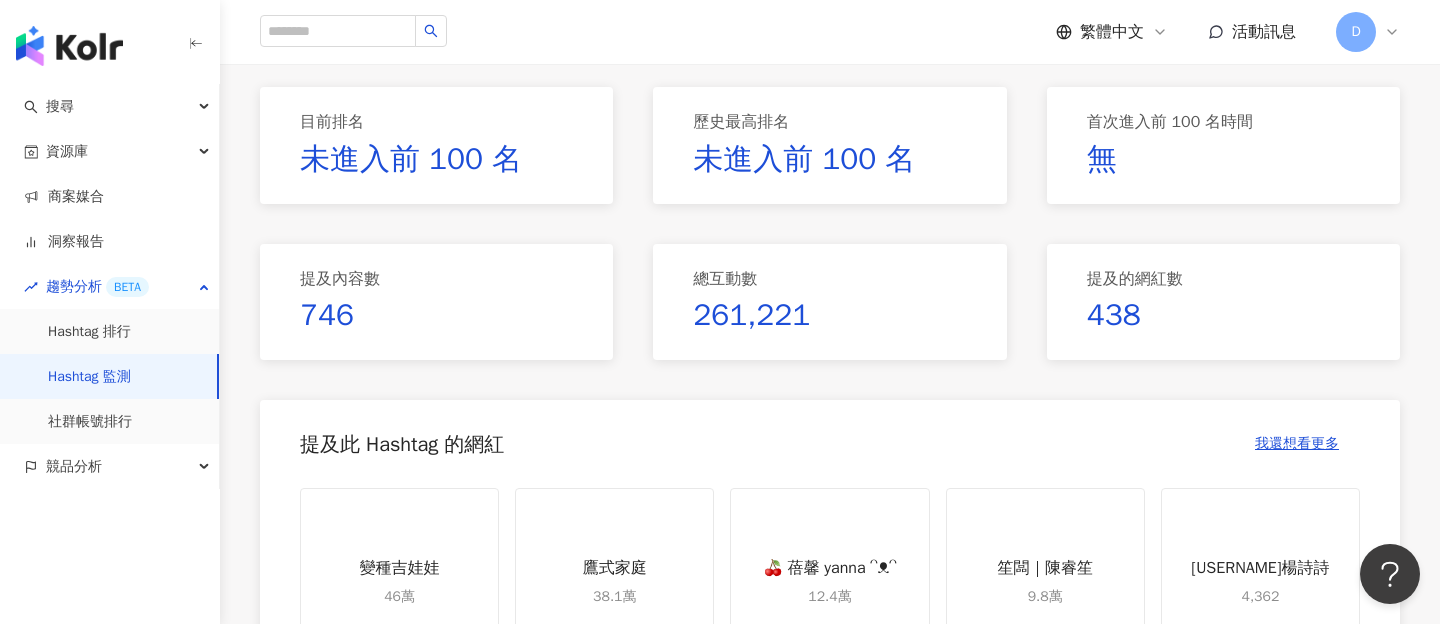 scroll, scrollTop: 237, scrollLeft: 0, axis: vertical 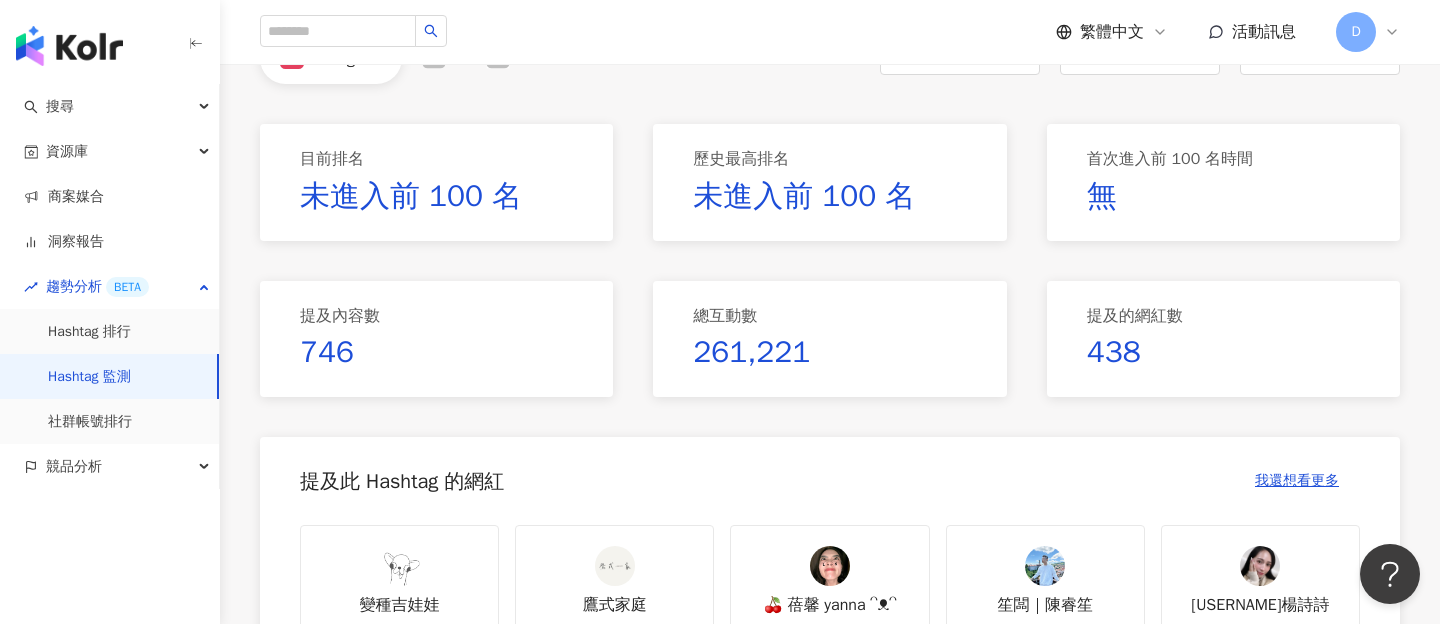 drag, startPoint x: 378, startPoint y: 341, endPoint x: 416, endPoint y: 338, distance: 38.118237 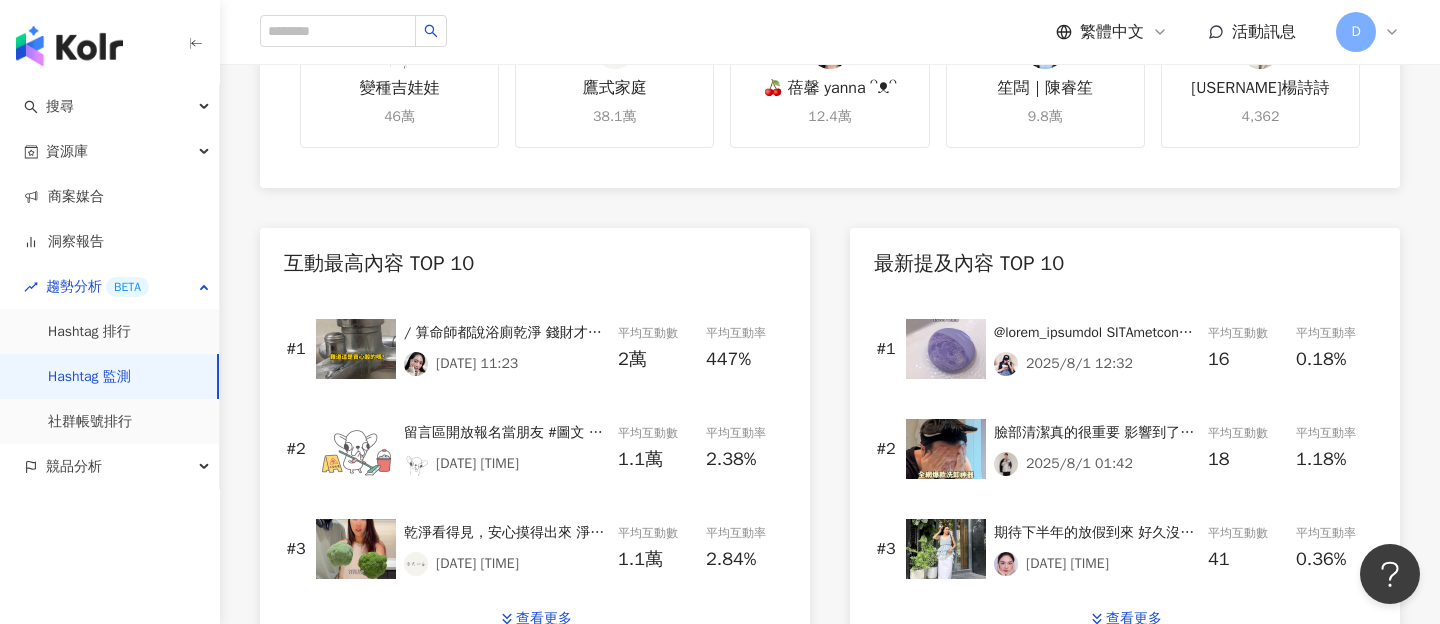 scroll, scrollTop: 847, scrollLeft: 0, axis: vertical 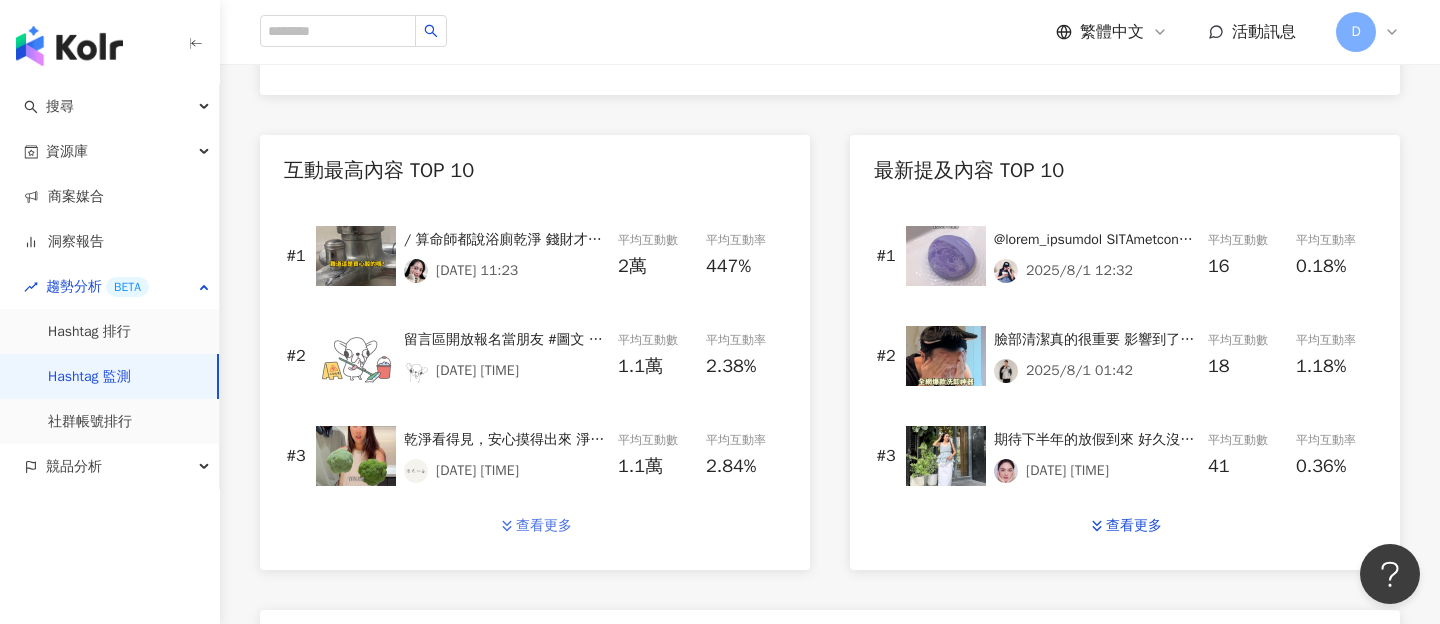 click on "查看更多" at bounding box center [544, 526] 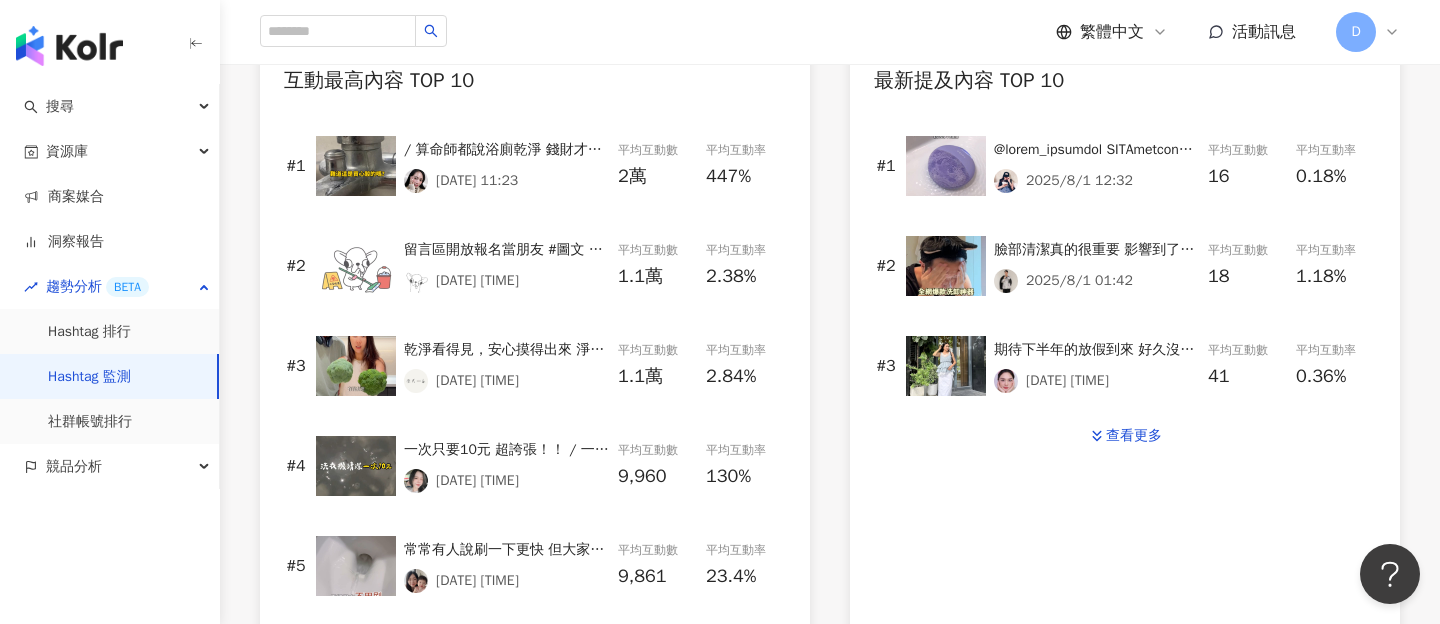 scroll, scrollTop: 936, scrollLeft: 0, axis: vertical 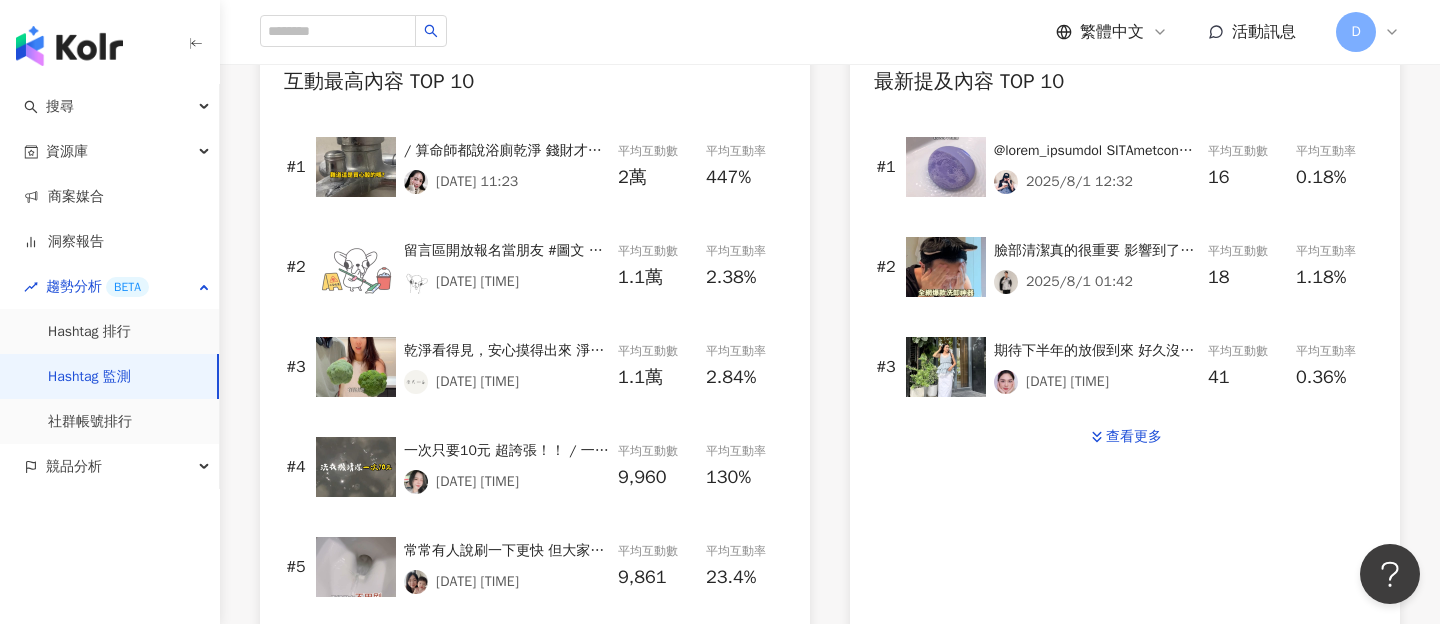 click at bounding box center (356, 167) 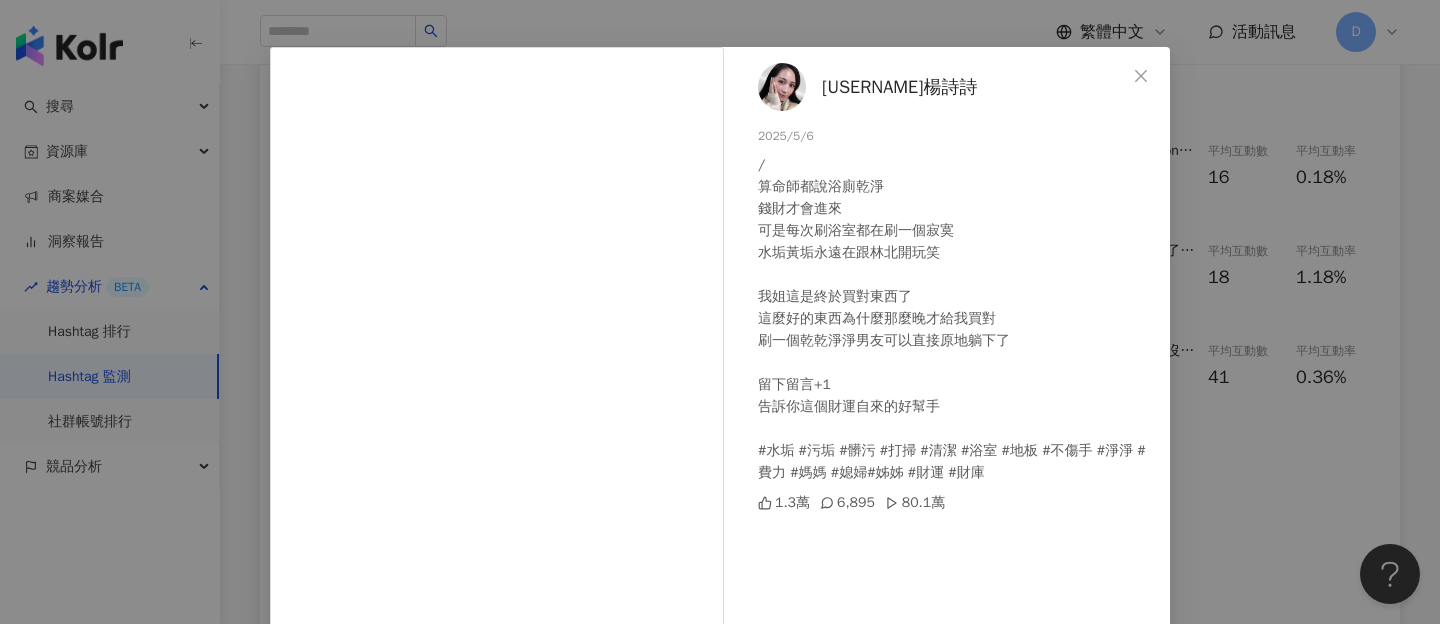 scroll, scrollTop: 73, scrollLeft: 0, axis: vertical 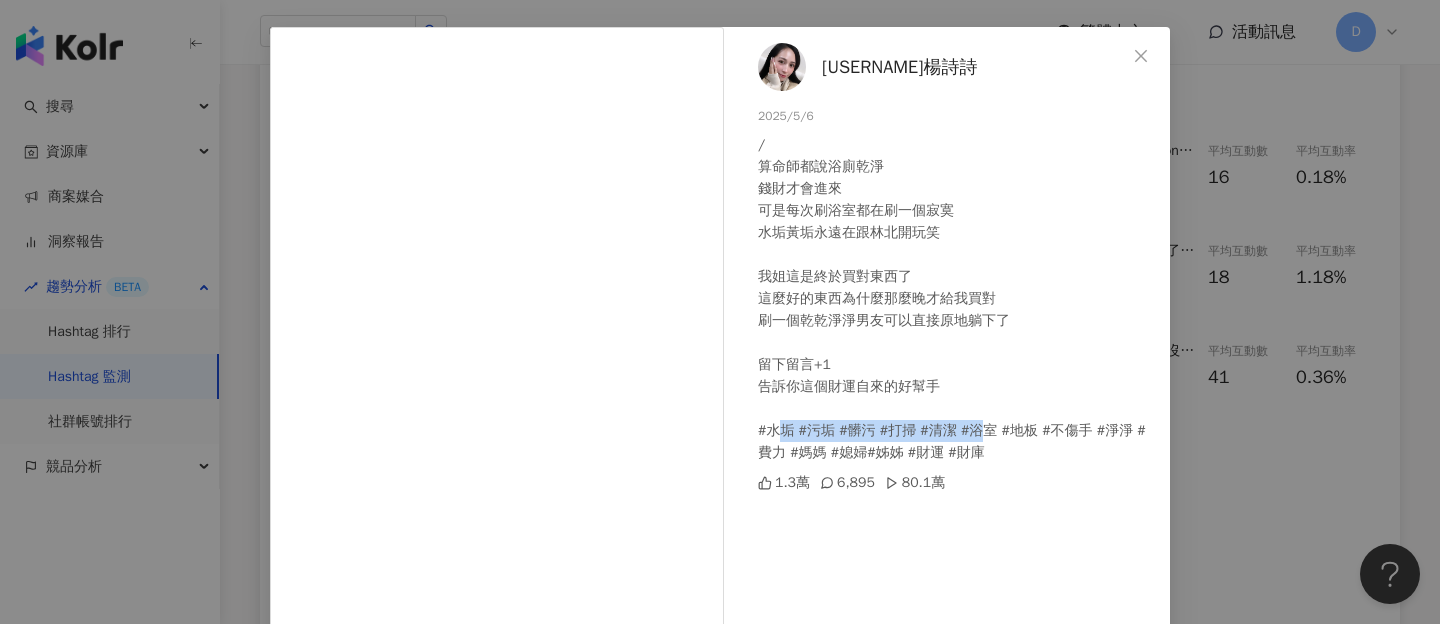 drag, startPoint x: 774, startPoint y: 430, endPoint x: 985, endPoint y: 440, distance: 211.23683 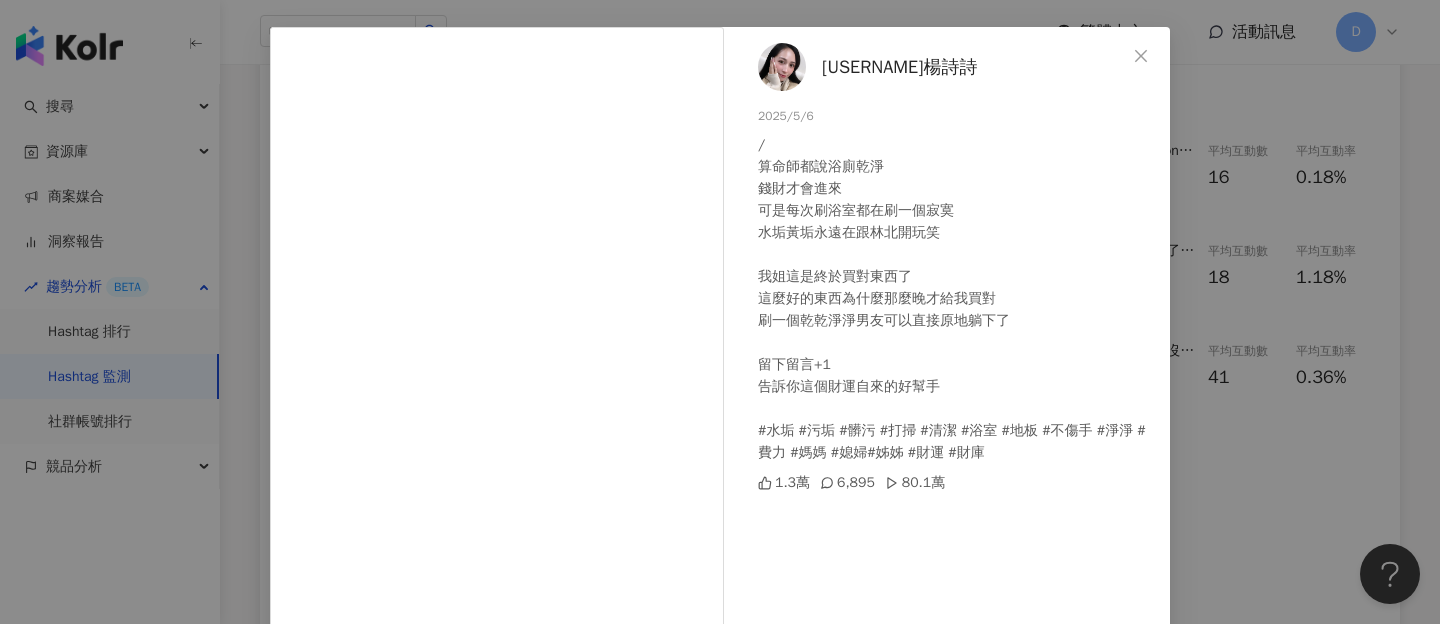 click on "/
算命師都說浴廁乾淨
錢財才會進來
可是每次刷浴室都在刷一個寂寞
水垢黃垢永遠在跟林北開玩笑
我姐這是終於買對東西了
這麼好的東西為什麼那麼晚才給我買對
刷一個乾乾淨淨男友可以直接原地躺下了
留下留言+1
告訴你這個財運自來的好幫手
#水垢 #污垢 #髒污 #打掃 #清潔 #浴室 #地板 #不傷手 #淨淨 #費力 #媽媽 #媳婦#姊姊 #財運 #財庫" at bounding box center [956, 299] 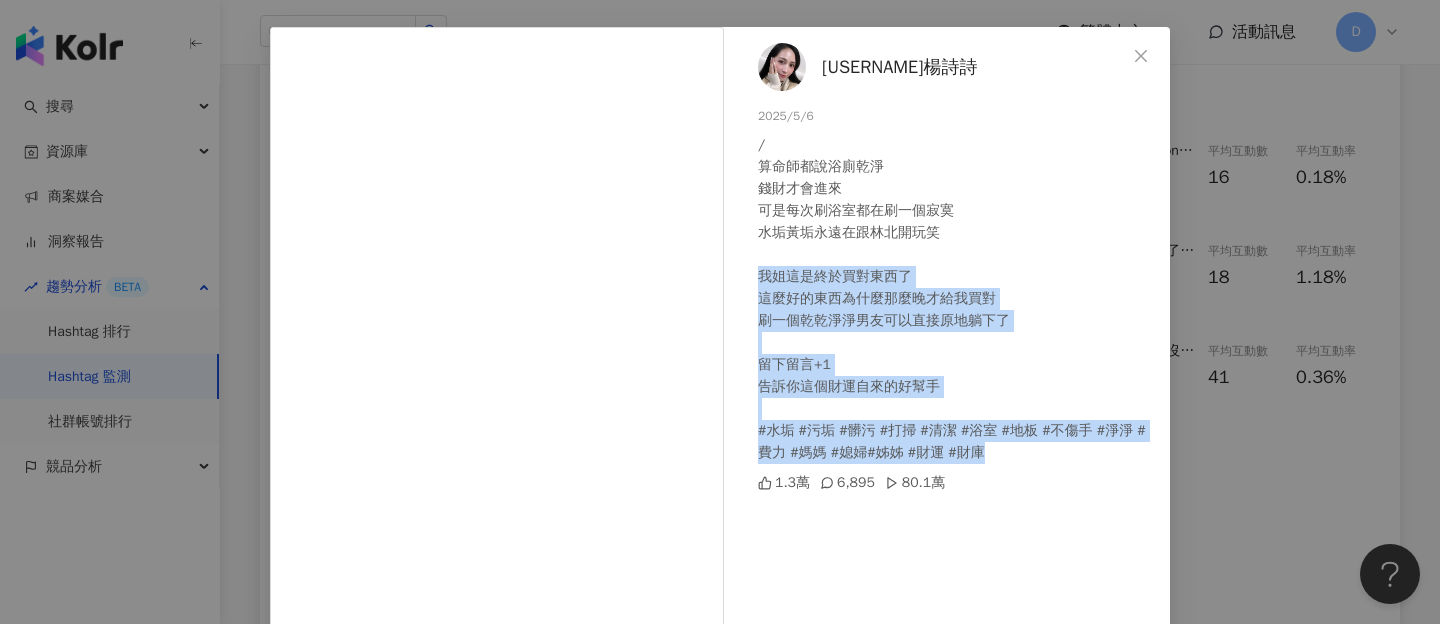 drag, startPoint x: 993, startPoint y: 462, endPoint x: 757, endPoint y: 269, distance: 304.86884 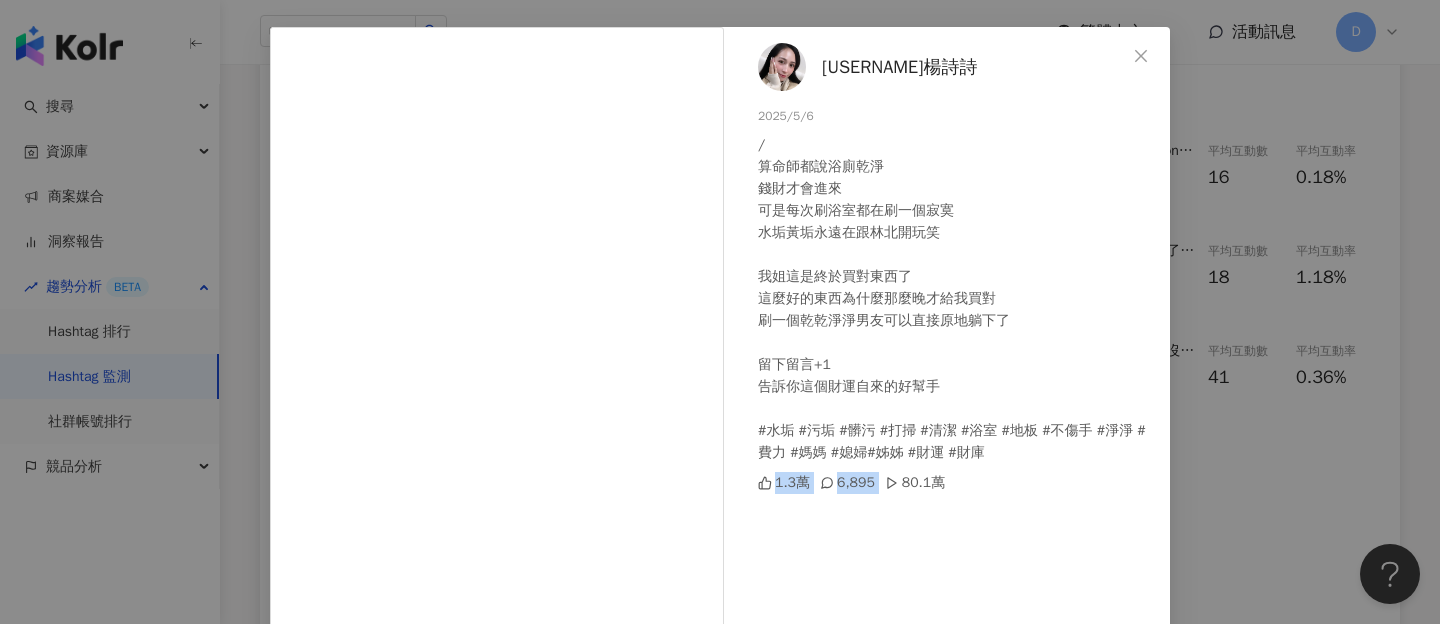 drag, startPoint x: 762, startPoint y: 475, endPoint x: 947, endPoint y: 478, distance: 185.02432 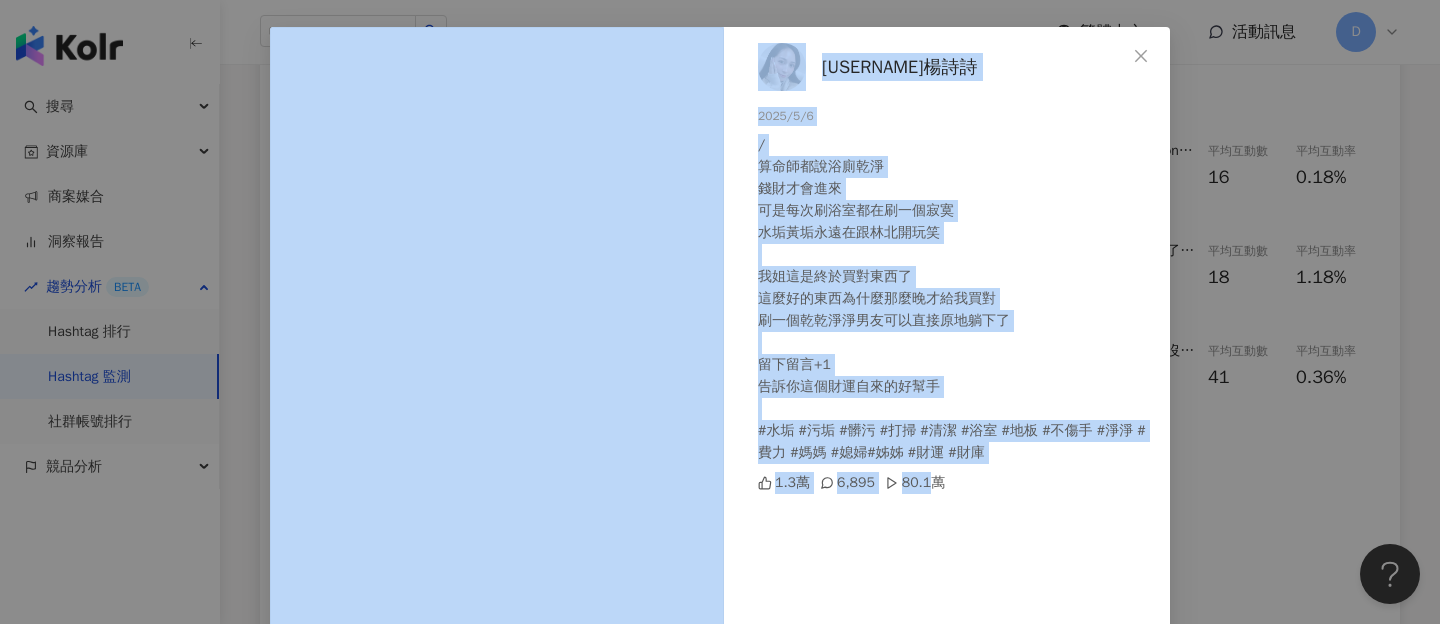 drag, startPoint x: 947, startPoint y: 478, endPoint x: 720, endPoint y: 477, distance: 227.0022 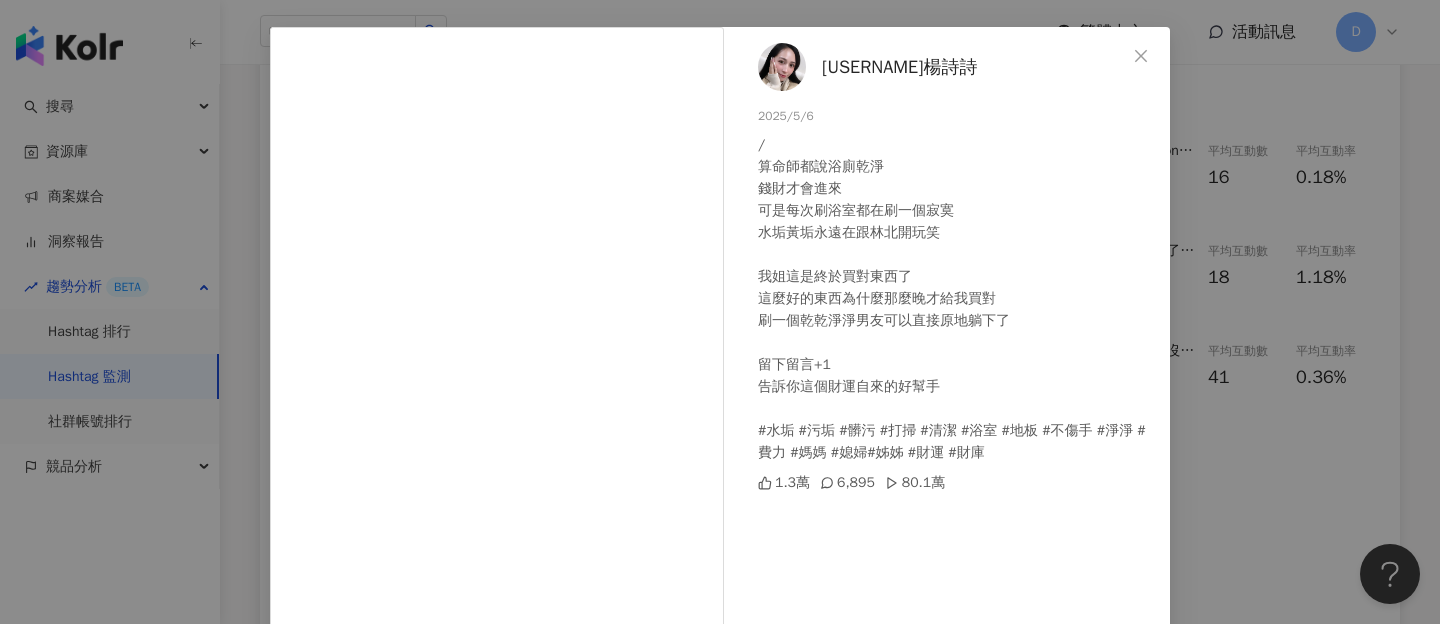 click on "[USERNAME] 2025/5/6 /
算命師都說浴廁乾淨
錢財才會進來
可是每次刷浴室都在刷一個寂寞
水垢黃垢永遠在跟林北開玩笑
我姐這是終於買對東西了
這麼好的東西為什麼那麼晚才給我買對
刷一個乾乾淨淨男友可以直接原地躺下了
留下留言+1
告訴你這個財運自來的好幫手
#水垢 #污垢 #髒污 #打掃 #清潔 #浴室 #地板 #不傷手 #淨淨 #費力 #媽媽 #媳婦#姊姊 #財運 #財庫 1.3萬 6,895 80.1萬 查看原始貼文" at bounding box center (720, 312) 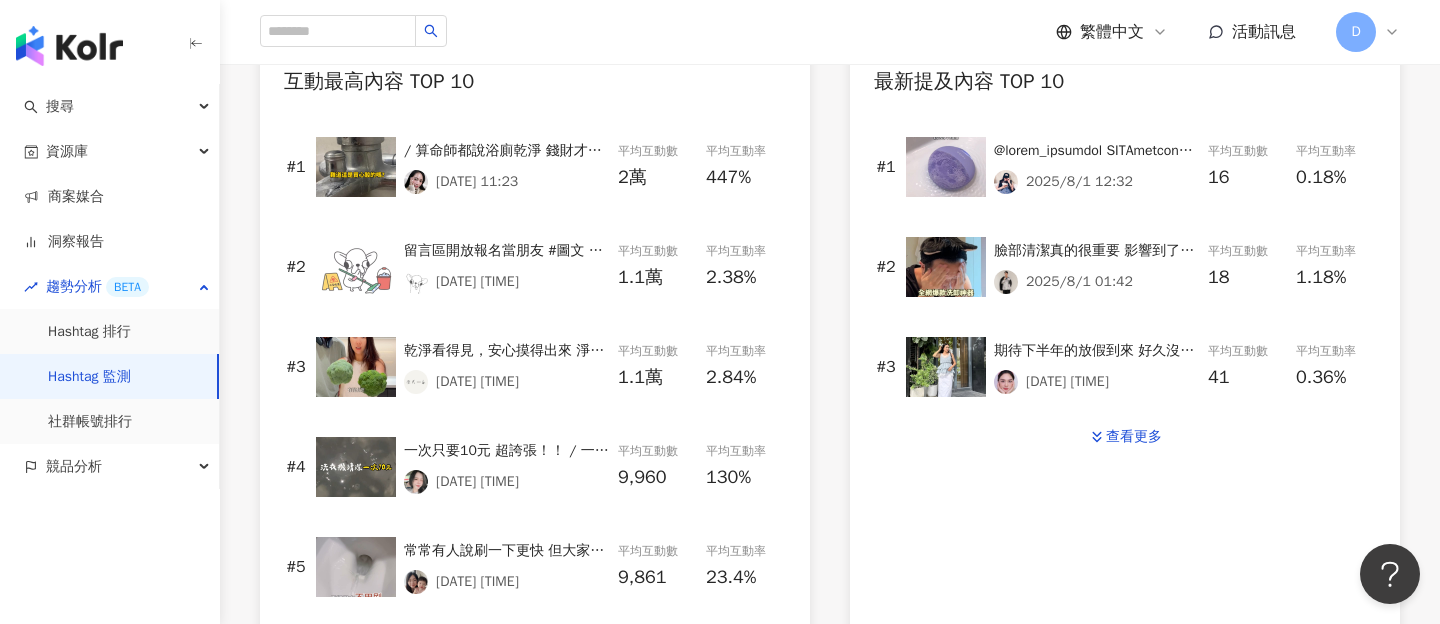 click at bounding box center [356, 167] 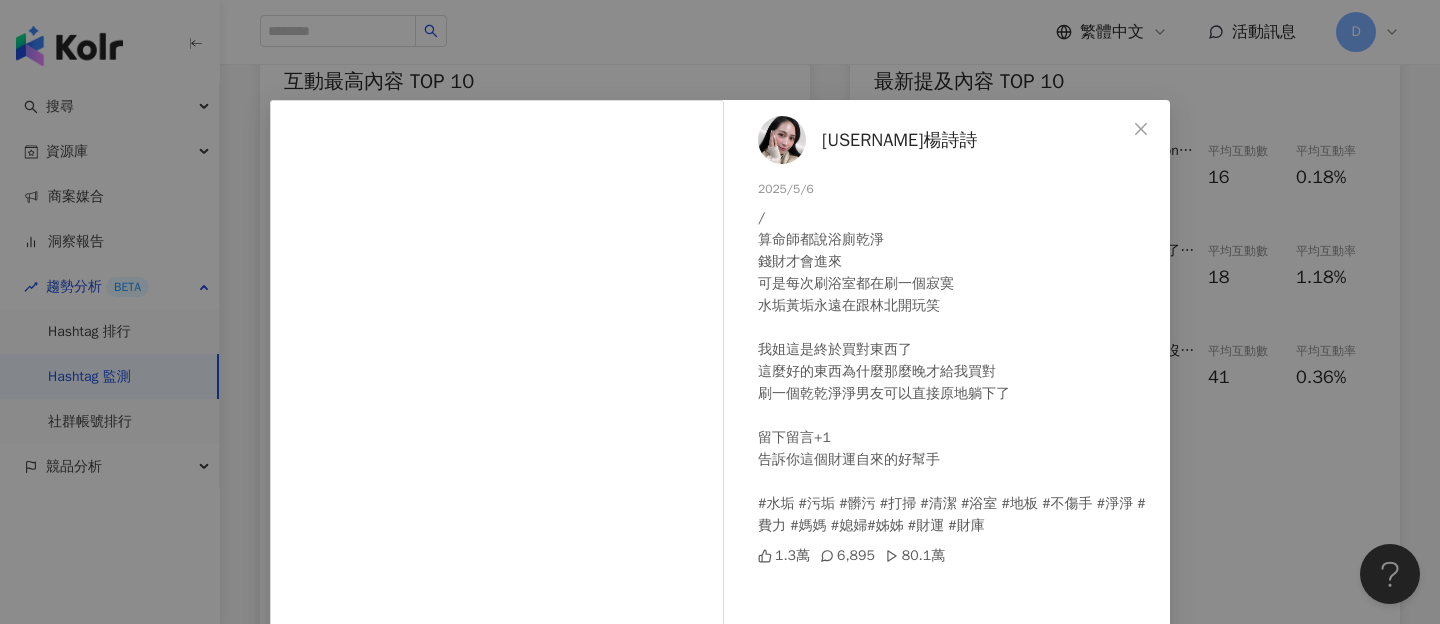 click on "[USERNAME] 2025/5/6 /
算命師都說浴廁乾淨
錢財才會進來
可是每次刷浴室都在刷一個寂寞
水垢黃垢永遠在跟林北開玩笑
我姐這是終於買對東西了
這麼好的東西為什麼那麼晚才給我買對
刷一個乾乾淨淨男友可以直接原地躺下了
留下留言+1
告訴你這個財運自來的好幫手
#水垢 #污垢 #髒污 #打掃 #清潔 #浴室 #地板 #不傷手 #淨淨 #費力 #媽媽 #媳婦#姊姊 #財運 #財庫 1.3萬 6,895 80.1萬 查看原始貼文" at bounding box center (720, 312) 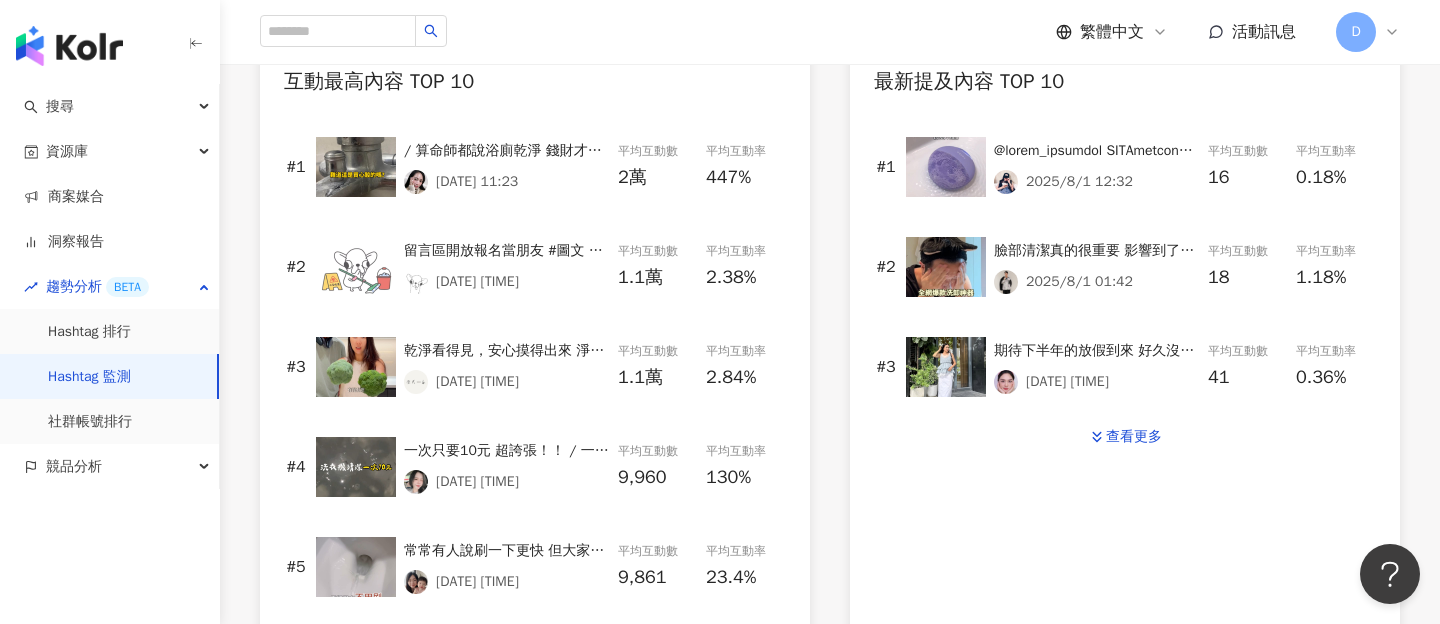 click at bounding box center [356, 267] 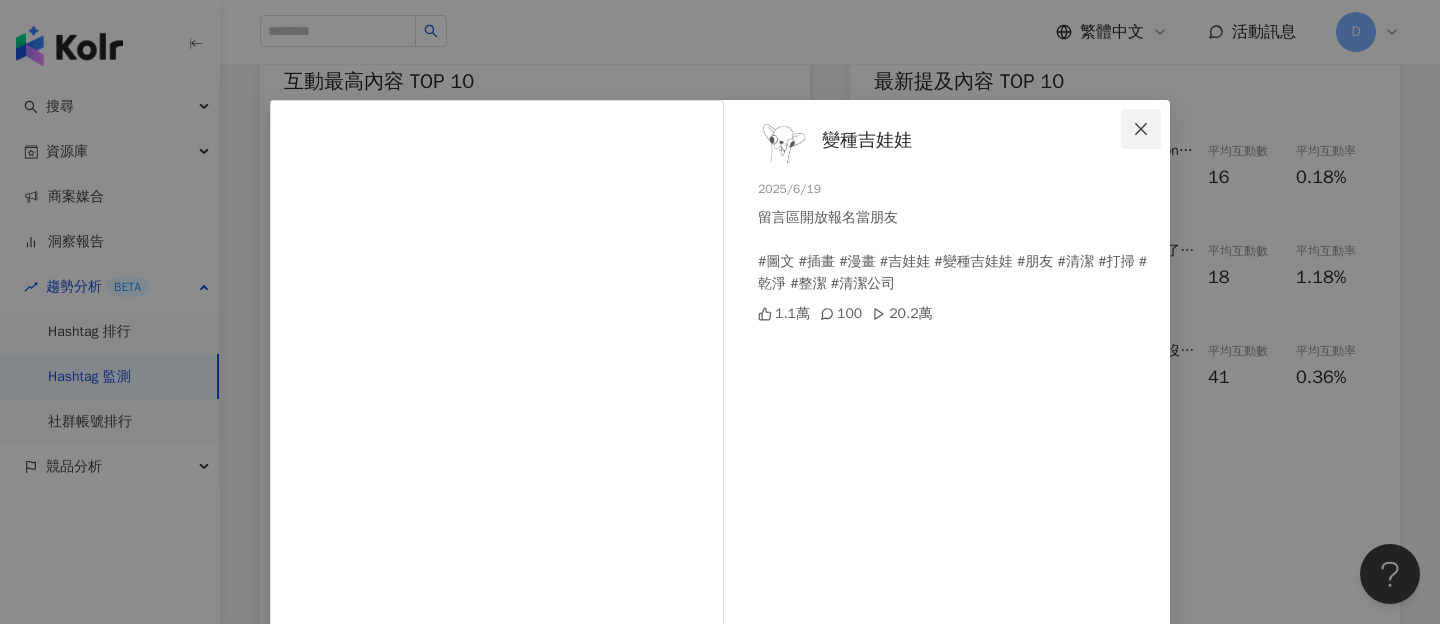 click 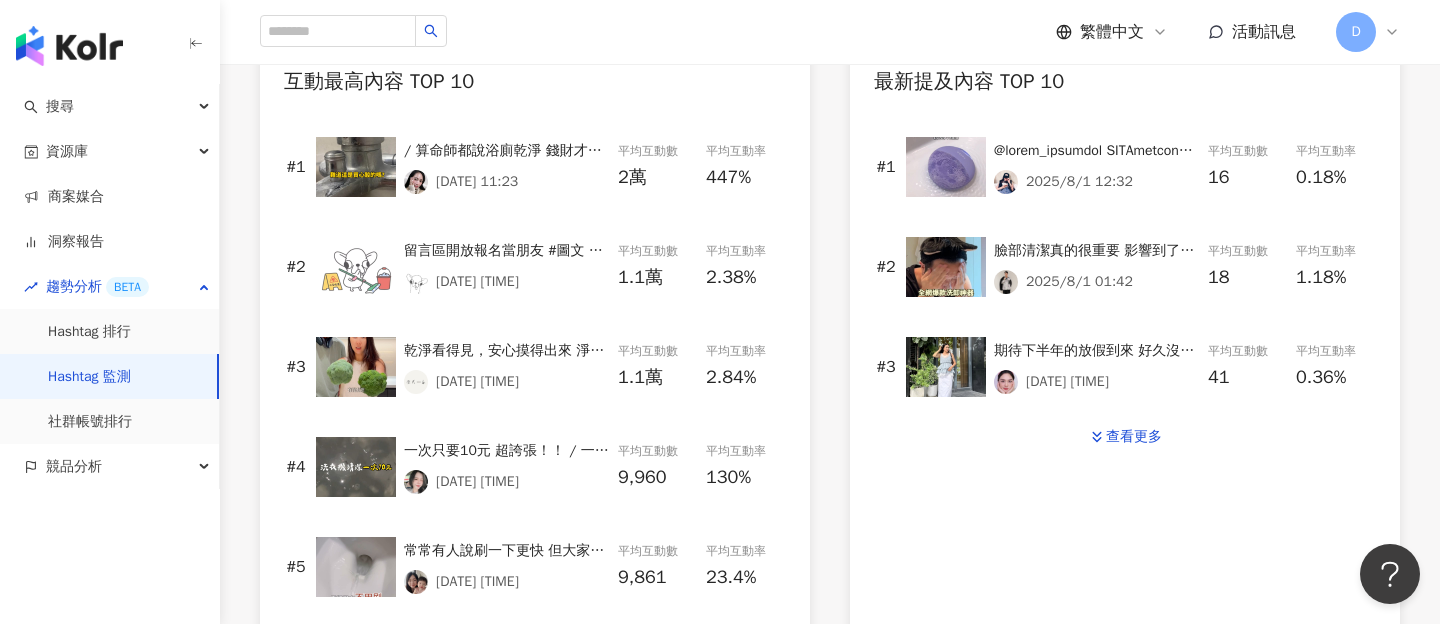 click at bounding box center [356, 367] 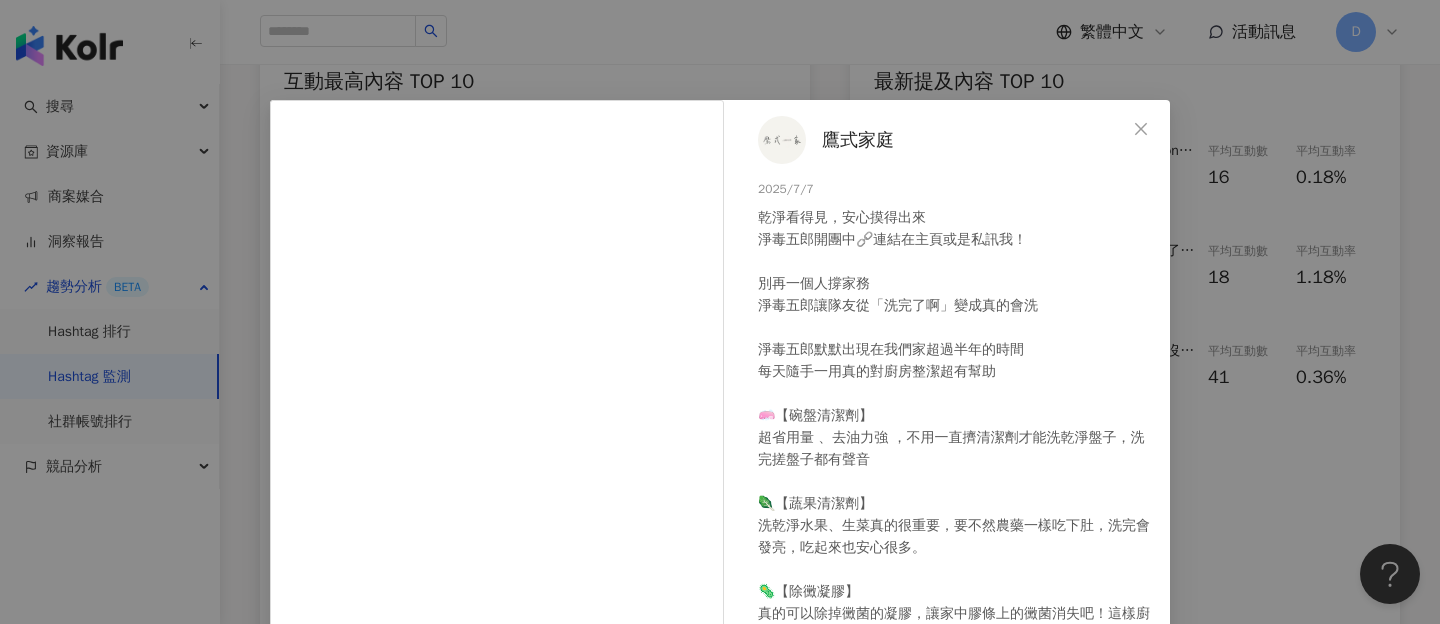 click on "鷹式家庭 2025/7/7 乾淨看得見，安心摸得出來
淨毒五郎開團中🔗連結在主頁或是私訊我！
別再一個人撐家務
淨毒五郎讓隊友從「洗完了啊」變成真的會洗
淨毒五郎默默出現在我們家超過半年的時間
每天隨手一用真的對廚房整潔超有幫助
🧼【碗盤清潔劑】
超省用量 、去油力強 ，不用一直擠清潔劑才能洗乾淨盤子，洗完搓盤子都有聲音
🥬【蔬果清潔劑】
洗乾淨水果、生菜真的很重要，要不然農藥一樣吃下肚，洗完會發亮，吃起來也安心很多。
🦠【除黴凝膠】
真的可以除掉黴菌的凝膠，讓家中膠條上的黴菌消失吧！這樣廚房浴室看起來才會很順眼。
🫧【油污清潔慕斯】
沒怪味不刺鼻又能清除抽油煙機的油垢，讓你不會害怕拆下來清洗搞得亂糟糟又清不掉。
@chefclean5
#廚房 #廚房用品 #清潔 1.1萬 152 46.7萬 查看原始貼文" at bounding box center (720, 312) 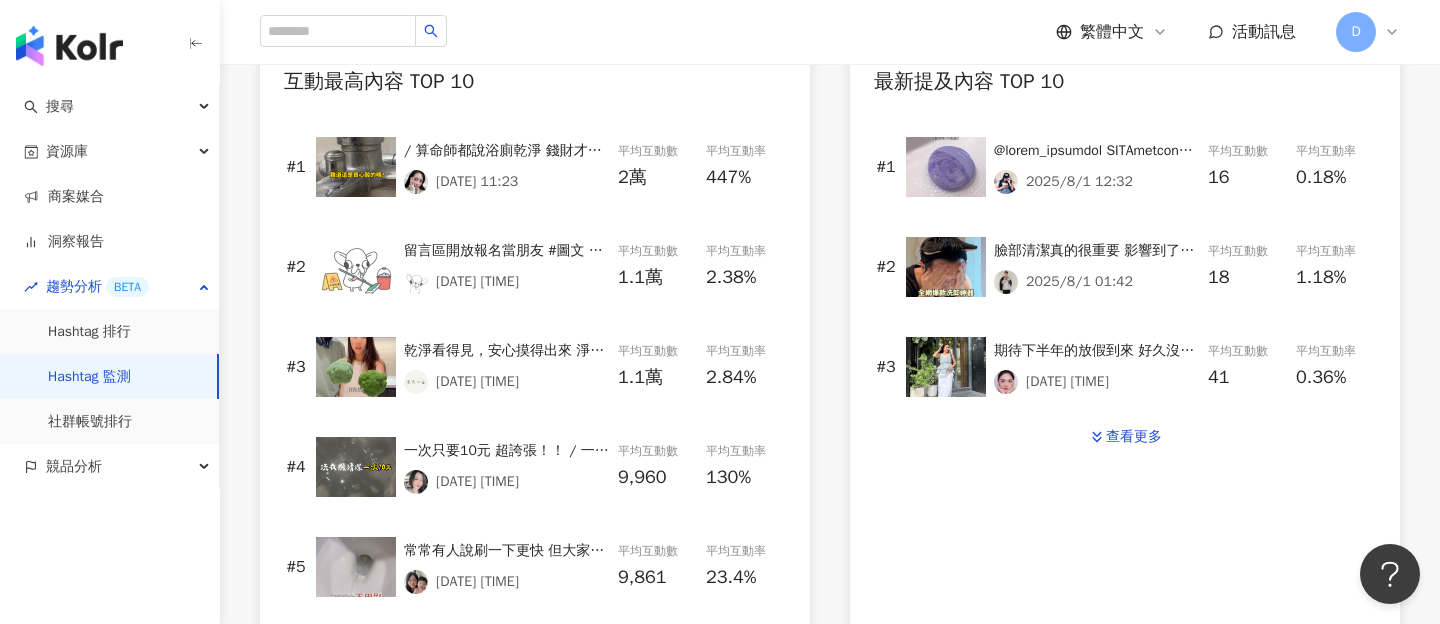click at bounding box center (356, 267) 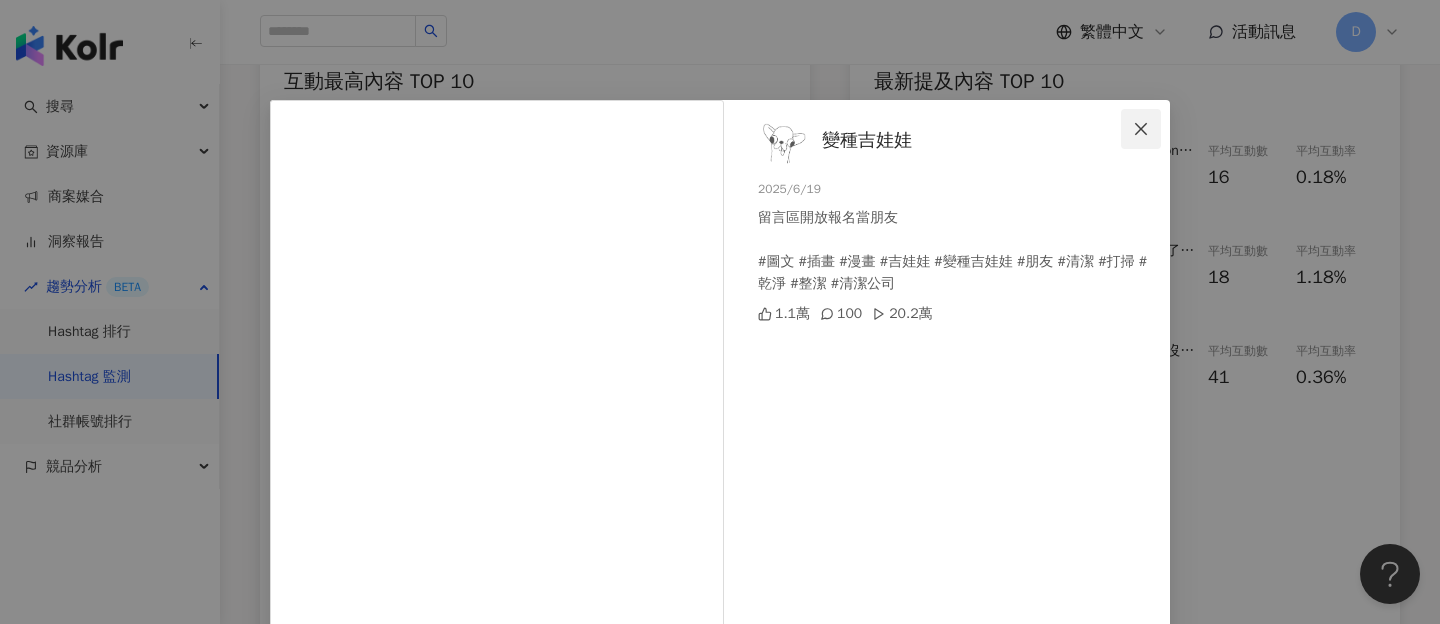 click 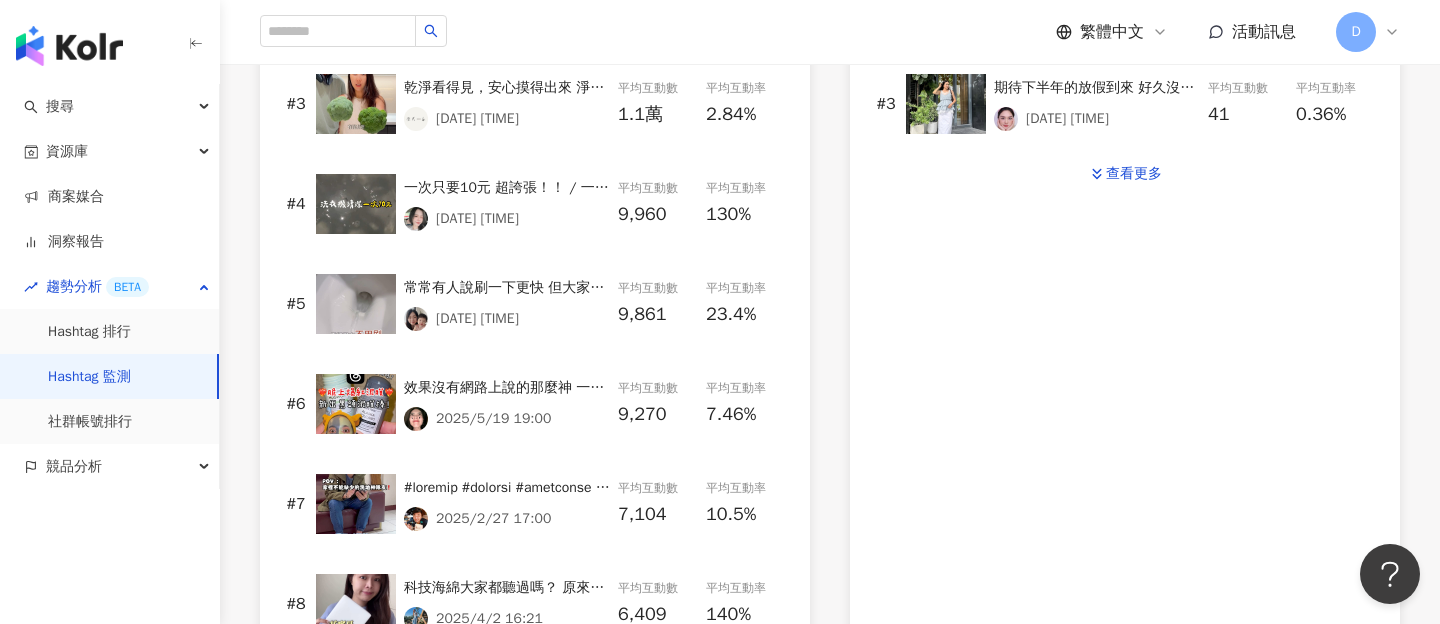 scroll, scrollTop: 1200, scrollLeft: 0, axis: vertical 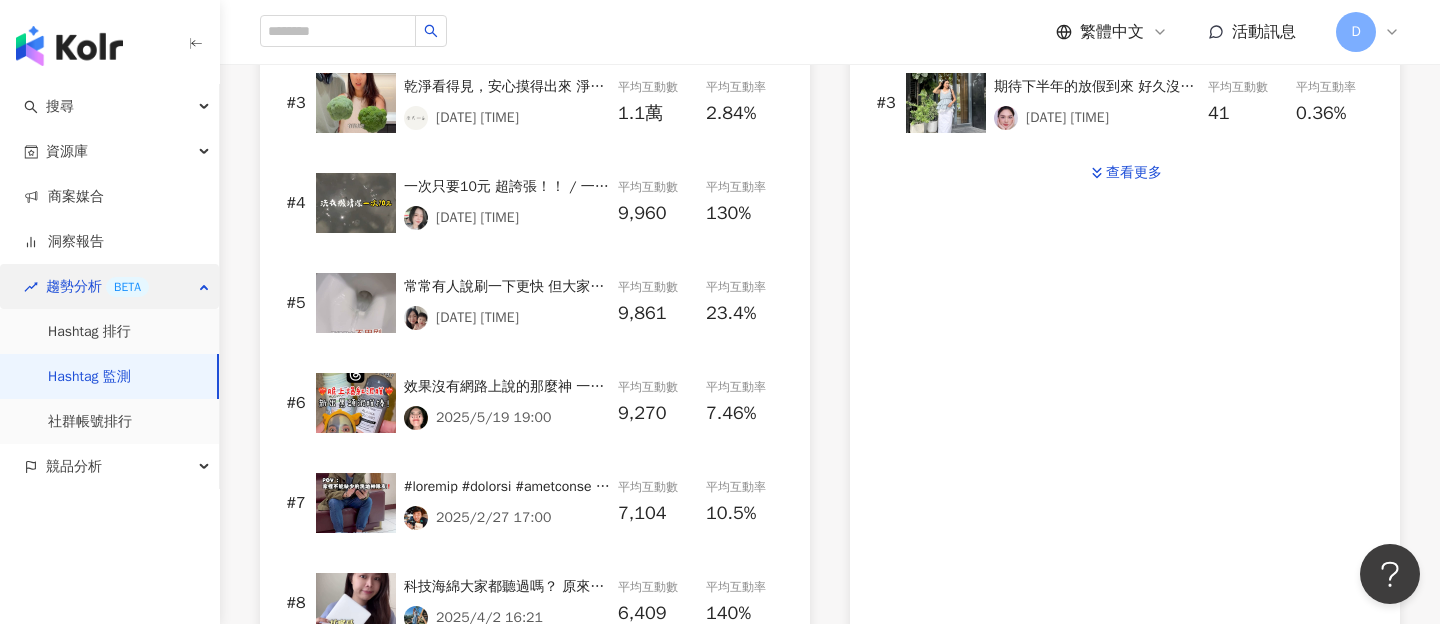 click on "趨勢分析 BETA" at bounding box center [109, 286] 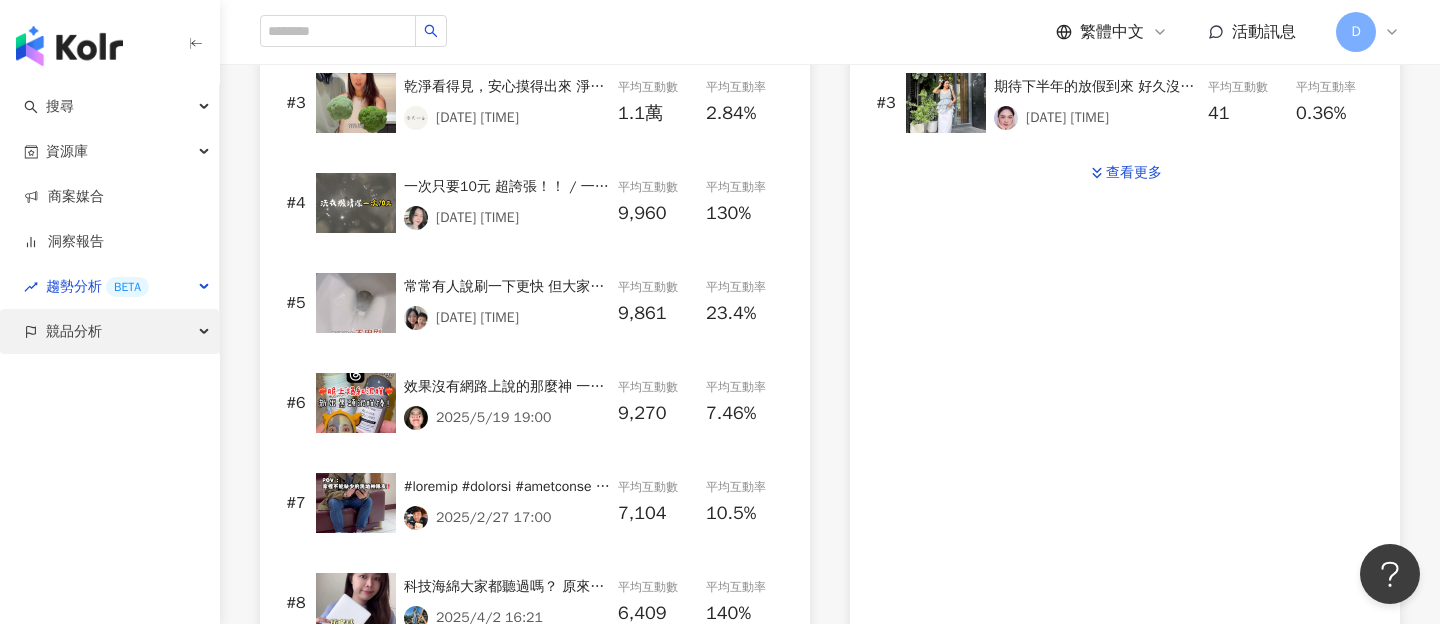 click on "競品分析" at bounding box center (109, 331) 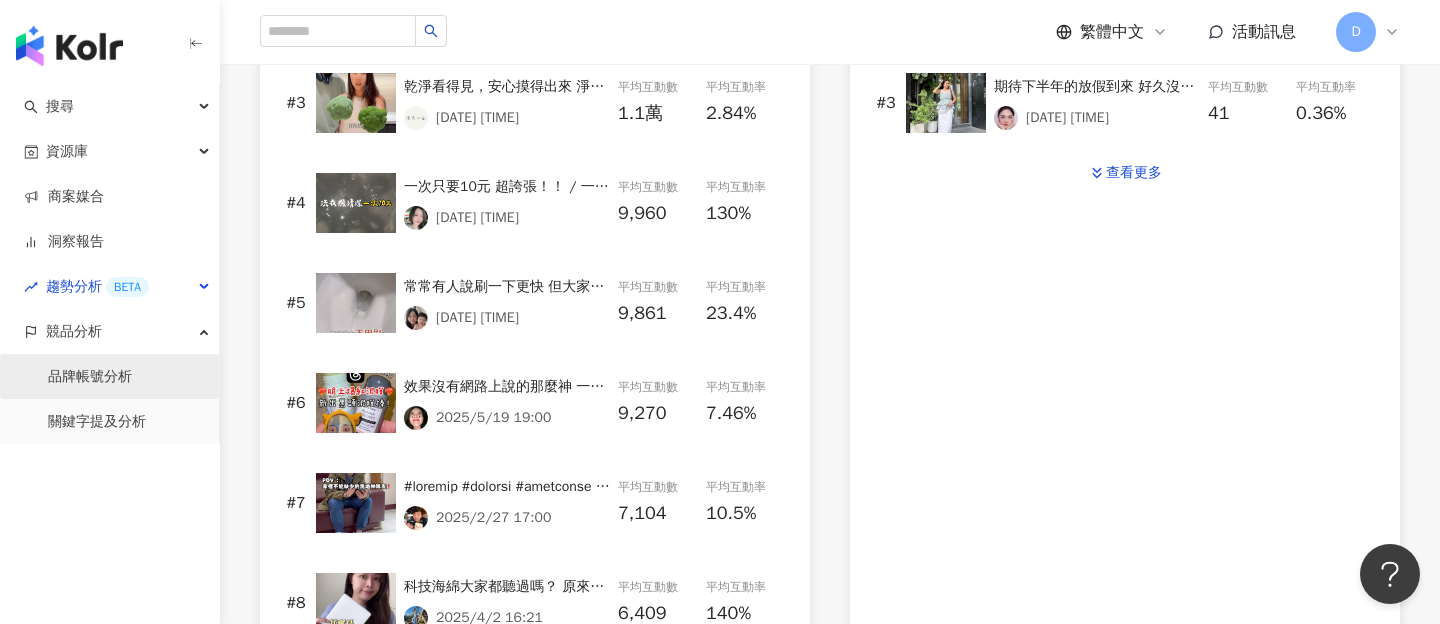 click on "品牌帳號分析" at bounding box center [90, 377] 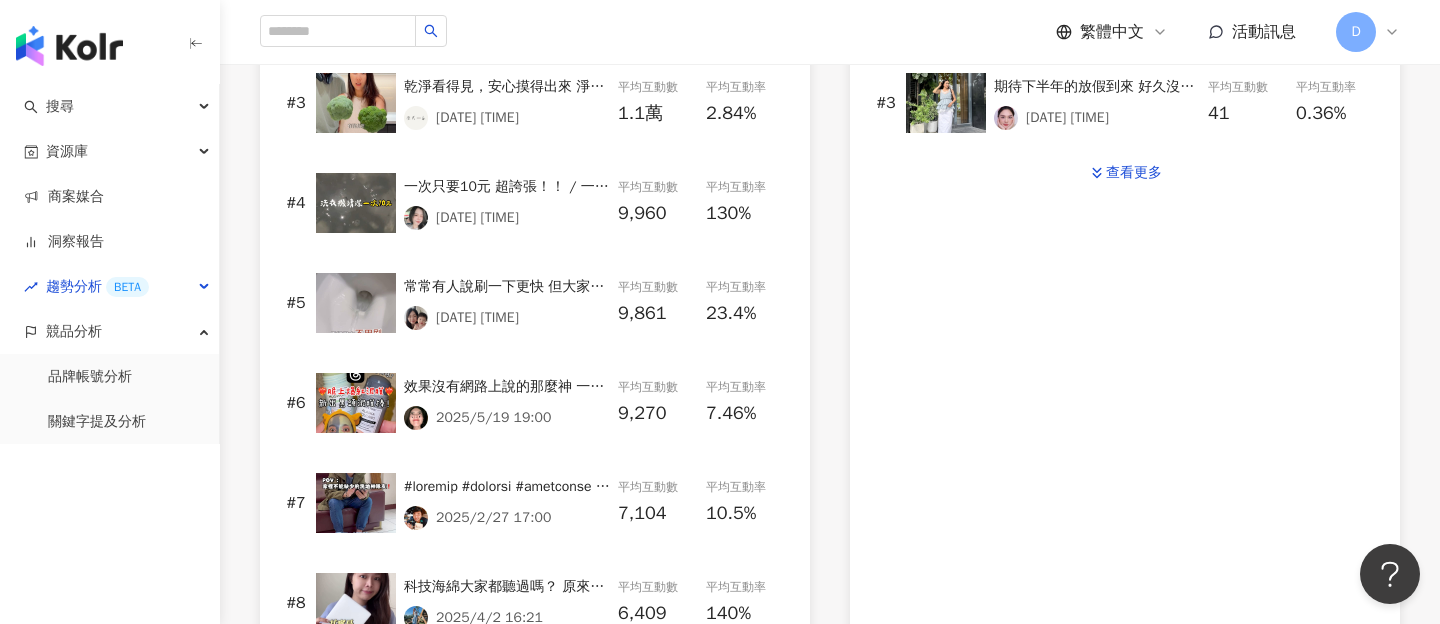 scroll, scrollTop: 0, scrollLeft: 0, axis: both 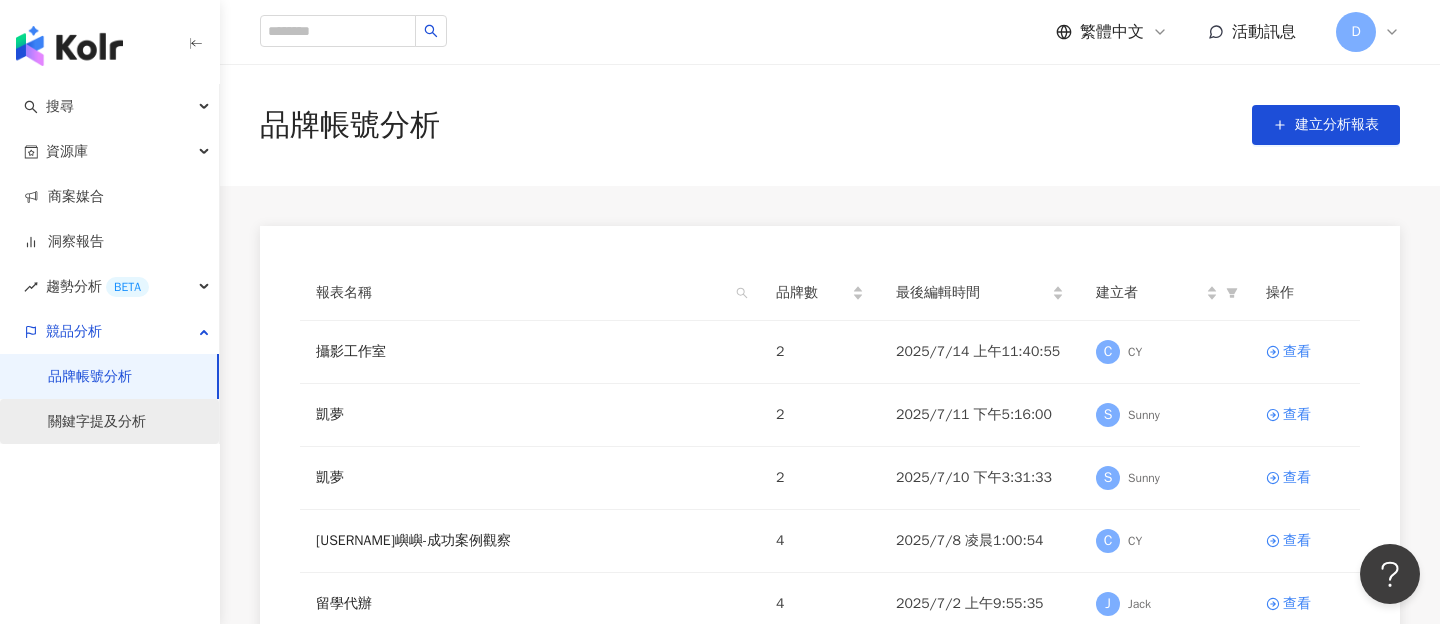 click on "關鍵字提及分析" at bounding box center [97, 422] 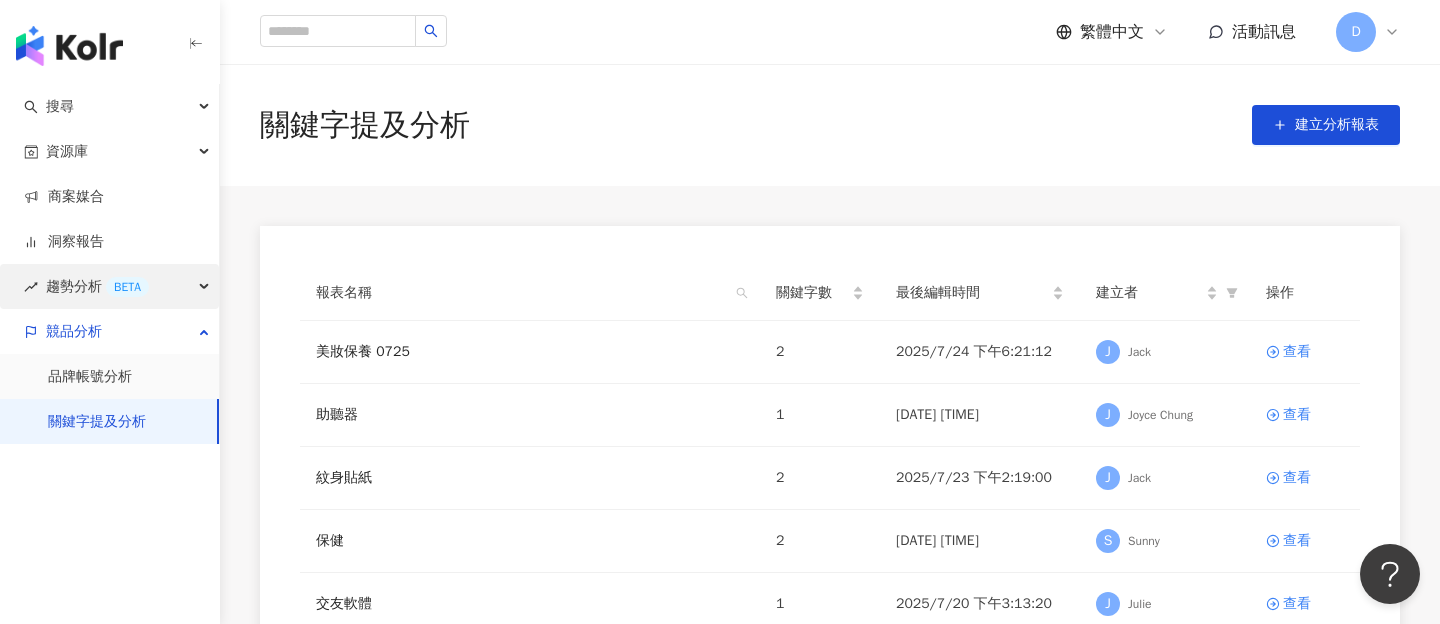 click on "趨勢分析 BETA" at bounding box center (97, 286) 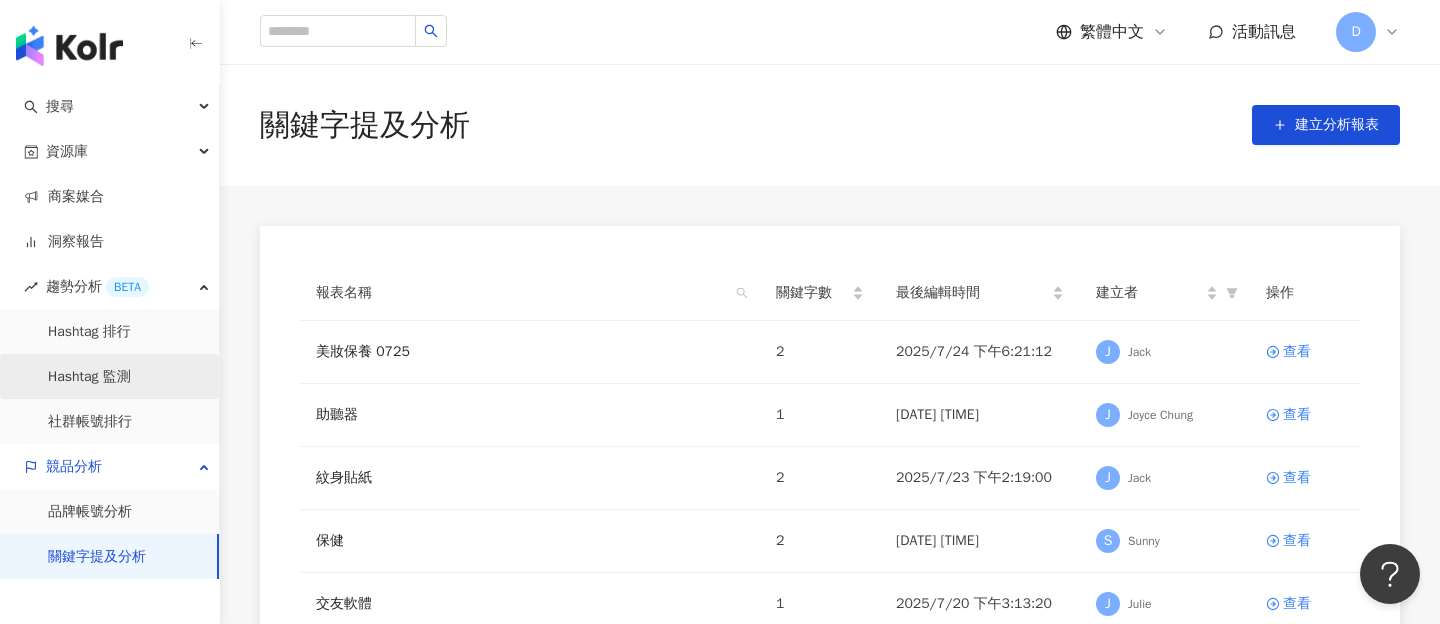 click on "Hashtag 監測" at bounding box center [89, 377] 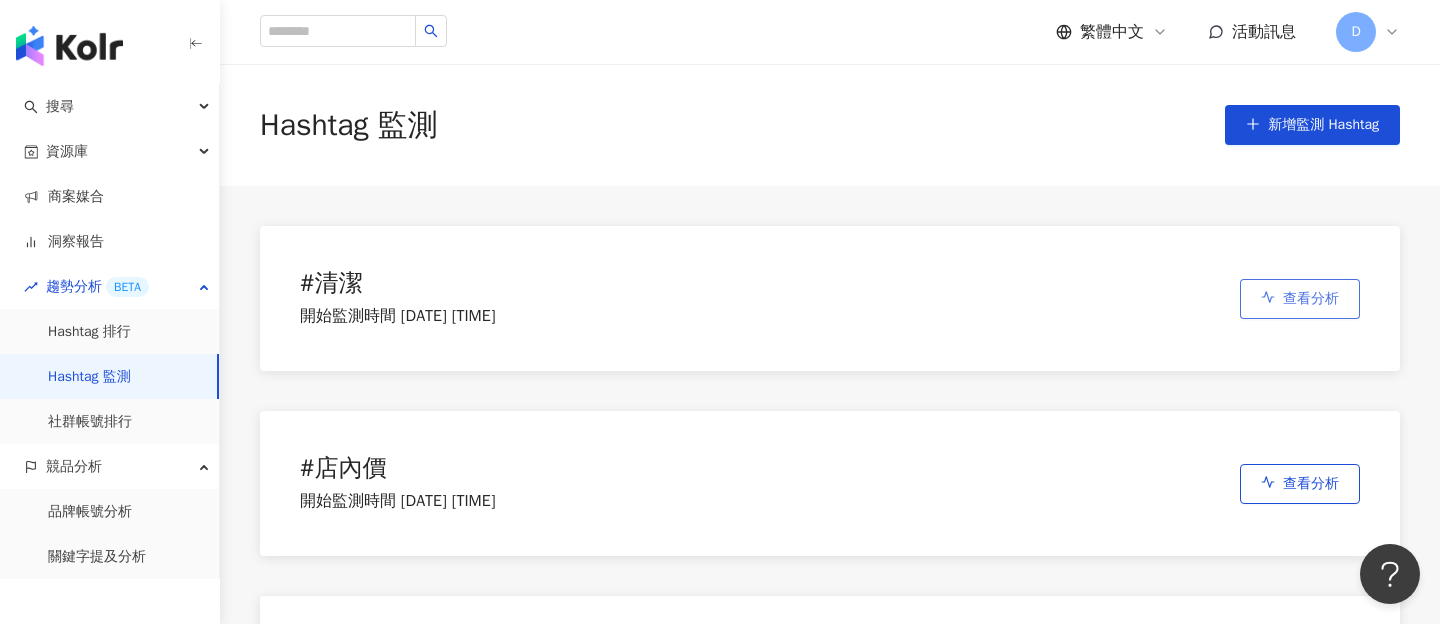 click on "查看分析" at bounding box center [1311, 299] 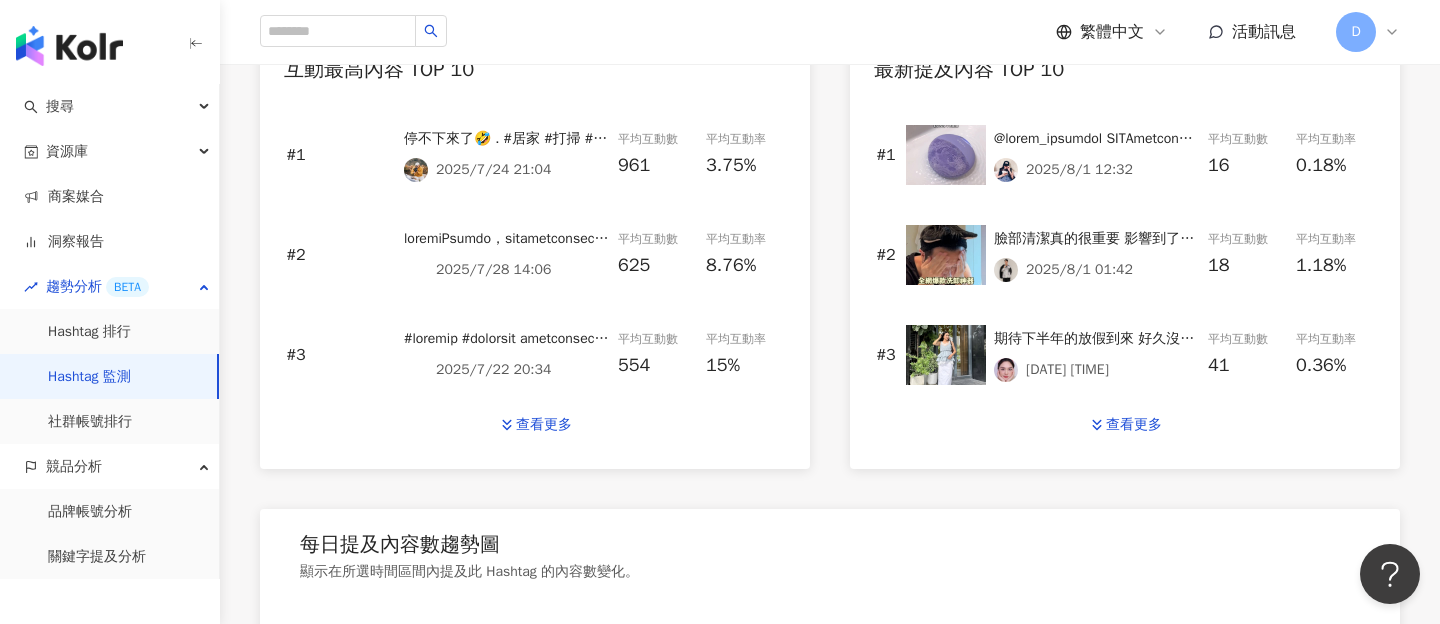 scroll, scrollTop: 930, scrollLeft: 0, axis: vertical 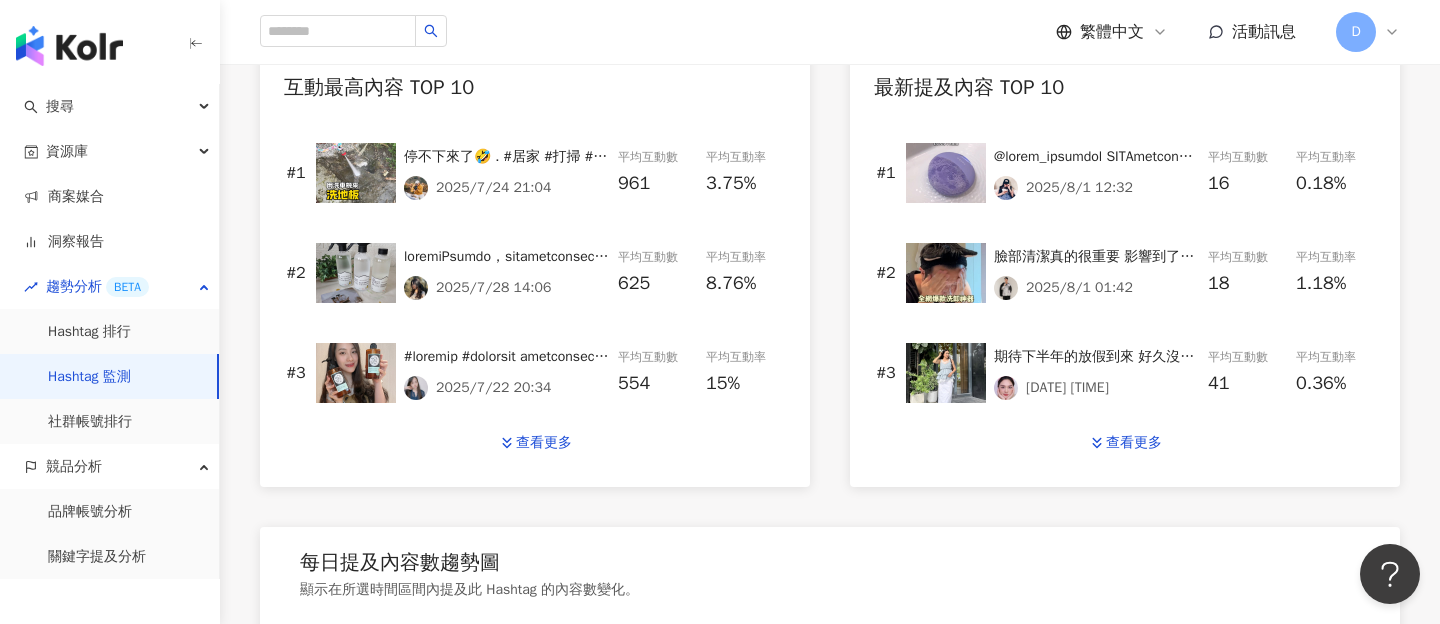 click at bounding box center [356, 273] 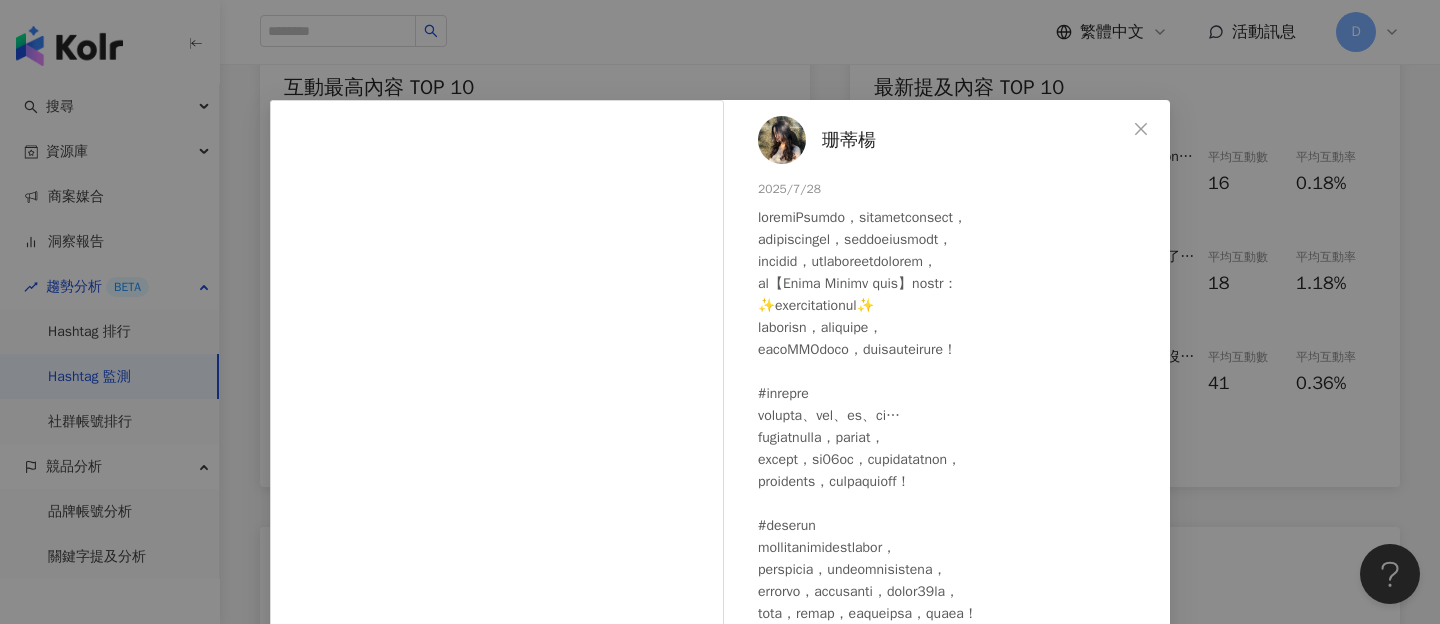 drag, startPoint x: 1149, startPoint y: 128, endPoint x: 1002, endPoint y: 301, distance: 227.01982 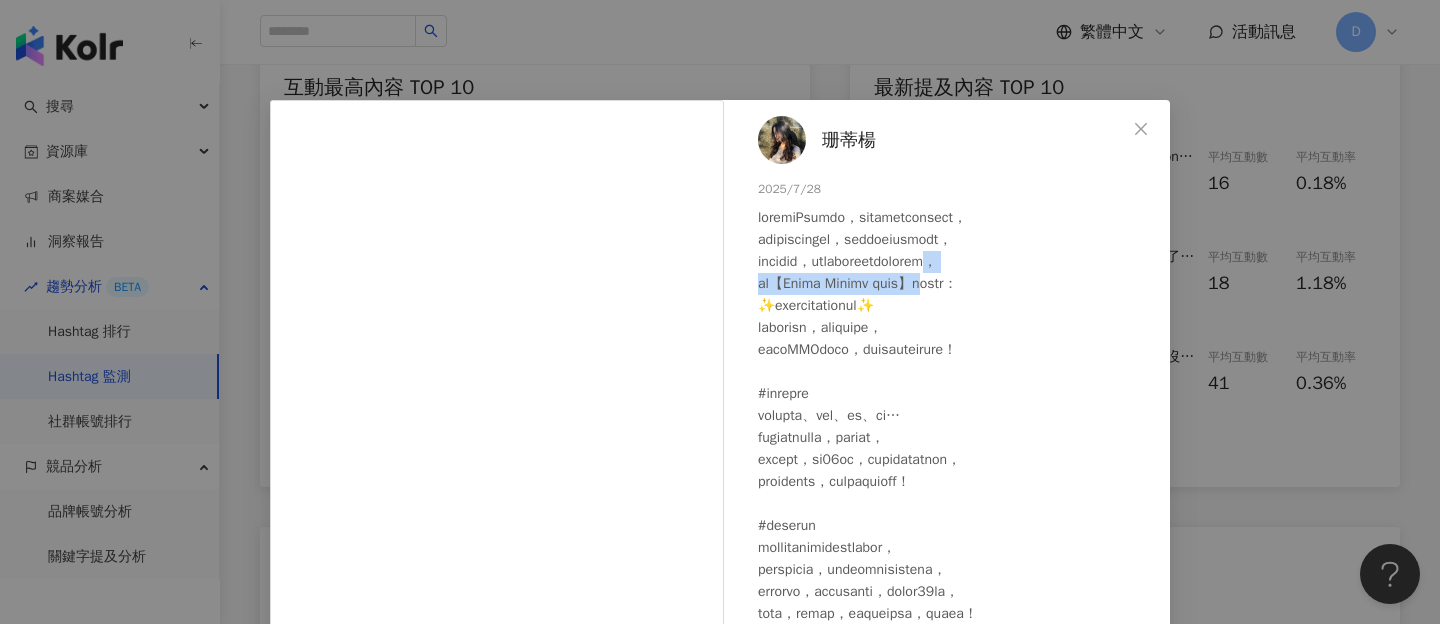 drag, startPoint x: 981, startPoint y: 282, endPoint x: 1102, endPoint y: 269, distance: 121.69634 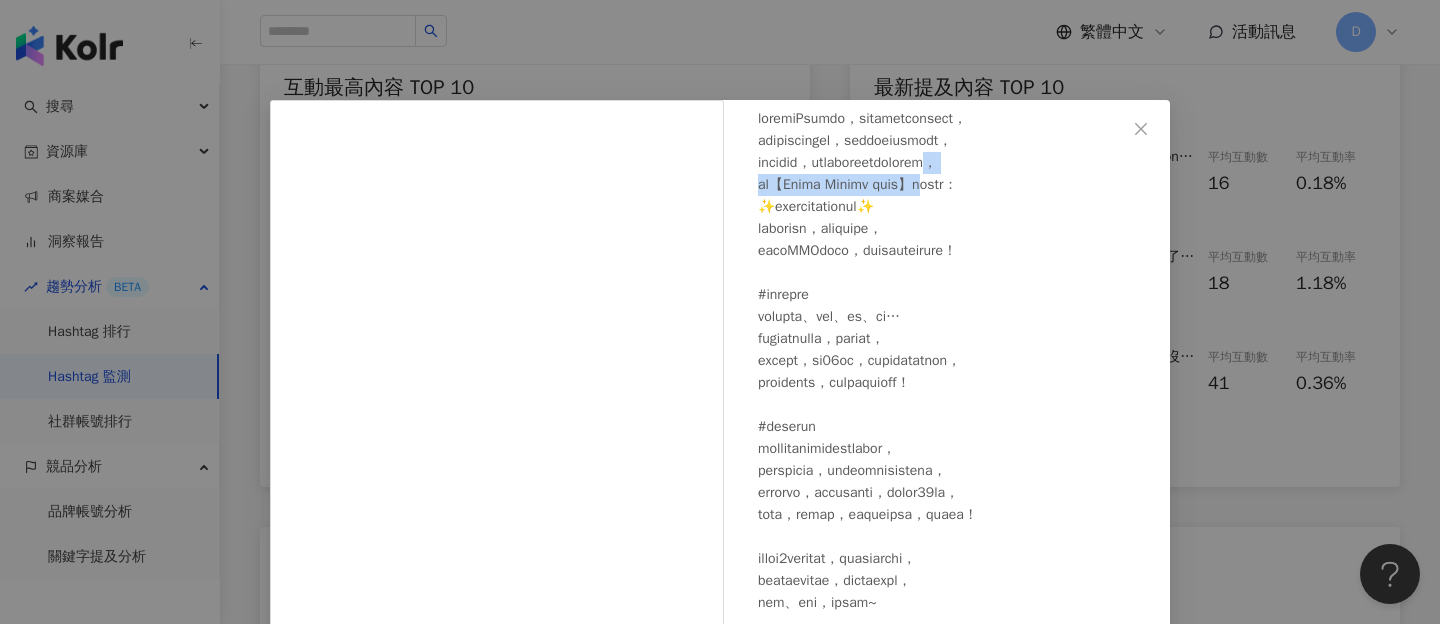 scroll, scrollTop: 101, scrollLeft: 0, axis: vertical 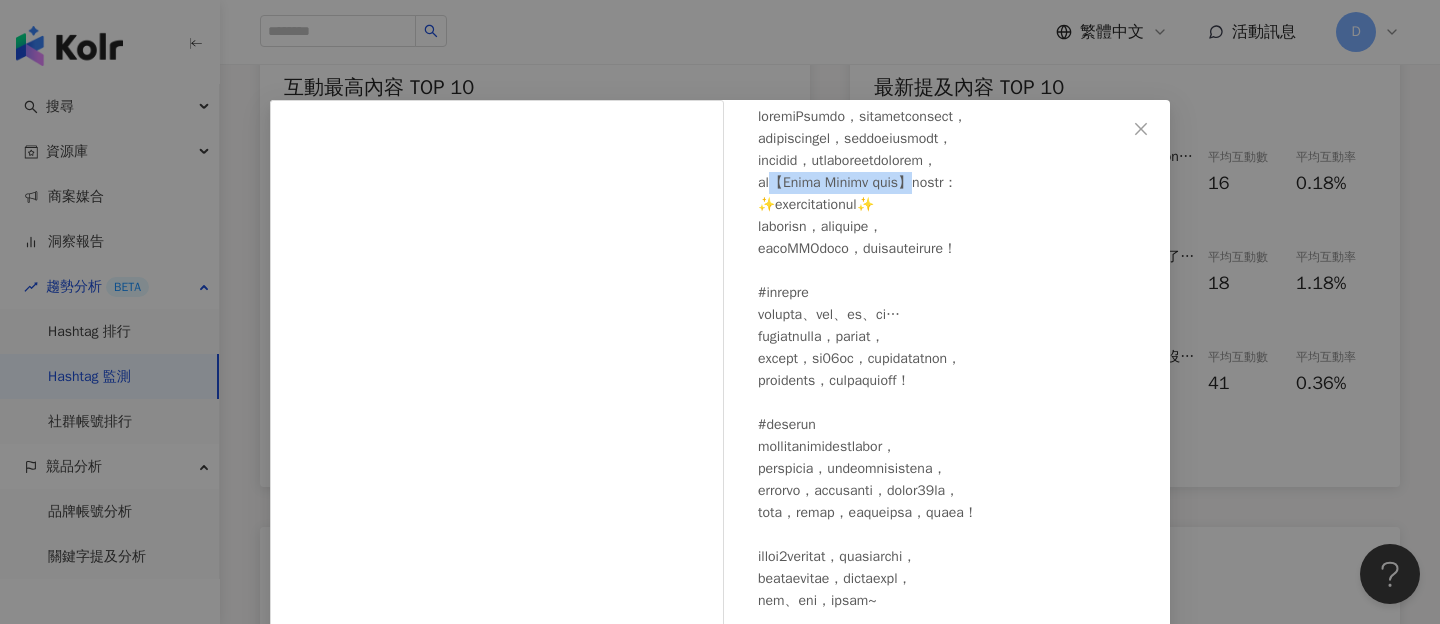 drag, startPoint x: 792, startPoint y: 172, endPoint x: 953, endPoint y: 185, distance: 161.52399 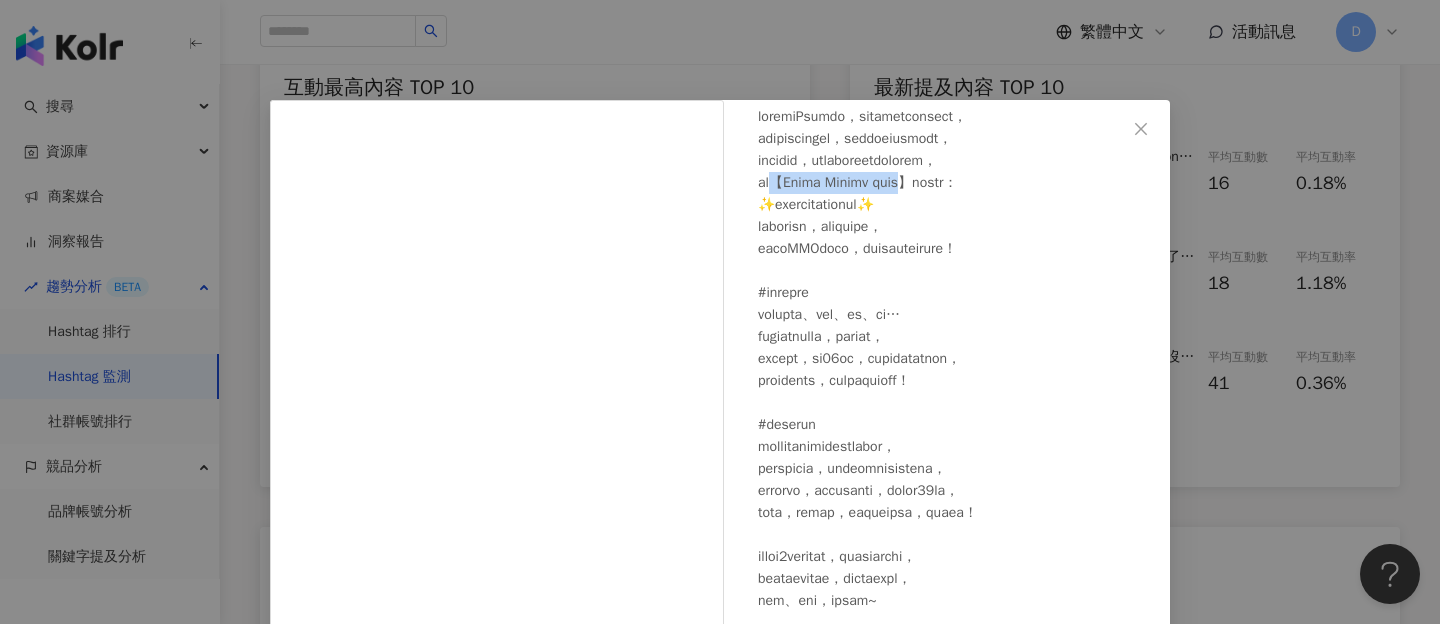 click at bounding box center (956, 645) 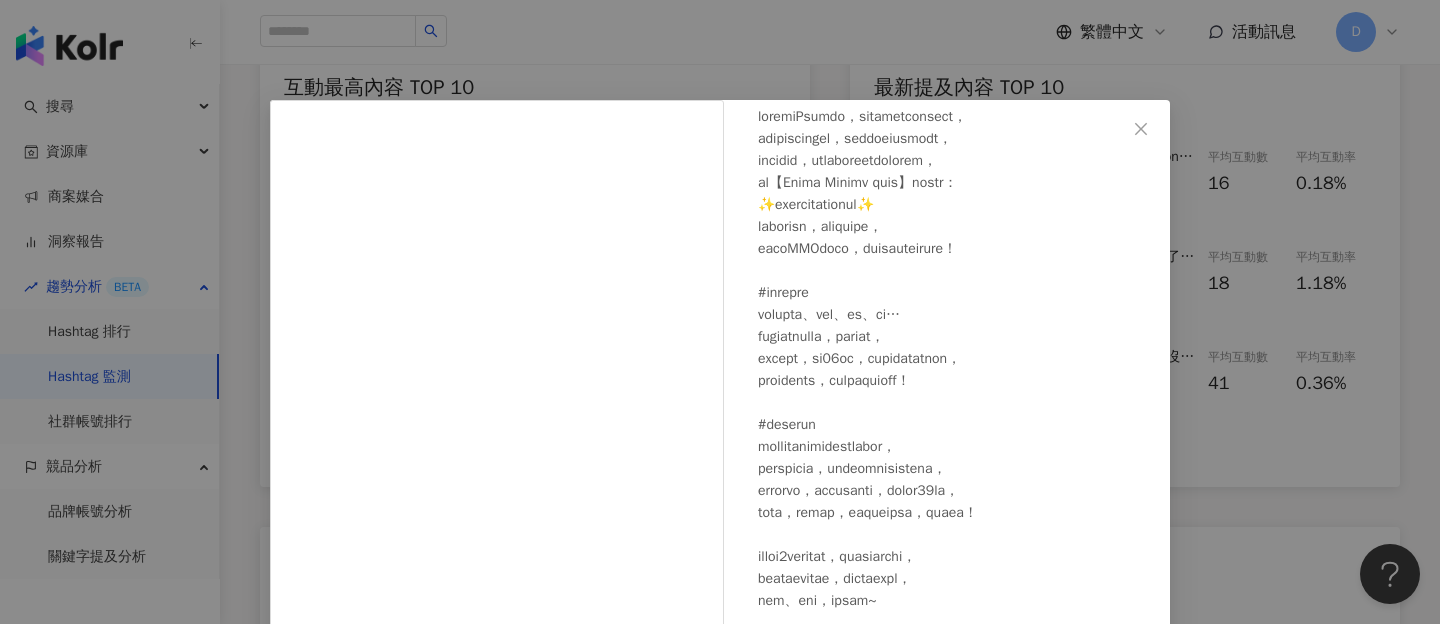 click on "珊蒂楊 2025/7/28 610 15 查看原始貼文" at bounding box center (720, 312) 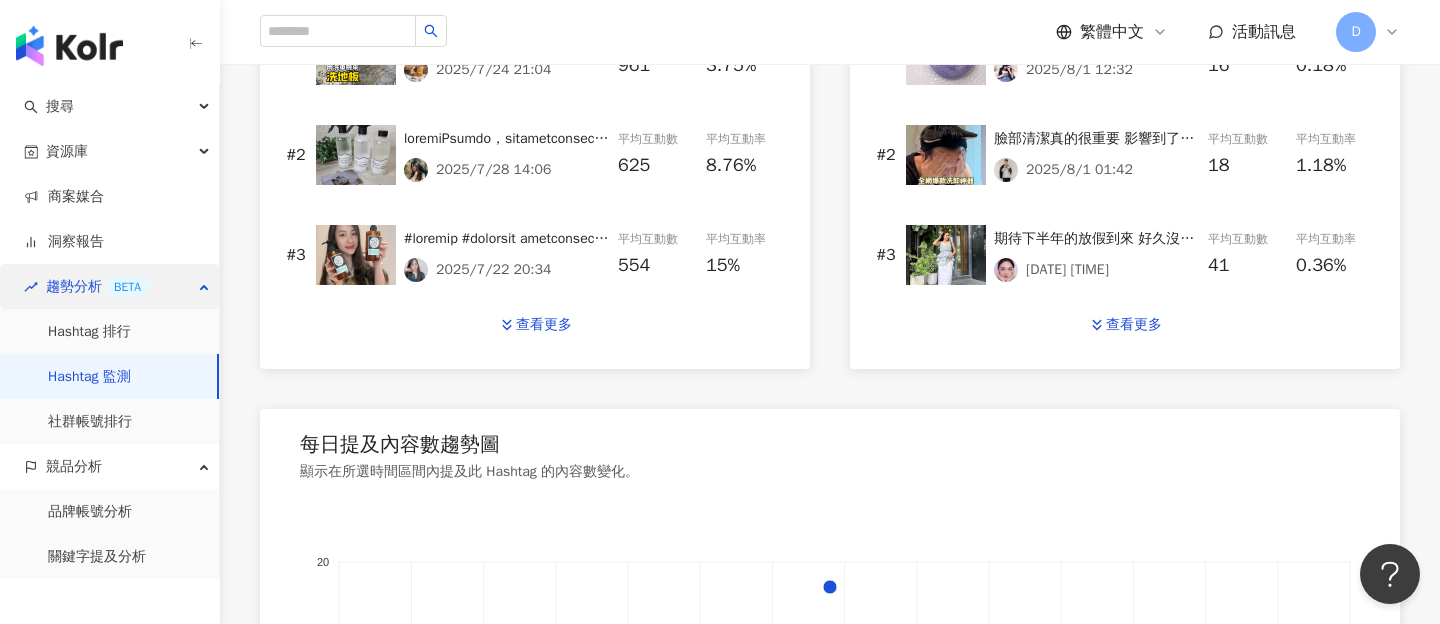 scroll, scrollTop: 1049, scrollLeft: 0, axis: vertical 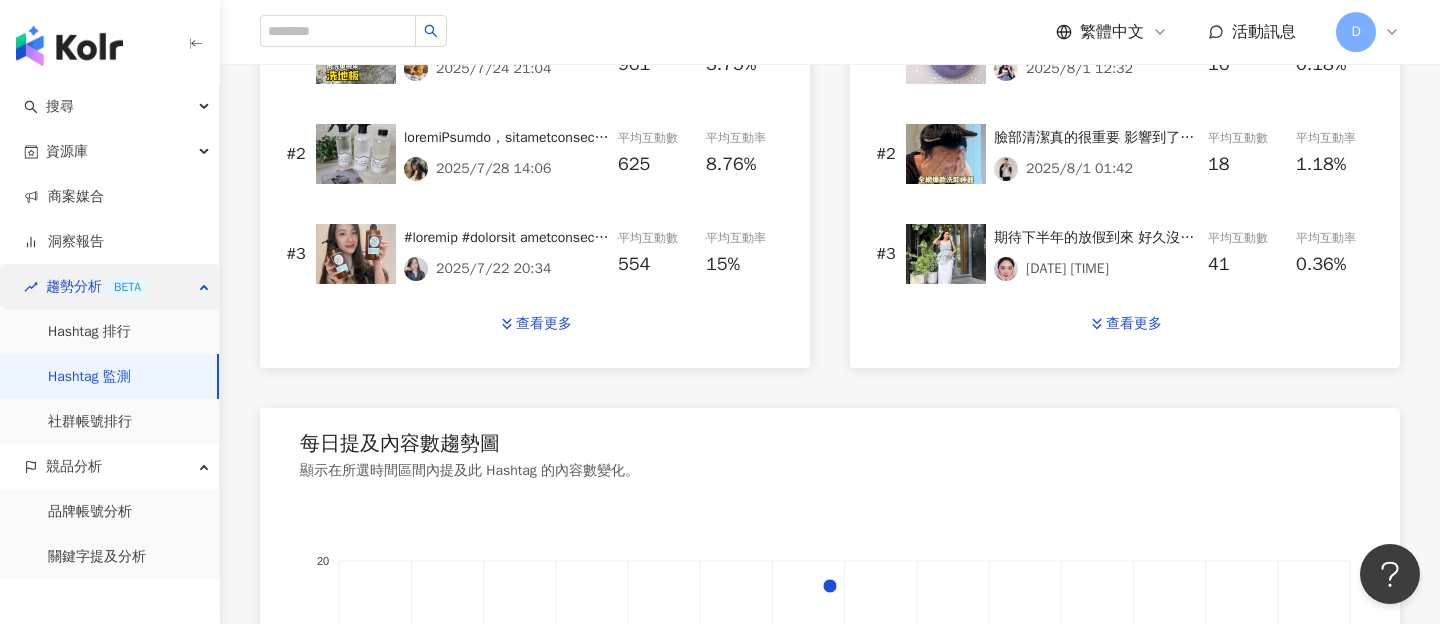 click on "趨勢分析 BETA" at bounding box center (109, 286) 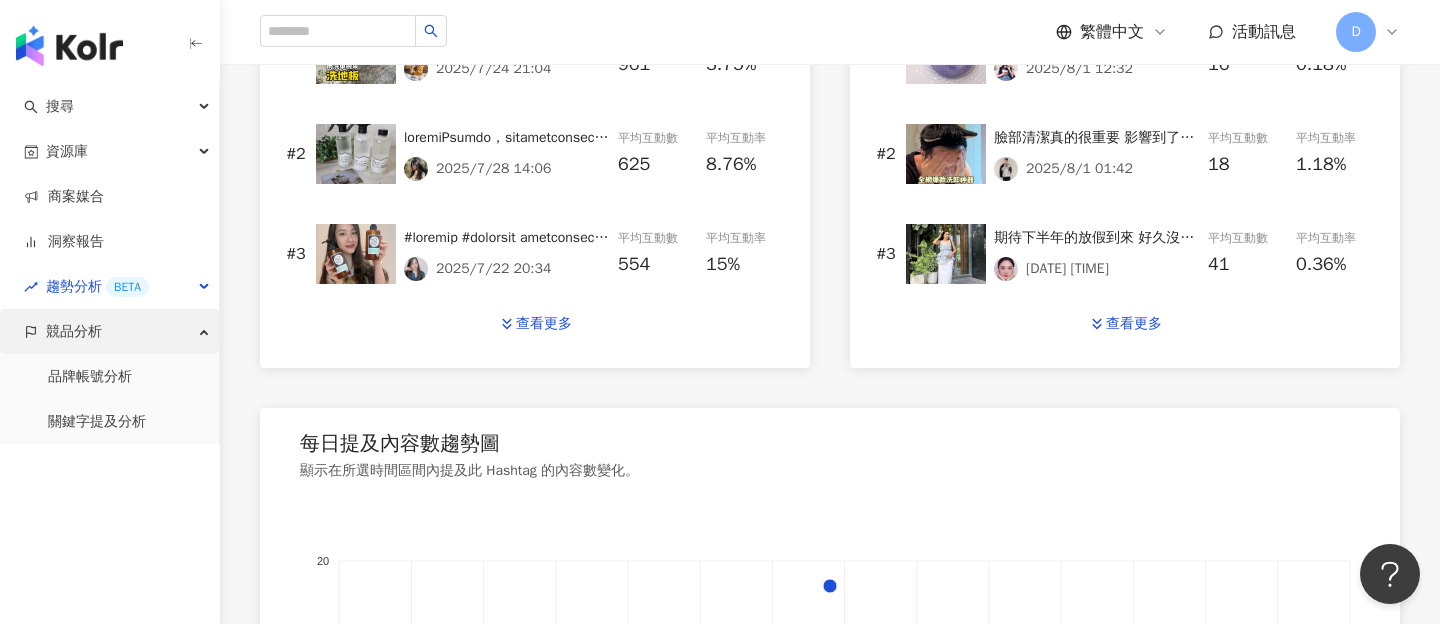 click on "競品分析" at bounding box center [109, 331] 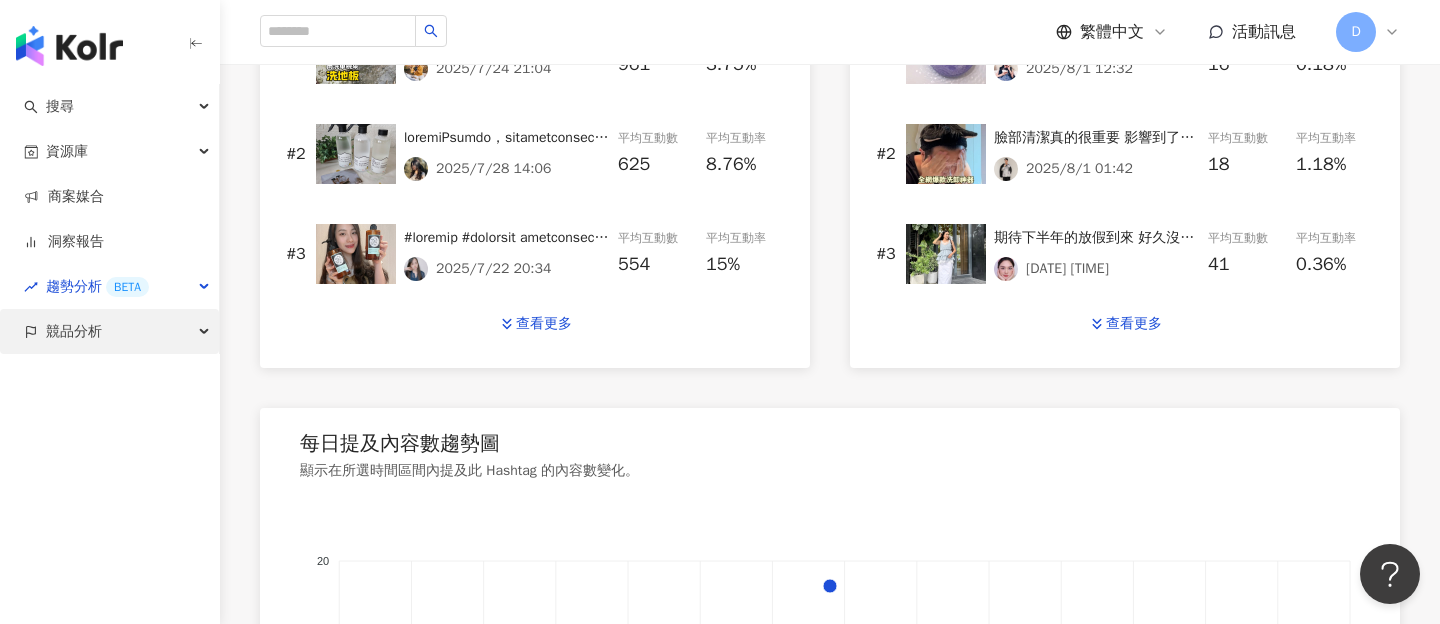 click on "競品分析" at bounding box center [109, 331] 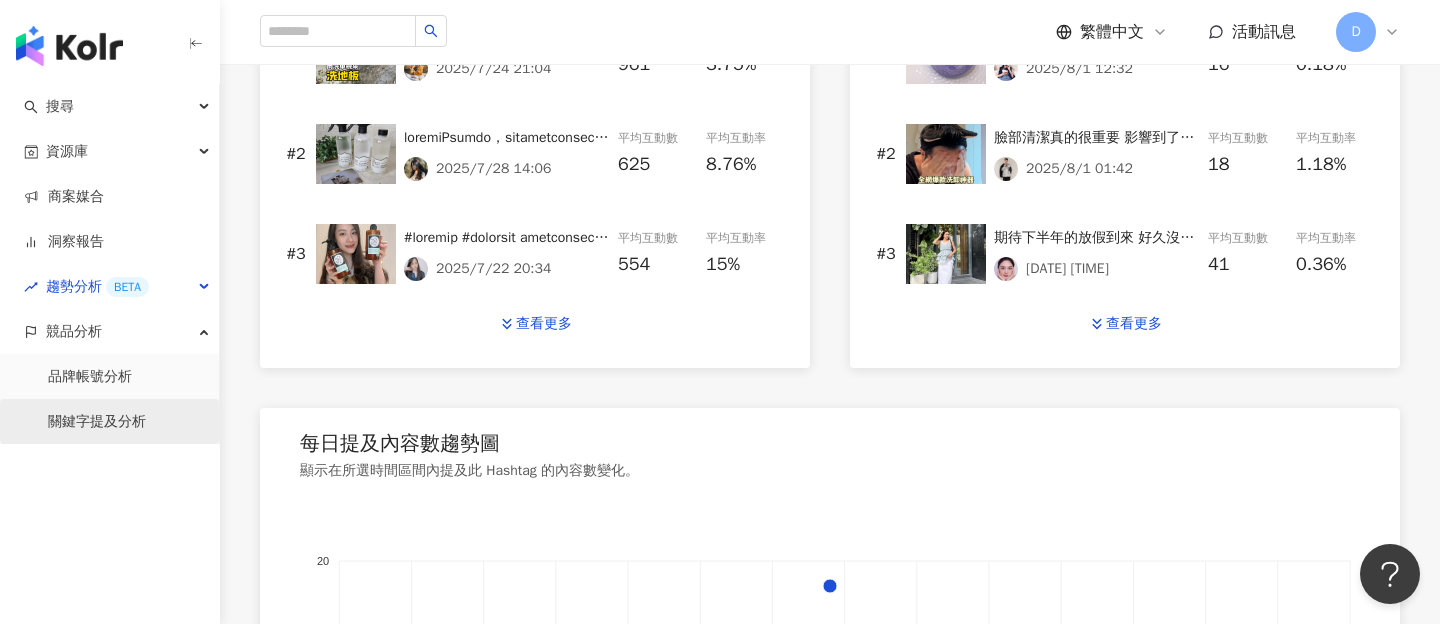 click on "關鍵字提及分析" at bounding box center [97, 422] 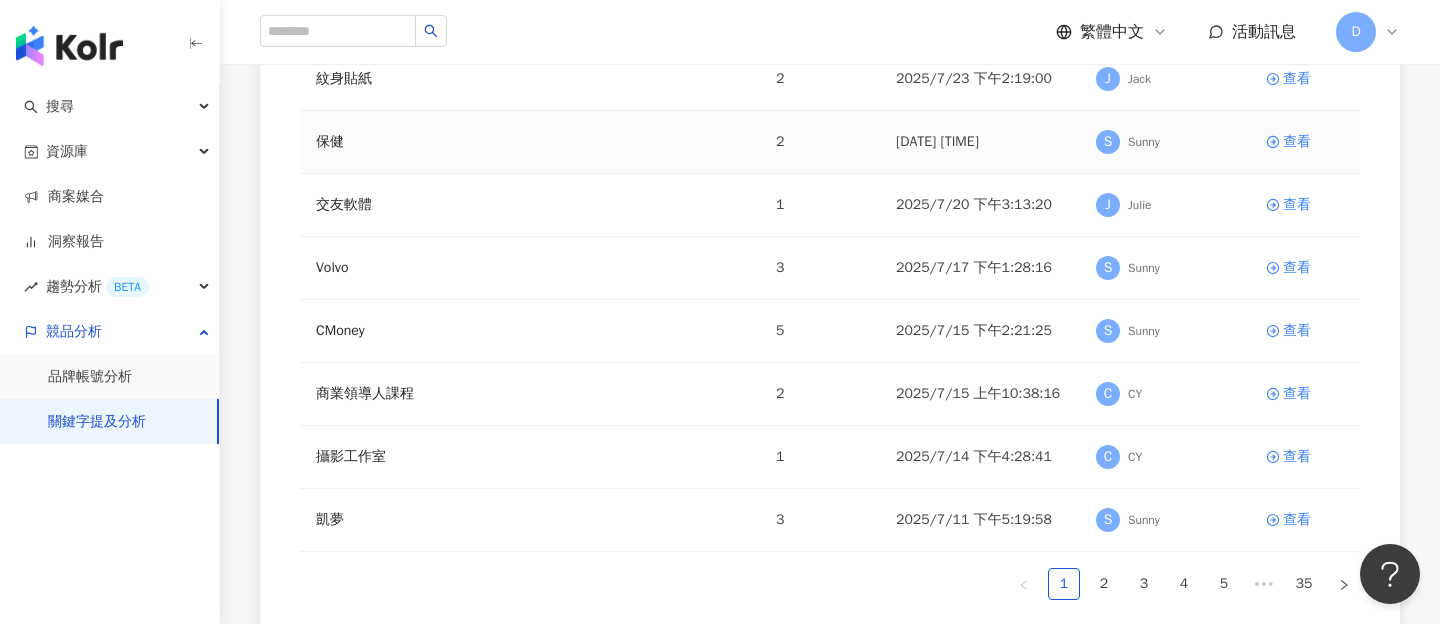 scroll, scrollTop: 448, scrollLeft: 0, axis: vertical 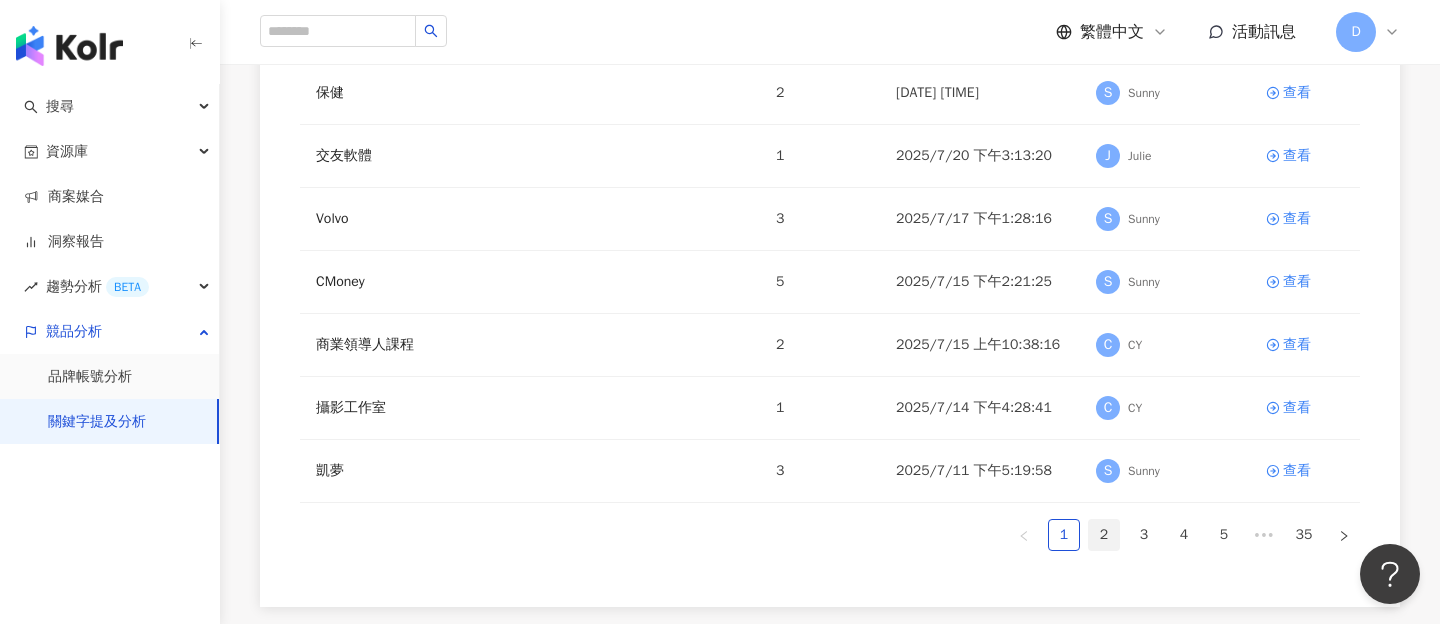 click on "2" at bounding box center (1104, 535) 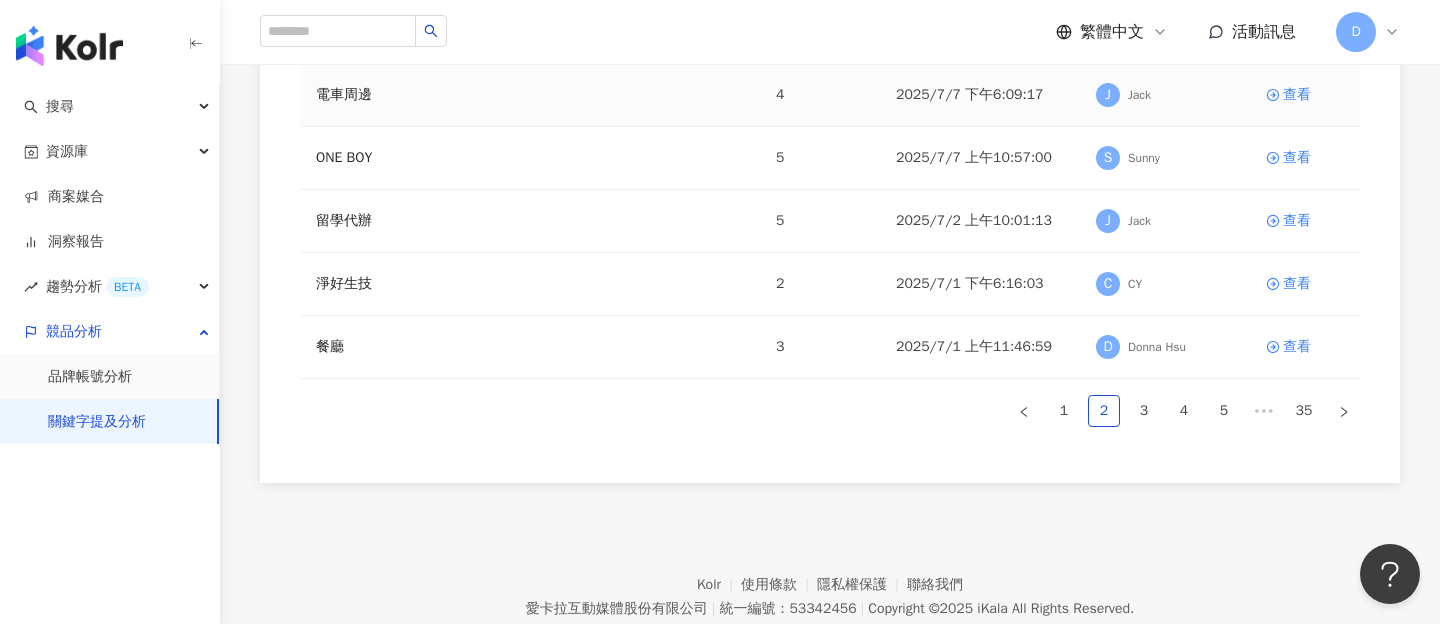 scroll, scrollTop: 579, scrollLeft: 0, axis: vertical 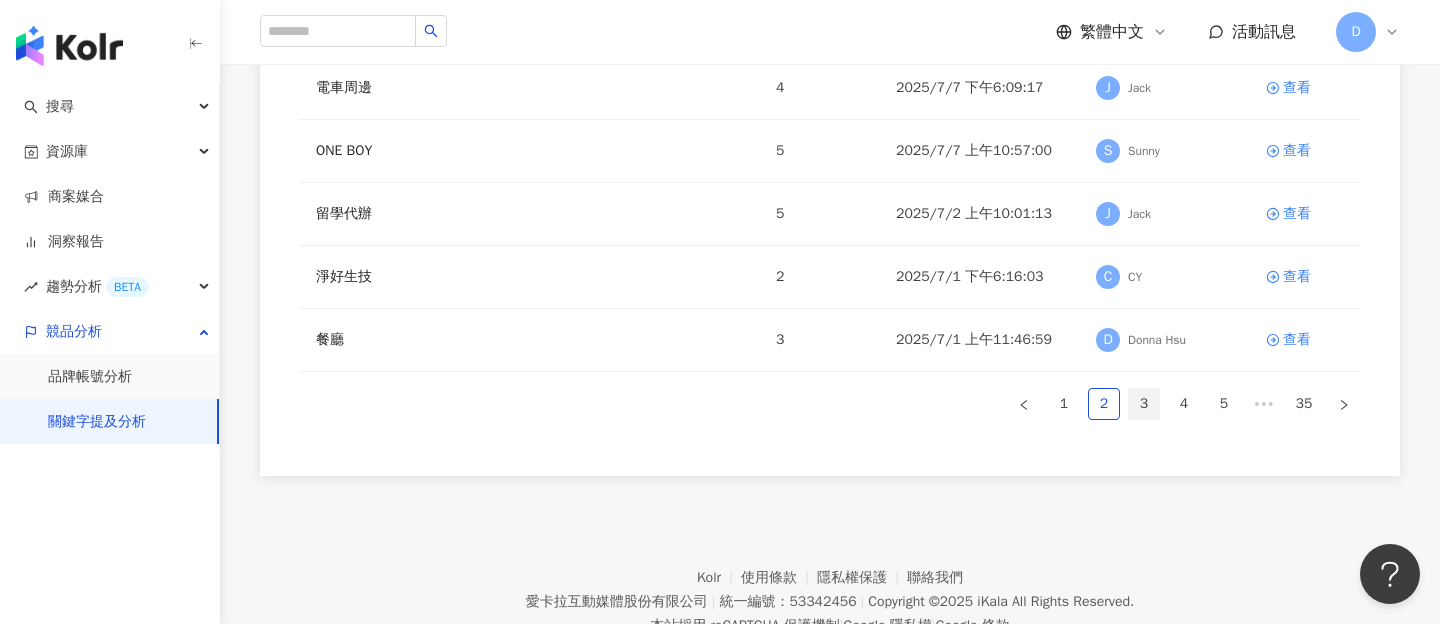 click on "3" at bounding box center [1144, 404] 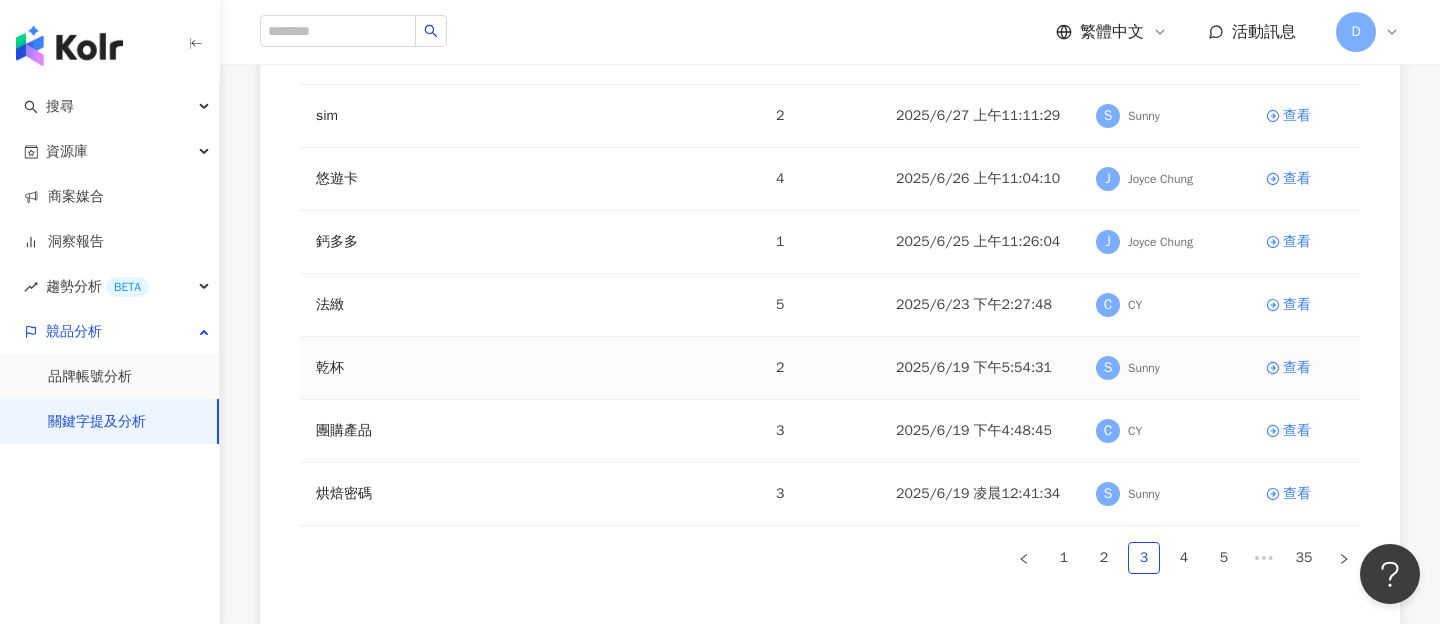 scroll, scrollTop: 403, scrollLeft: 0, axis: vertical 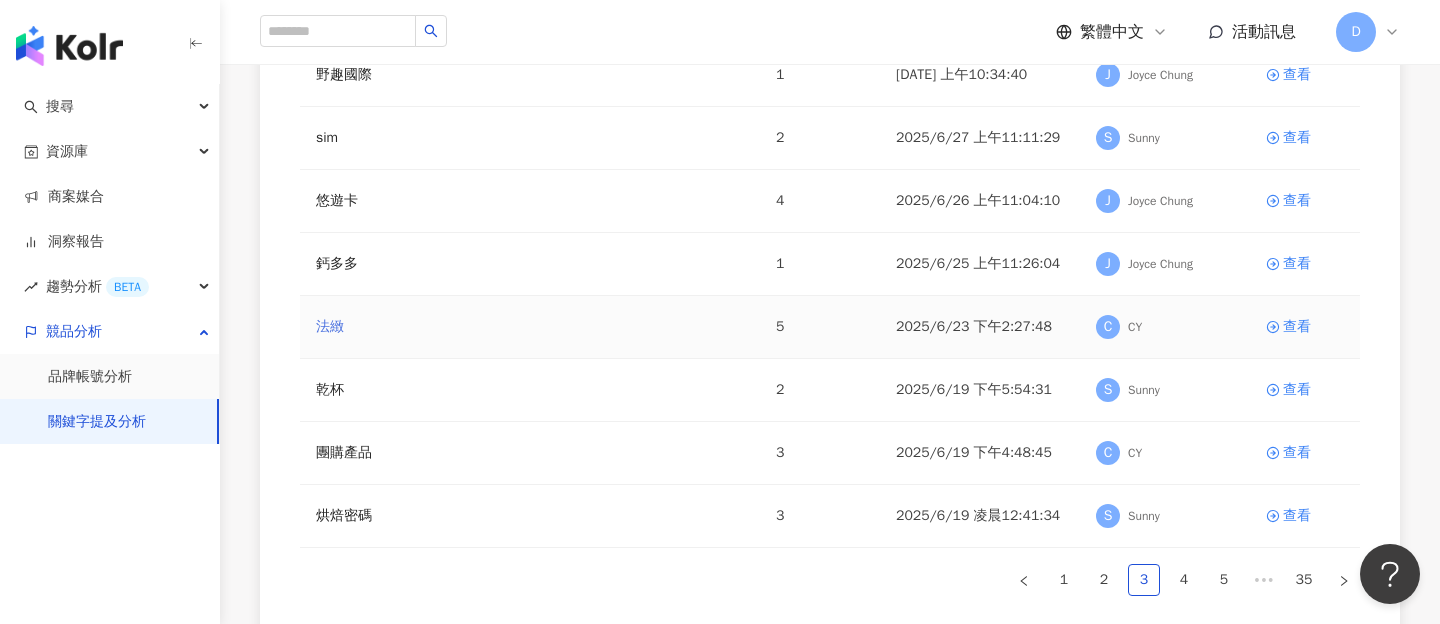 click on "法緻" at bounding box center [330, 327] 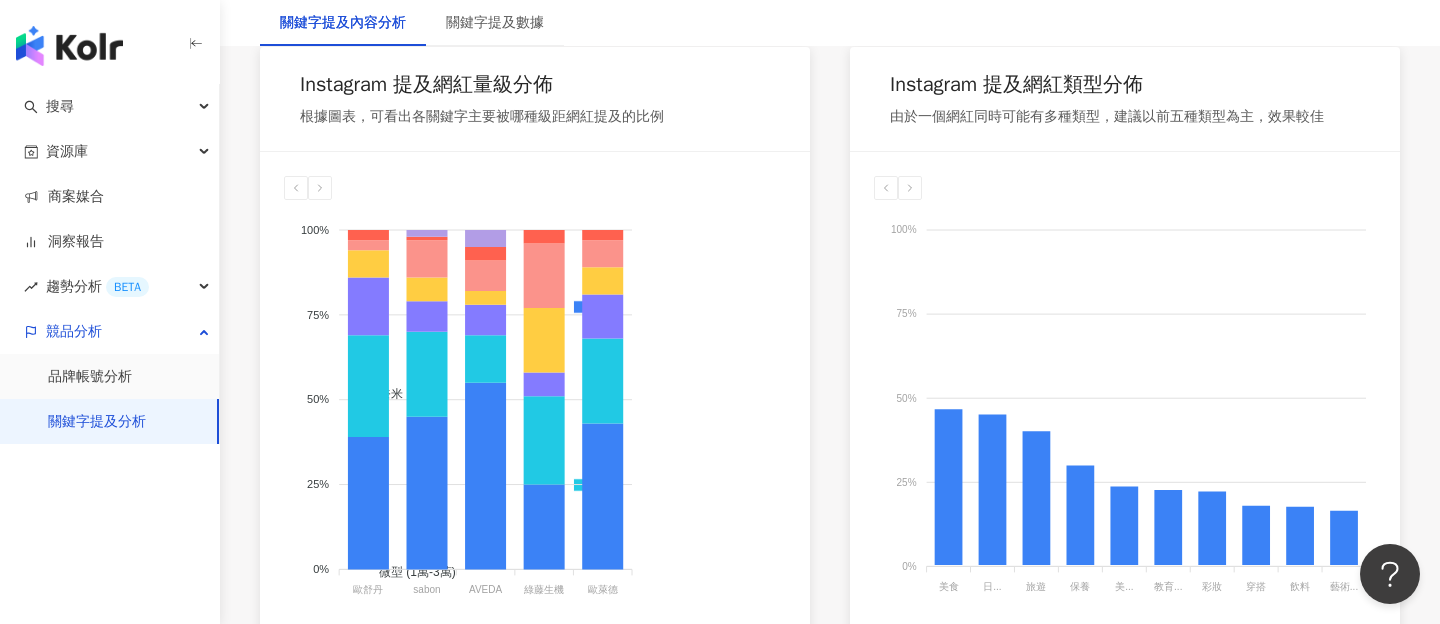 scroll, scrollTop: 649, scrollLeft: 0, axis: vertical 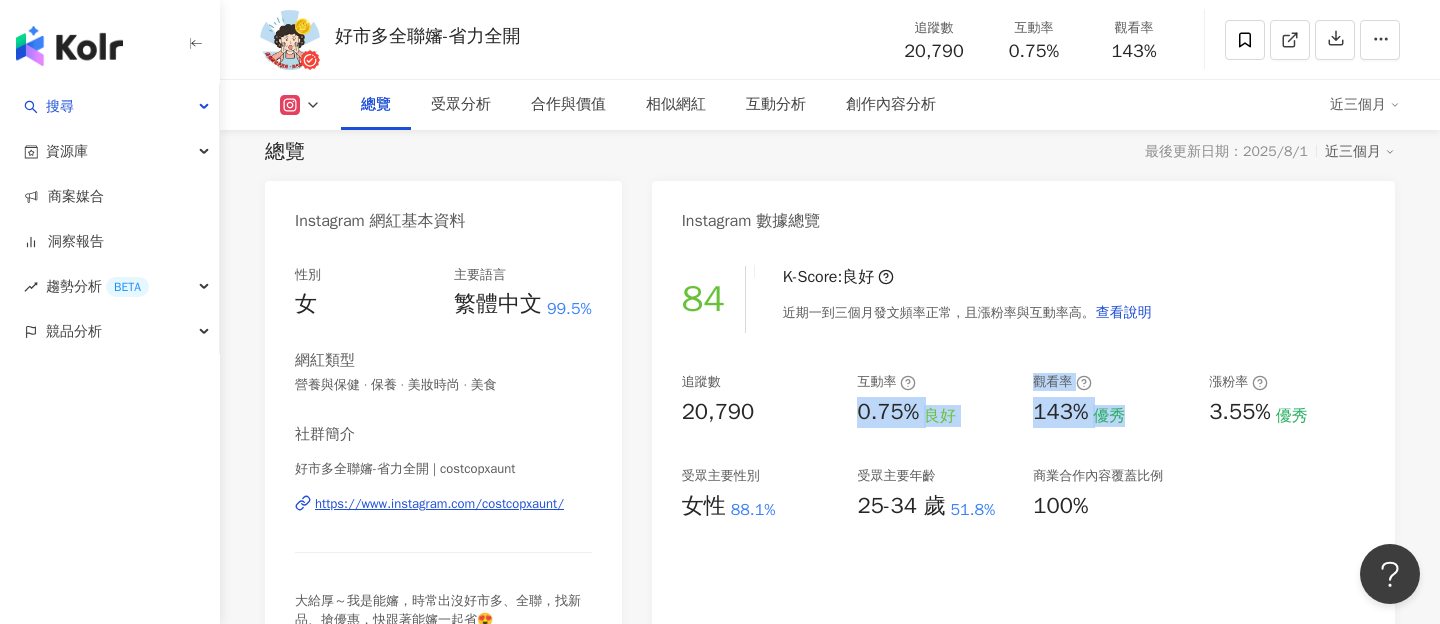 drag, startPoint x: 991, startPoint y: 388, endPoint x: 1182, endPoint y: 432, distance: 196.00255 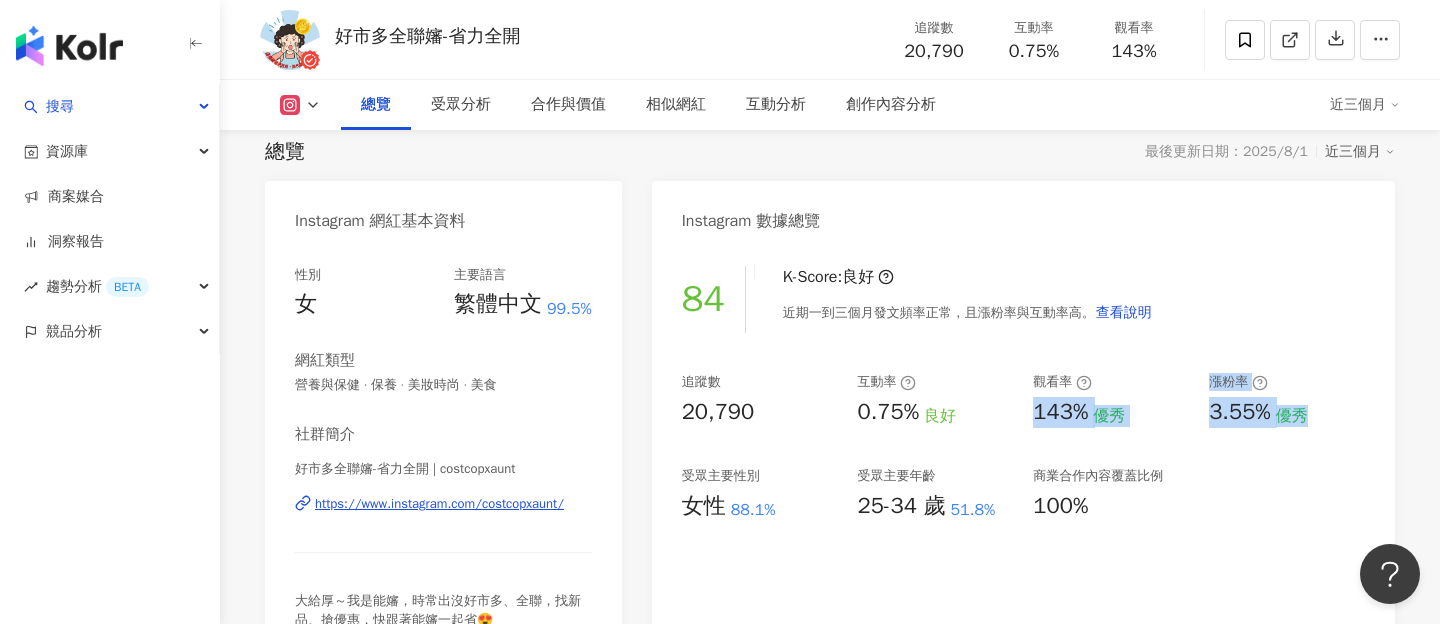 drag, startPoint x: 1197, startPoint y: 394, endPoint x: 1329, endPoint y: 419, distance: 134.34657 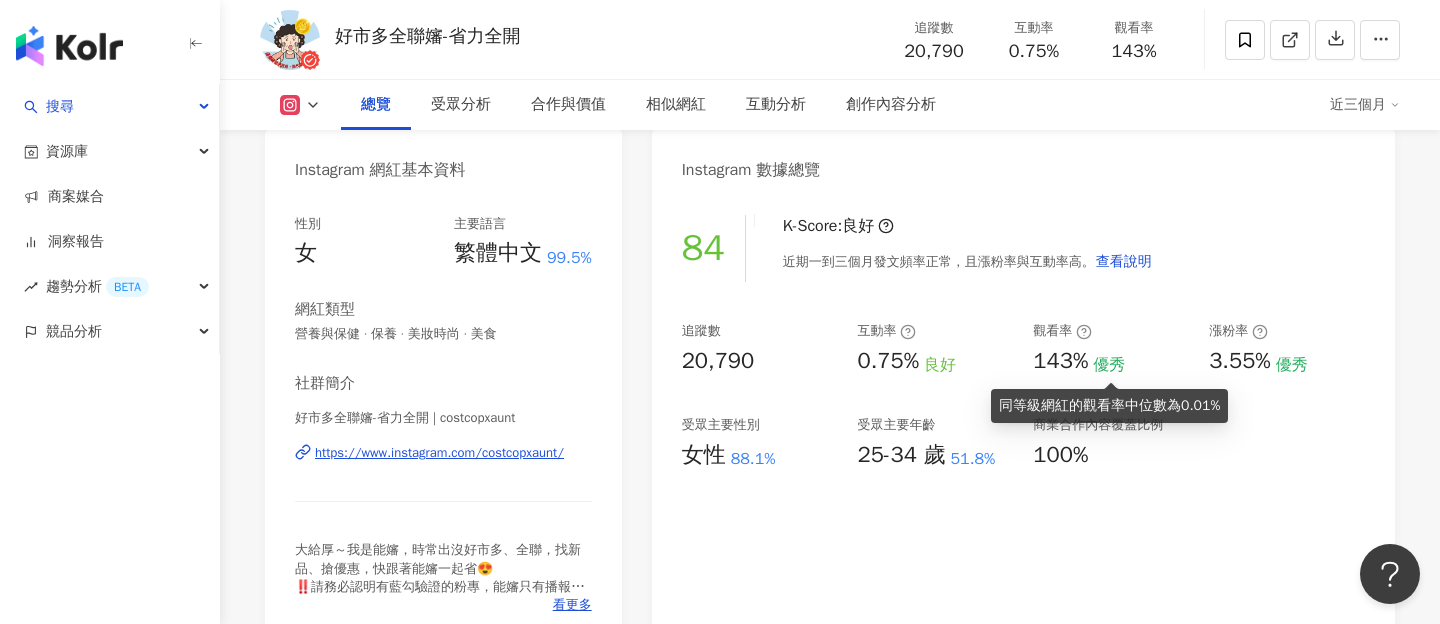 scroll, scrollTop: 189, scrollLeft: 0, axis: vertical 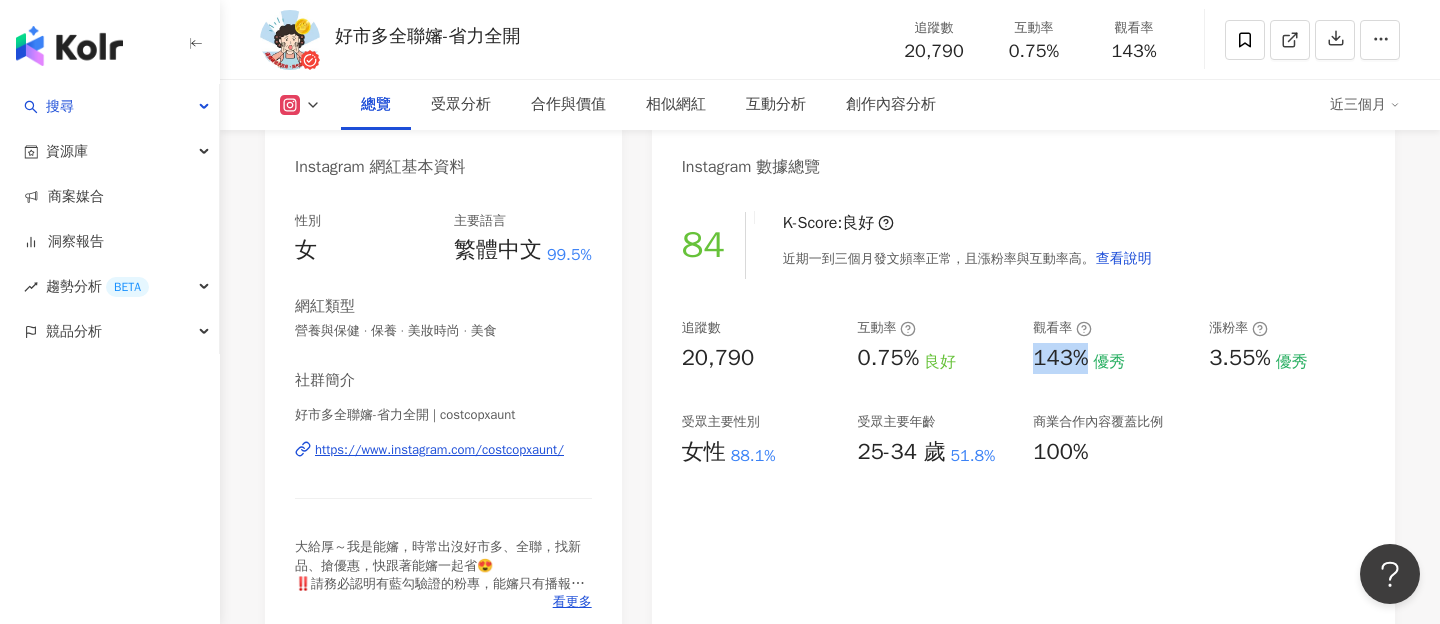 drag, startPoint x: 1025, startPoint y: 345, endPoint x: 1087, endPoint y: 366, distance: 65.459915 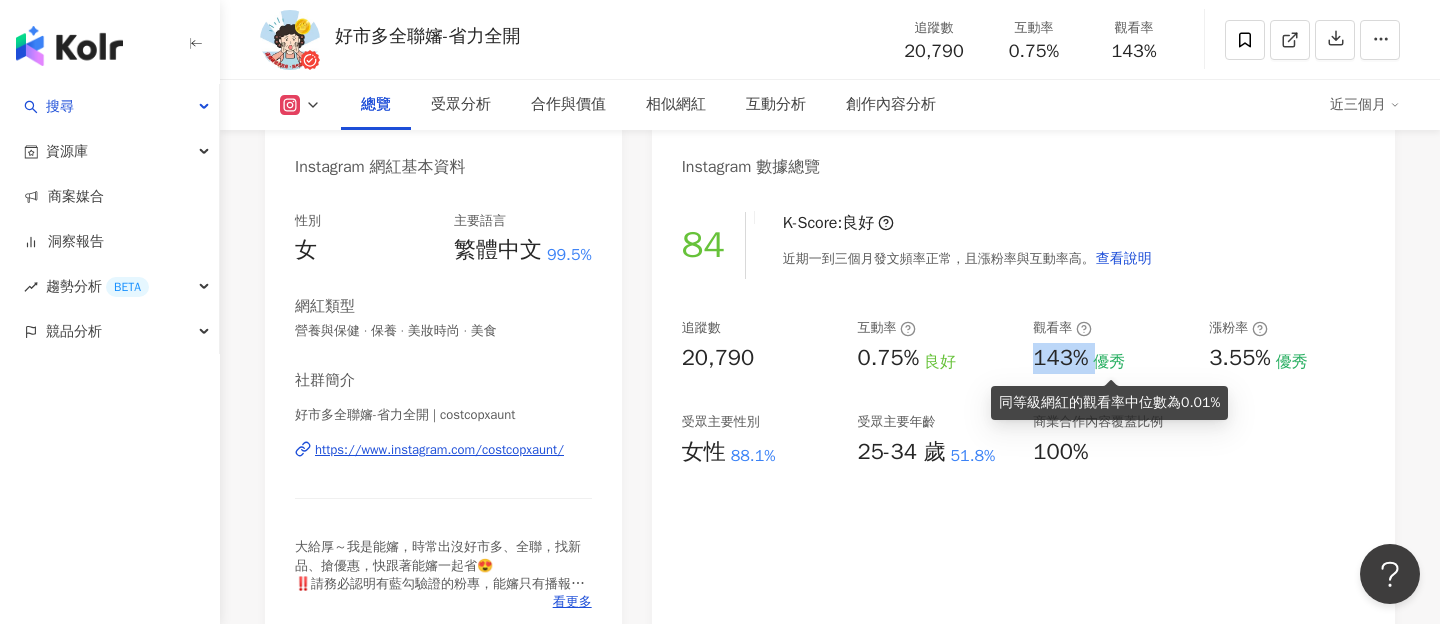 drag, startPoint x: 1035, startPoint y: 350, endPoint x: 1101, endPoint y: 366, distance: 67.911705 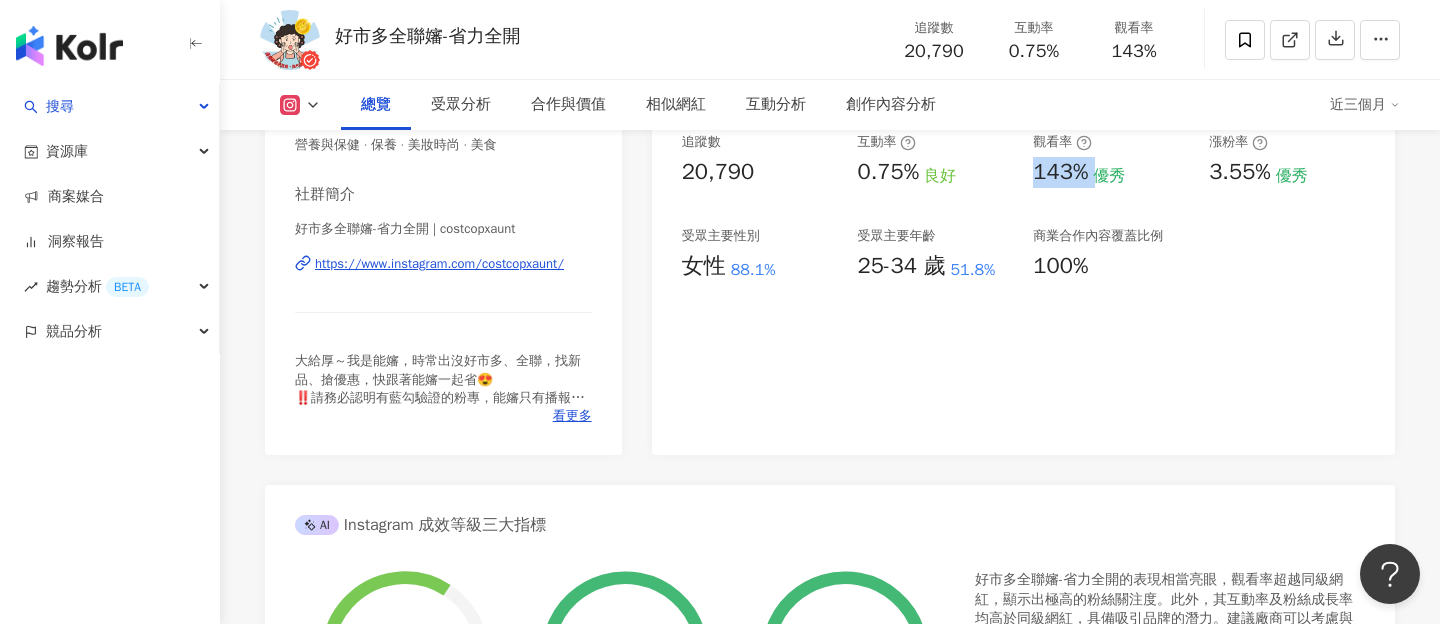 scroll, scrollTop: 366, scrollLeft: 0, axis: vertical 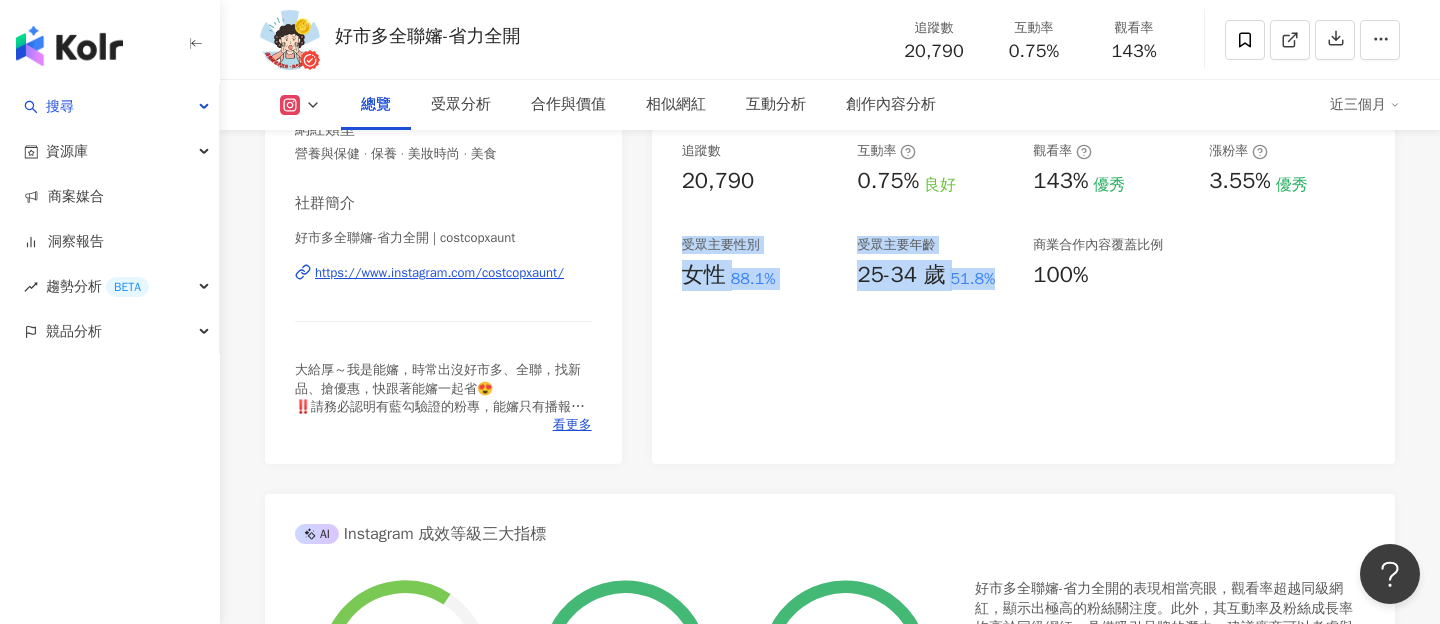 drag, startPoint x: 666, startPoint y: 250, endPoint x: 971, endPoint y: 296, distance: 308.44934 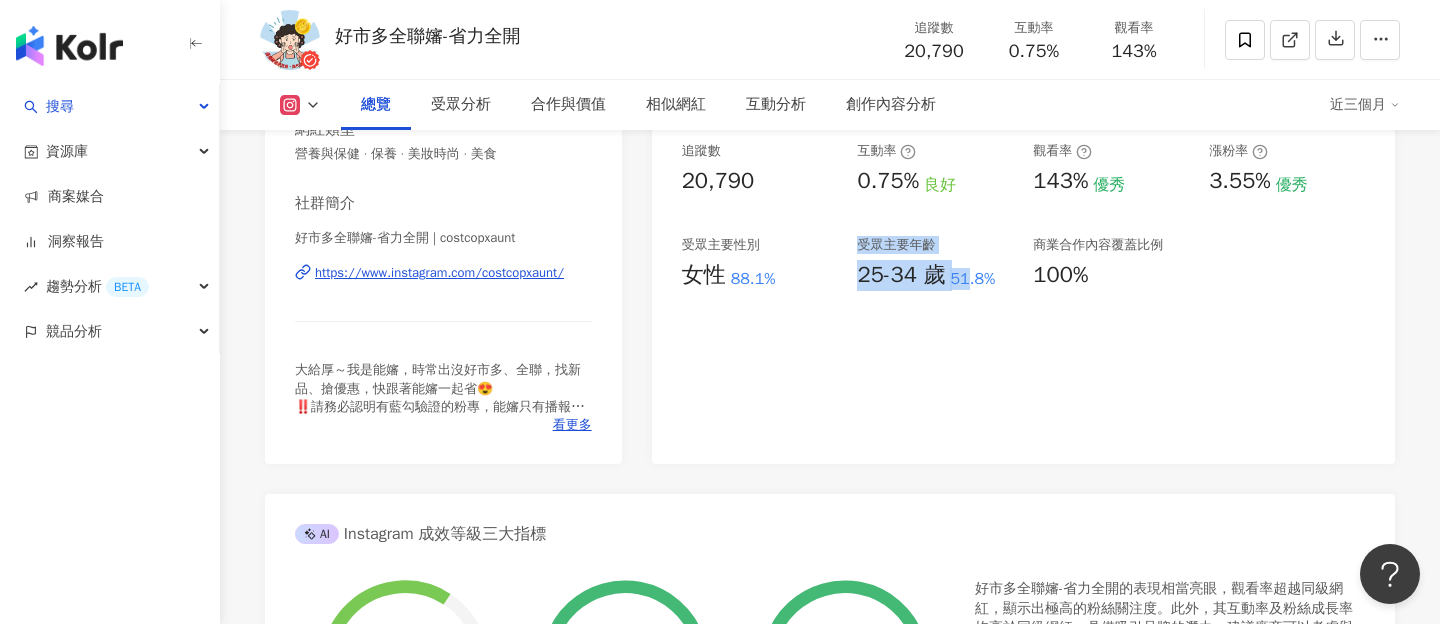drag, startPoint x: 848, startPoint y: 252, endPoint x: 965, endPoint y: 287, distance: 122.12289 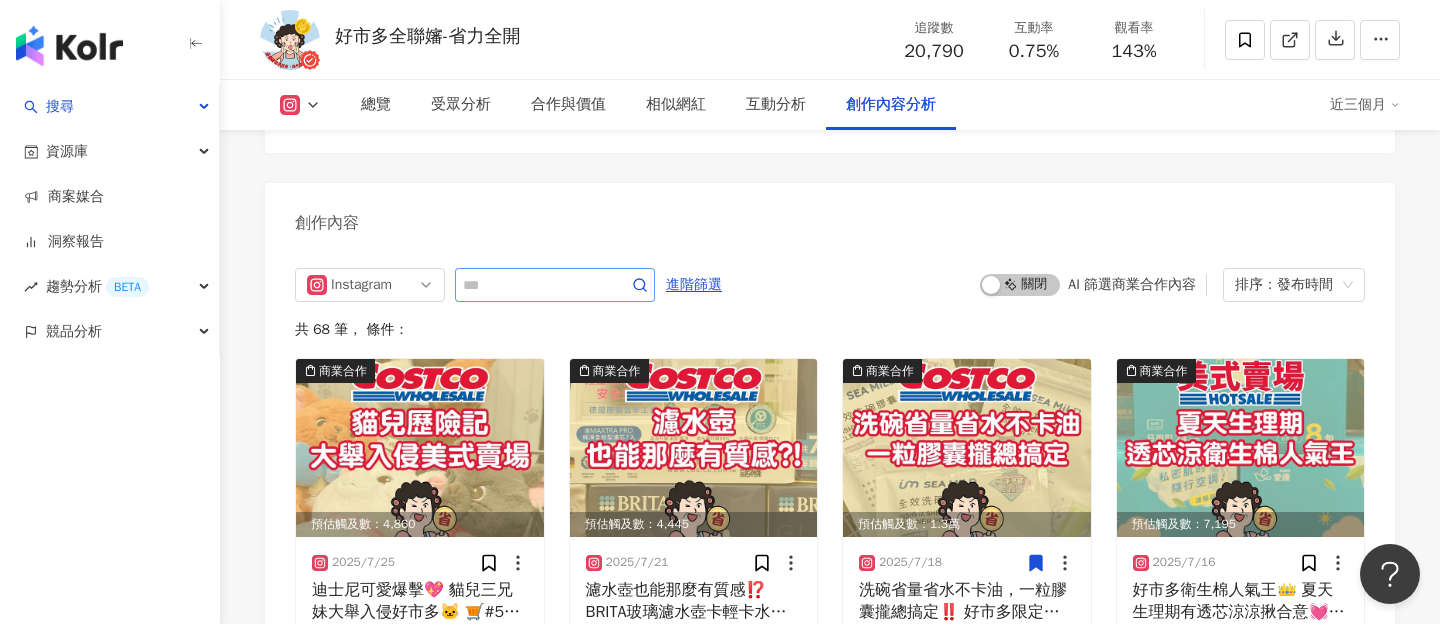 scroll, scrollTop: 6037, scrollLeft: 0, axis: vertical 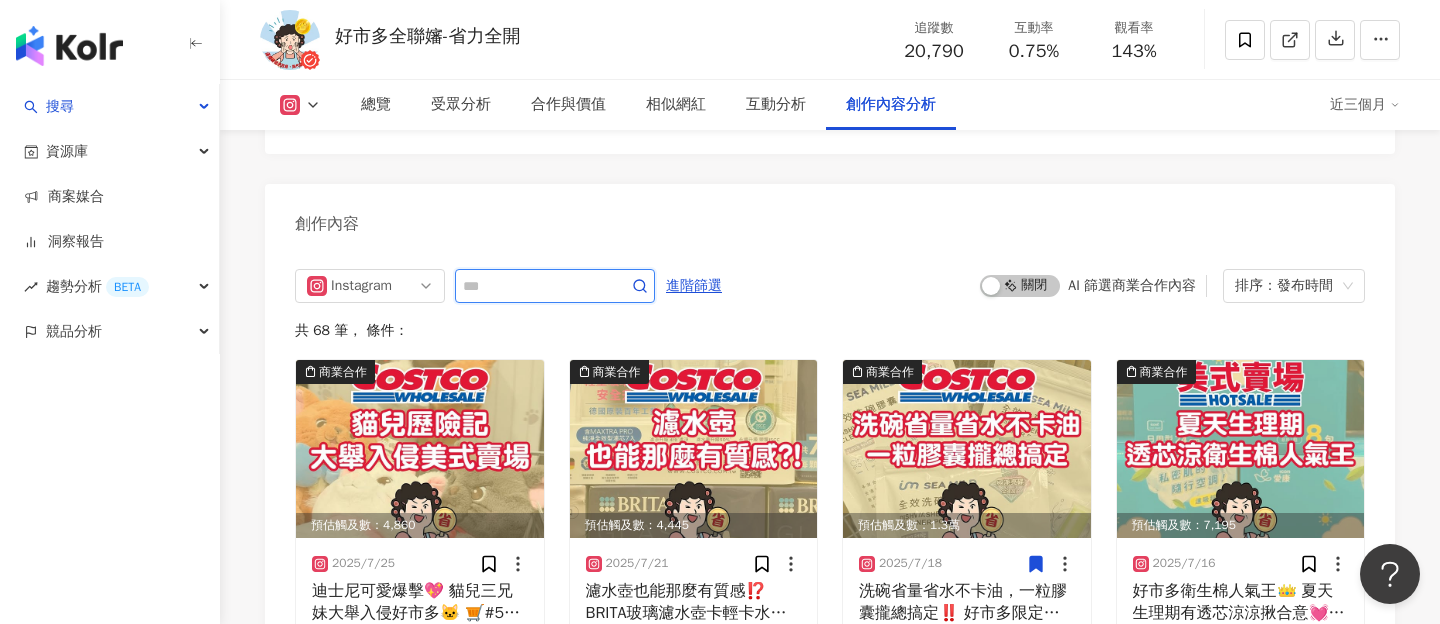 click at bounding box center (533, 286) 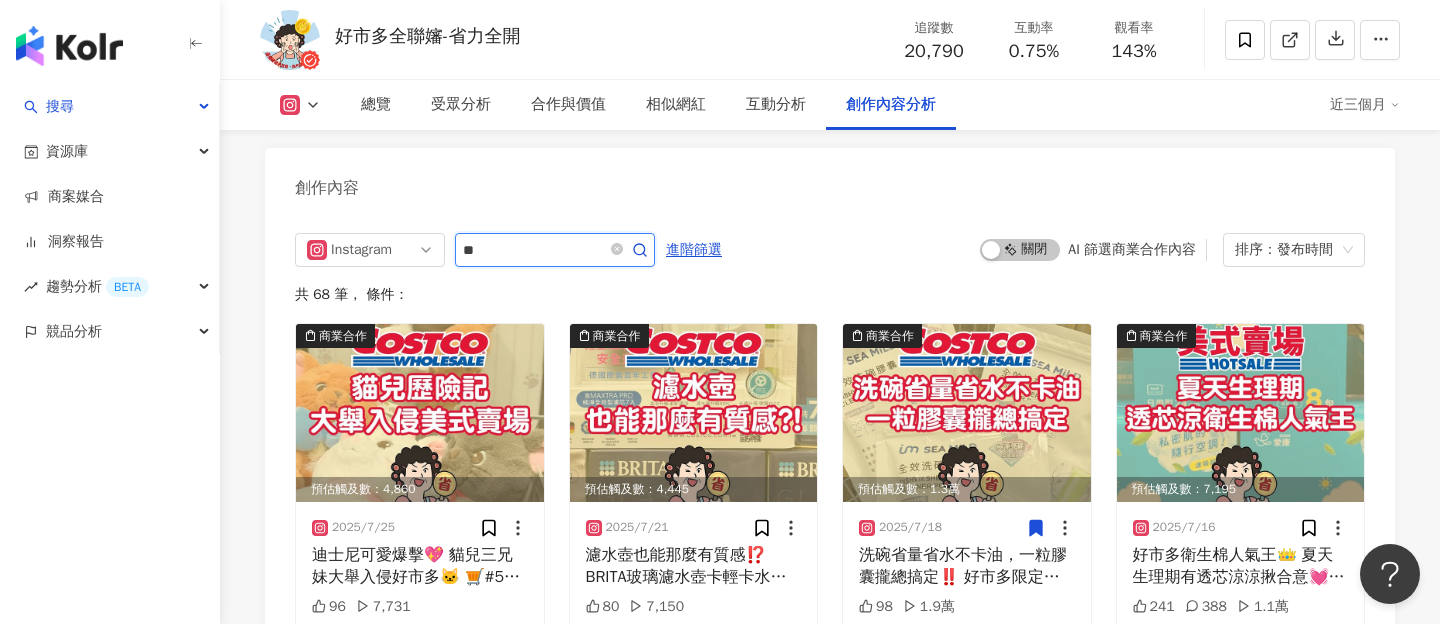 scroll, scrollTop: 6068, scrollLeft: 0, axis: vertical 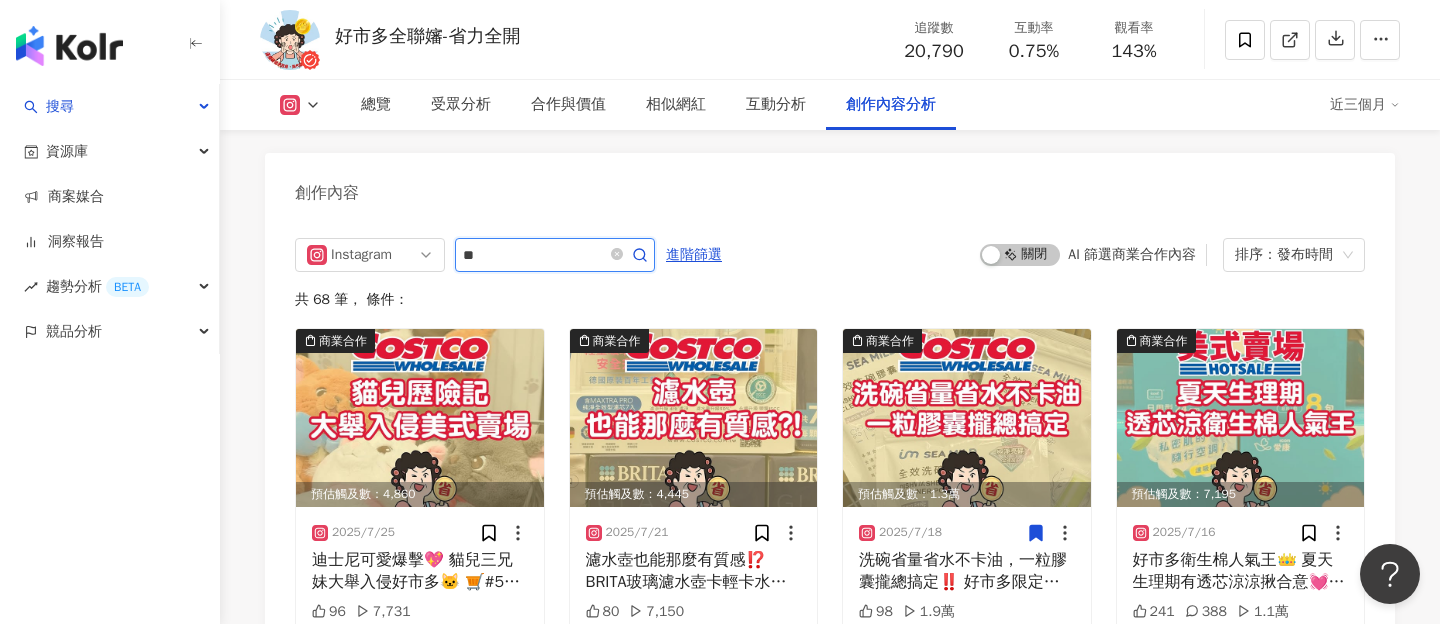 type on "**" 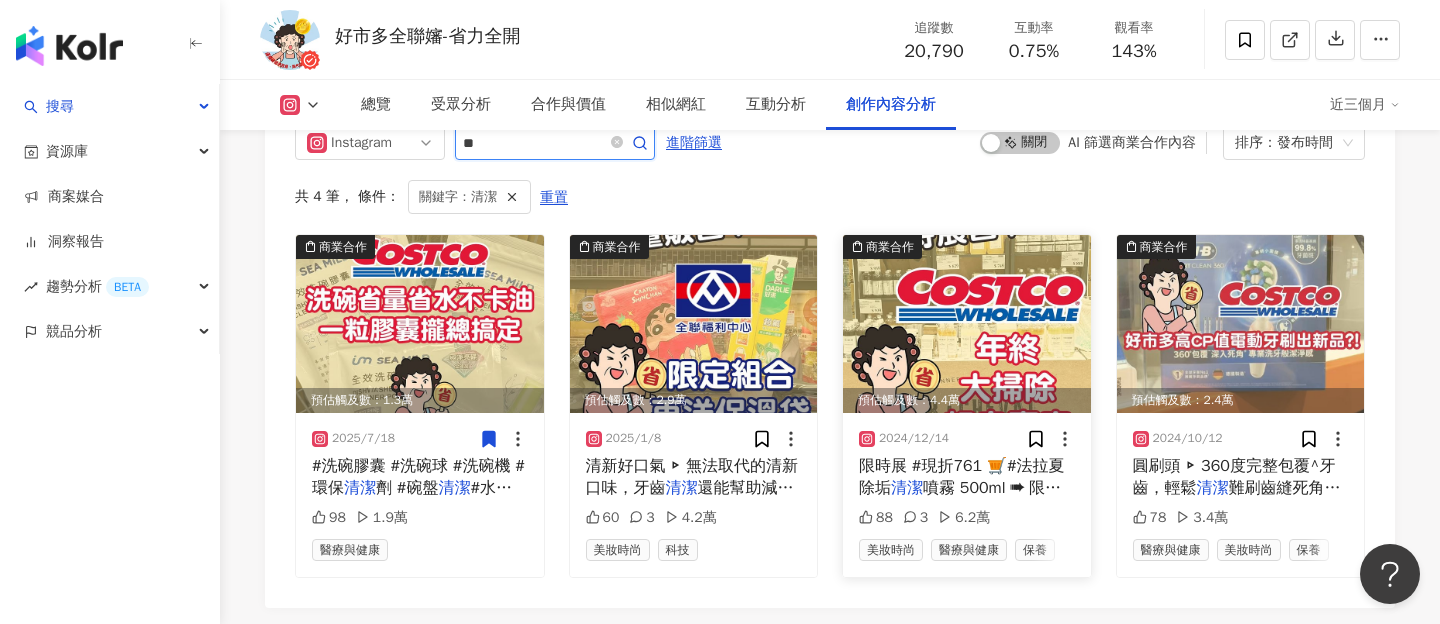 scroll, scrollTop: 6178, scrollLeft: 0, axis: vertical 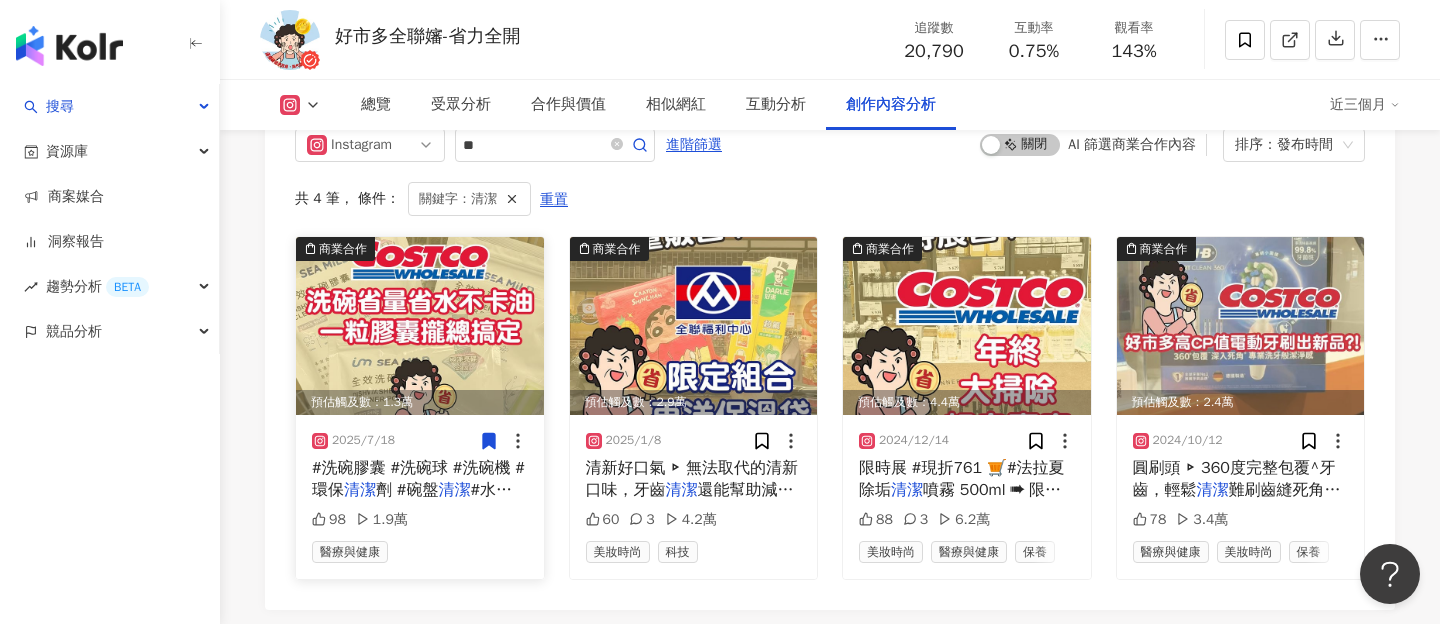 click at bounding box center (420, 326) 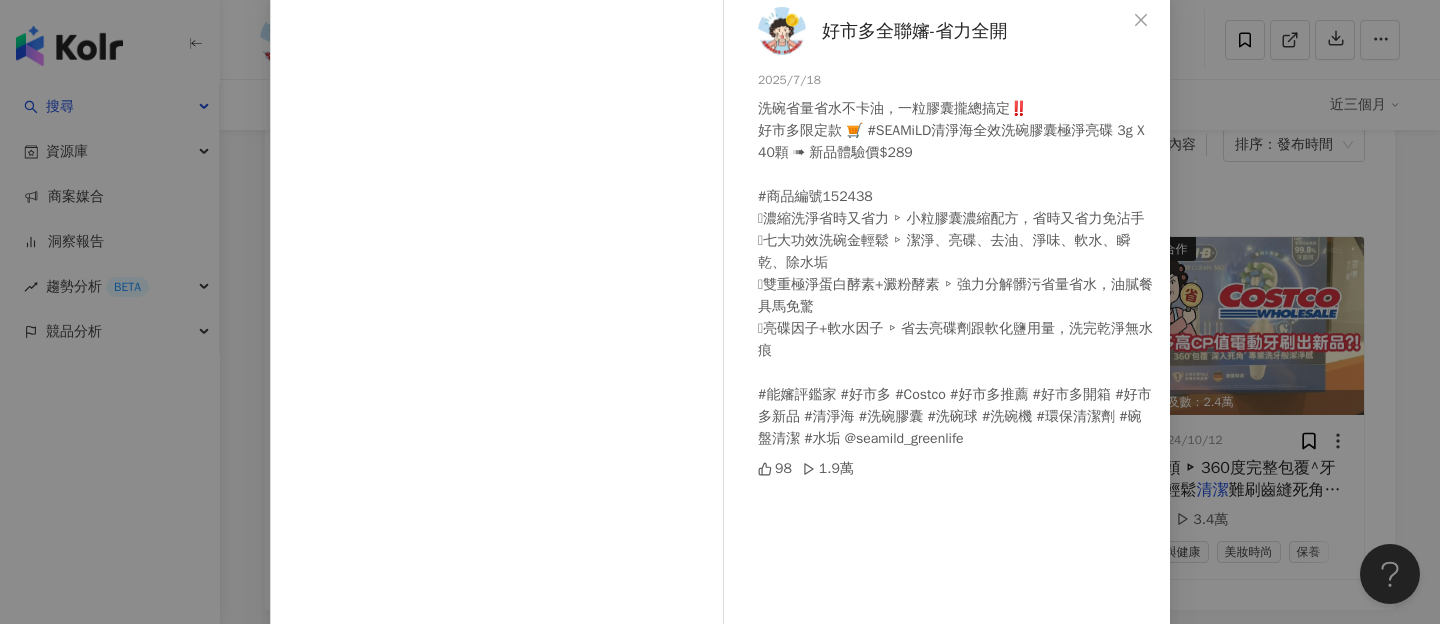scroll, scrollTop: 110, scrollLeft: 0, axis: vertical 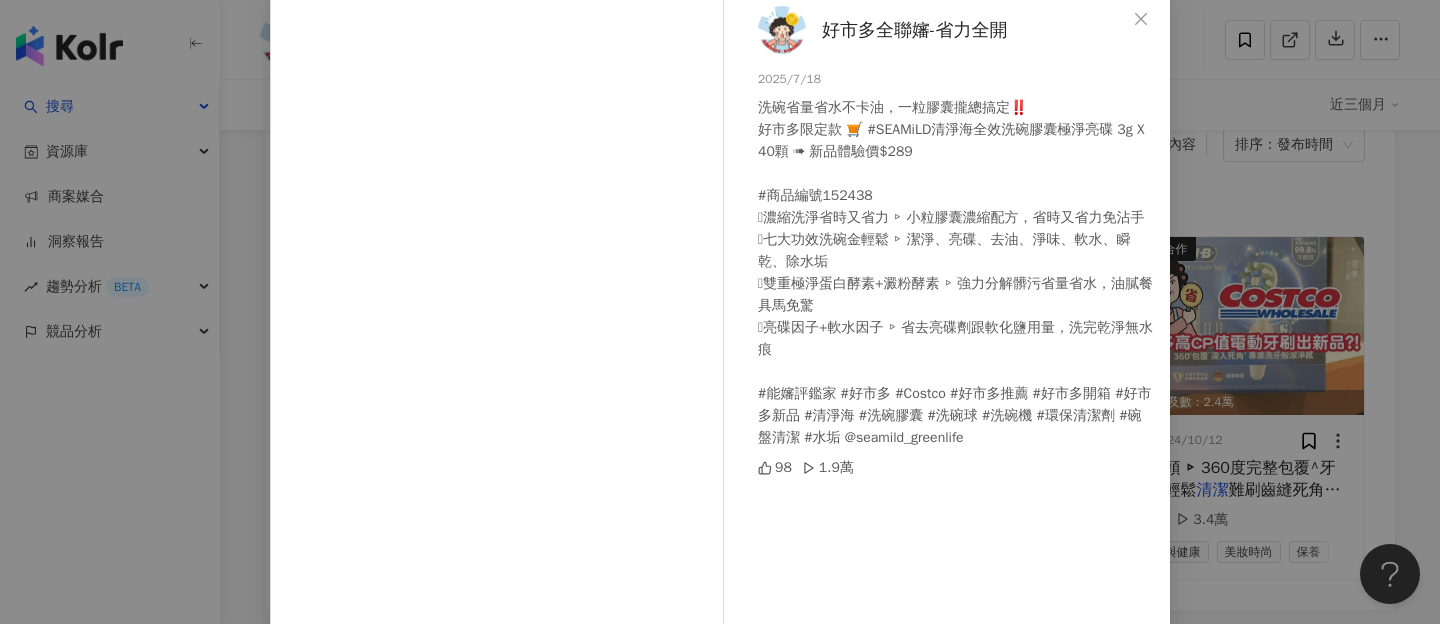 click on "好市多全聯嬸-省力全開 2025/7/18 洗碗省量省水不卡油，一粒膠囊攏總搞定‼️
好市多限定款 🛒 #SEAMiLD清淨海全效洗碗膠囊極淨亮碟 3g X 40顆 ➠ 新品體驗價$289
#商品編號152438
🫧濃縮洗淨省時又省力 ▹ 小粒膠囊濃縮配方，省時又省力免沾手
🫧七大功效洗碗金輕鬆 ▹ 潔淨、亮碟、去油、淨味、軟水、瞬乾、除水垢
🫧雙重極淨蛋白酵素+澱粉酵素 ▹ 強力分解髒污省量省水，油膩餐具馬免驚
🫧亮碟因子+軟水因子 ▹ 省去亮碟劑跟軟化鹽用量，洗完乾淨無水痕
#能嬸評鑑家 #好市多 #Costco #好市多推薦 #好市多開箱 #好市多新品 #清淨海 #洗碗膠囊 #洗碗球 #洗碗機 #環保清潔劑 #碗盤清潔 #水垢 @seamild_greenlife 98 1.9萬 查看原始貼文" at bounding box center [720, 312] 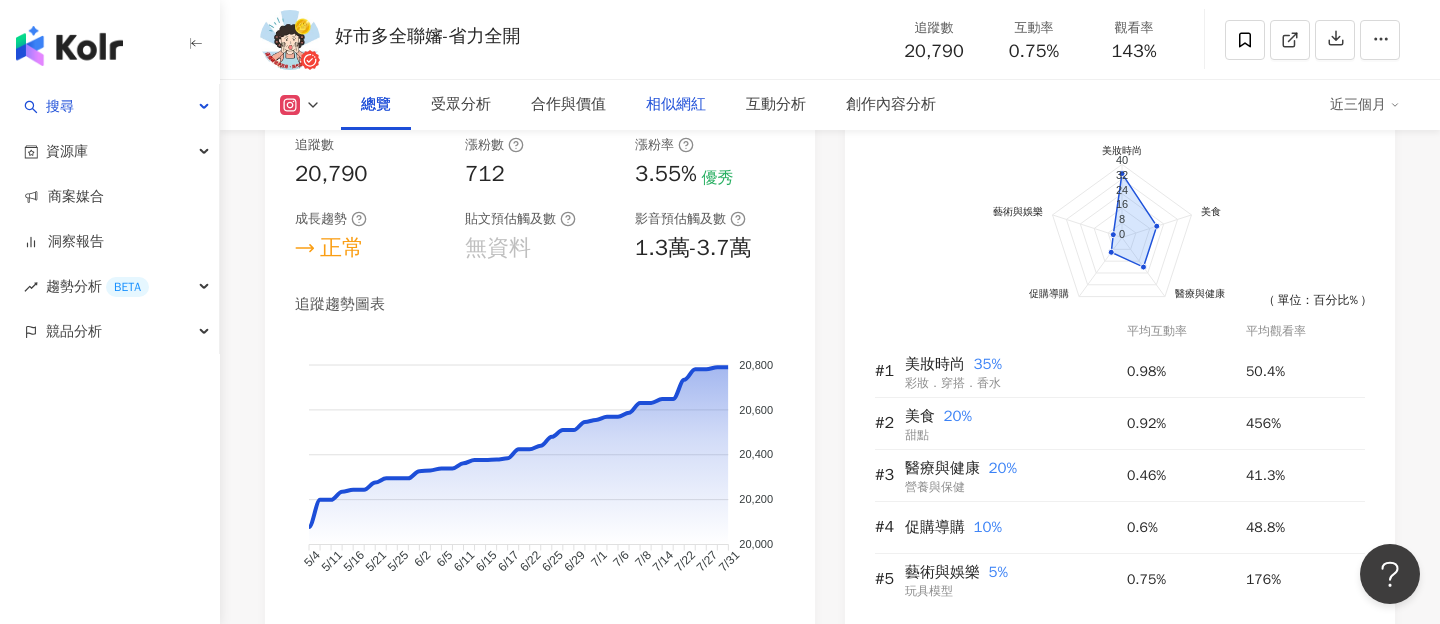 scroll, scrollTop: 1124, scrollLeft: 0, axis: vertical 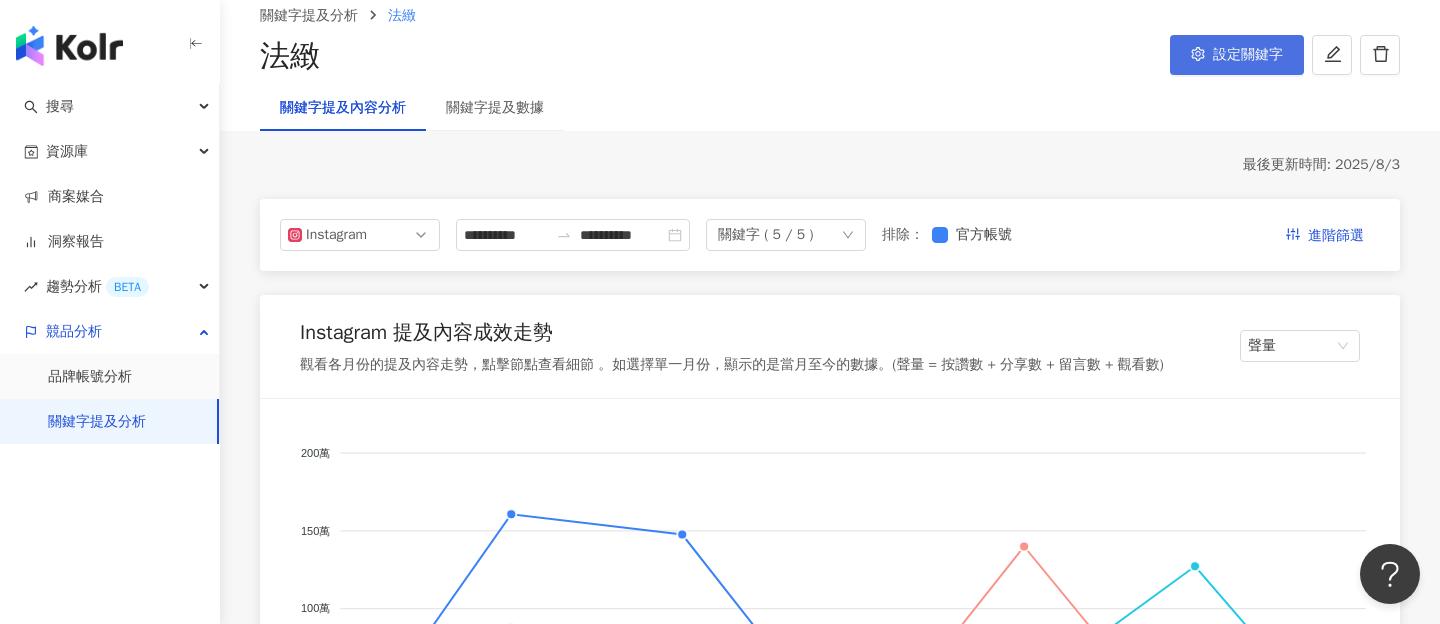 click on "設定關鍵字" at bounding box center [1237, 55] 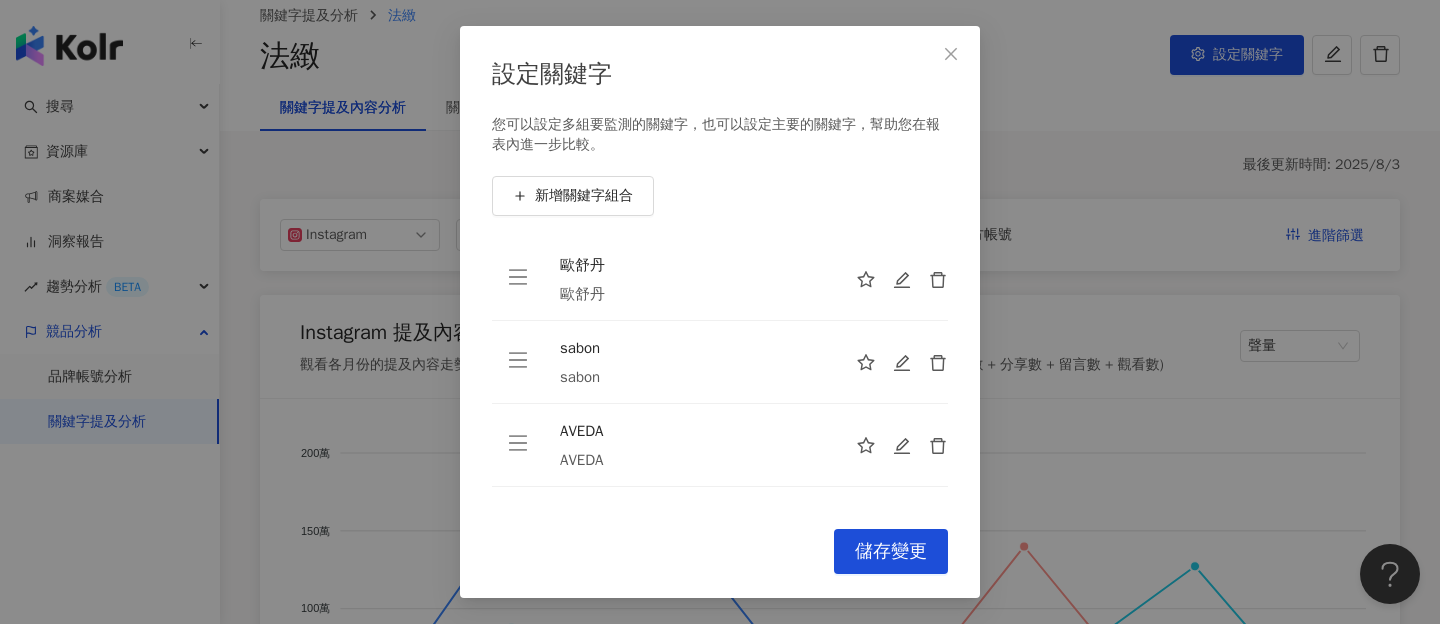 scroll, scrollTop: 148, scrollLeft: 0, axis: vertical 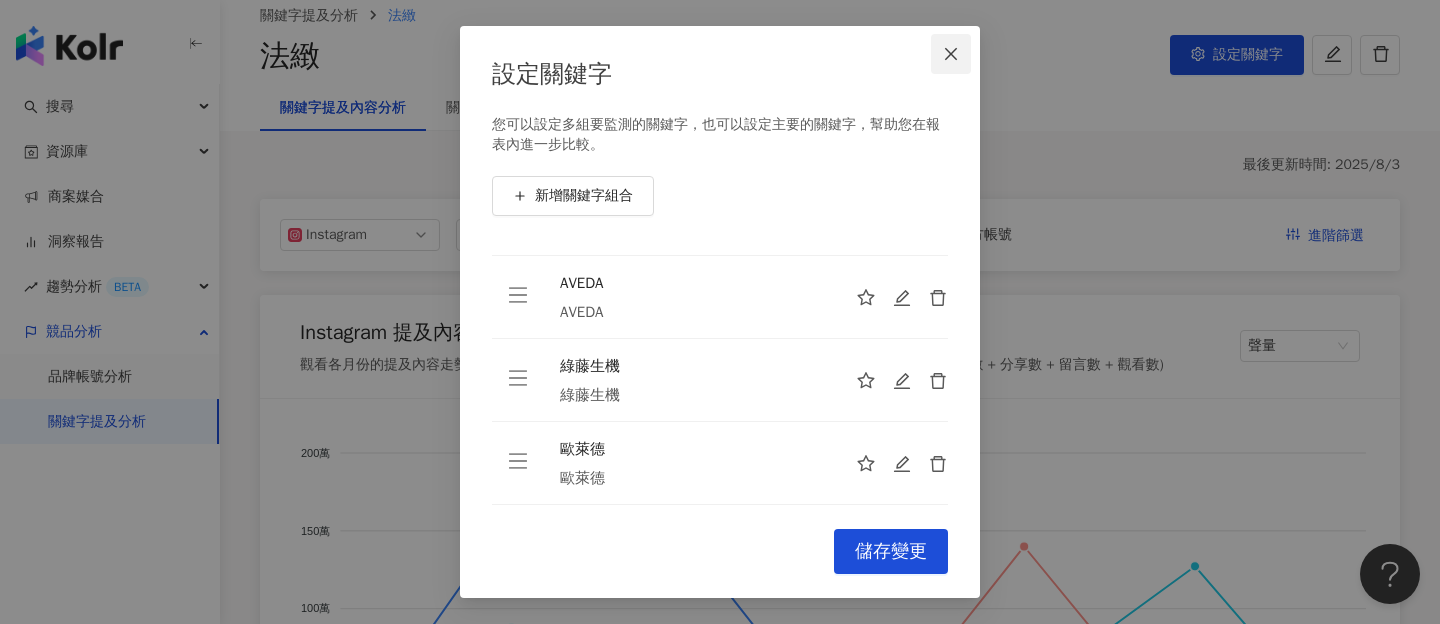 click 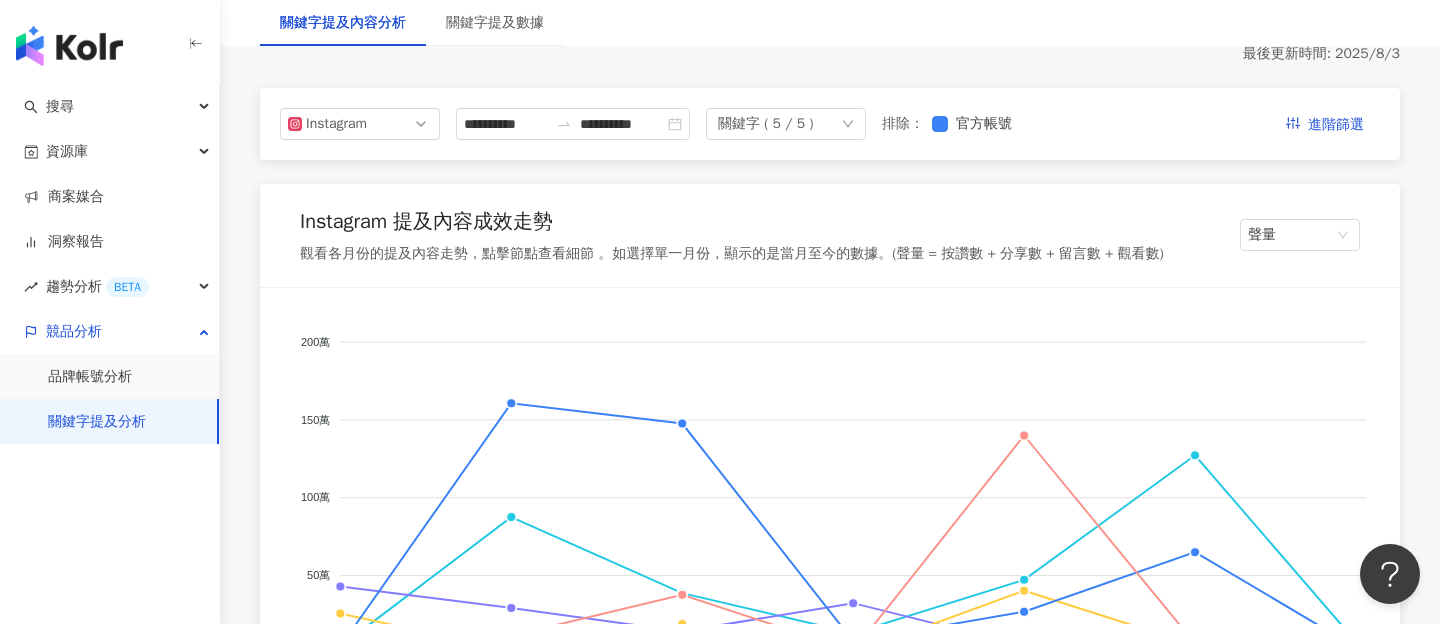 scroll, scrollTop: 236, scrollLeft: 0, axis: vertical 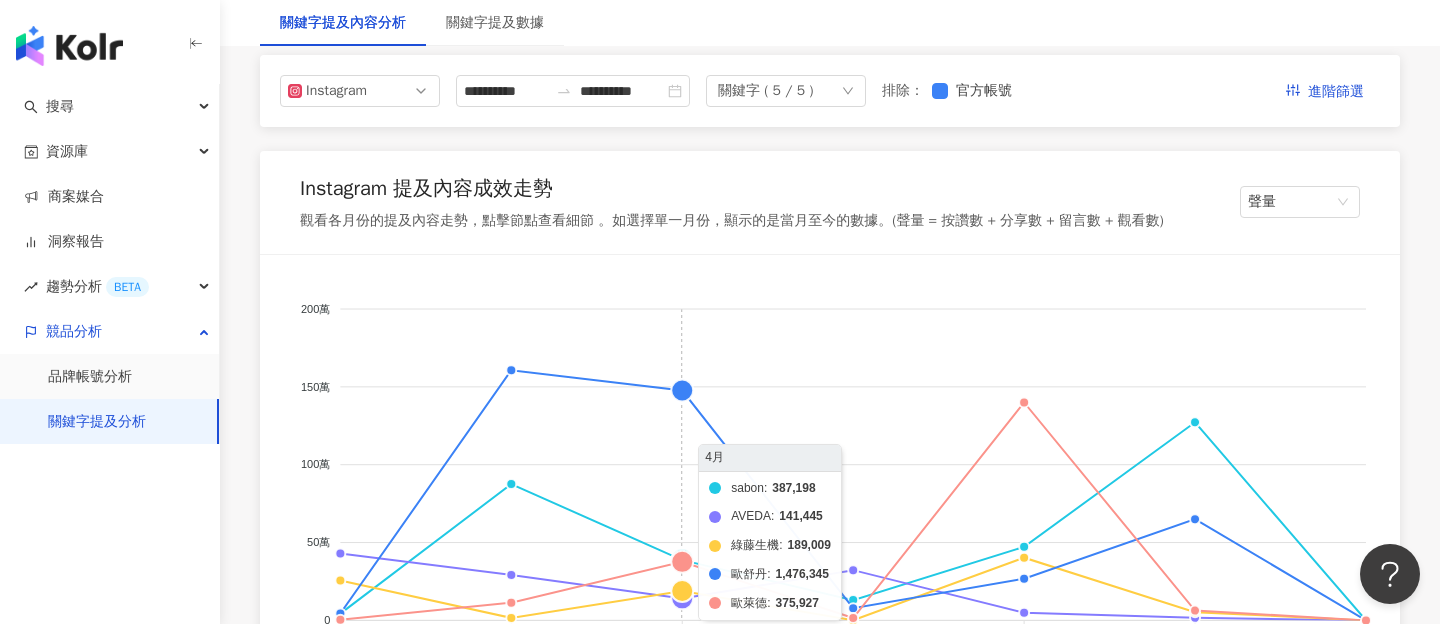 click on "sabon AVEDA 綠藤生機 歐舒丹 歐萊德" 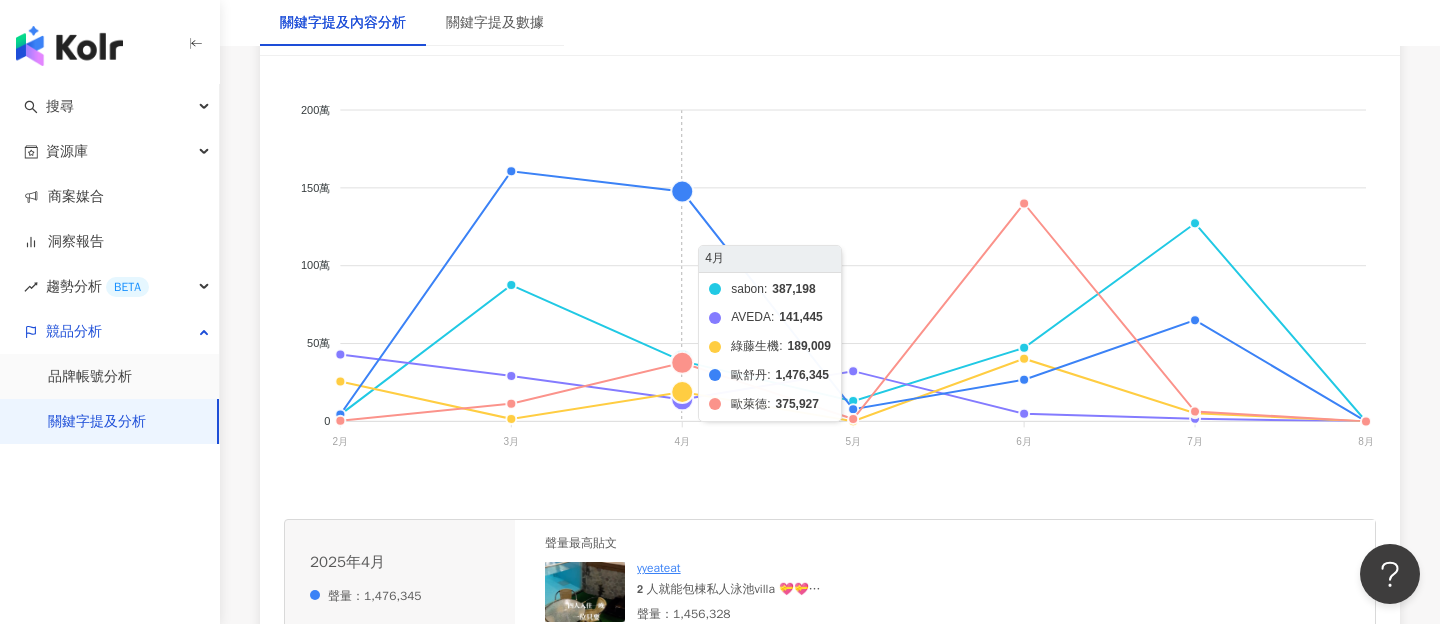 scroll, scrollTop: 439, scrollLeft: 0, axis: vertical 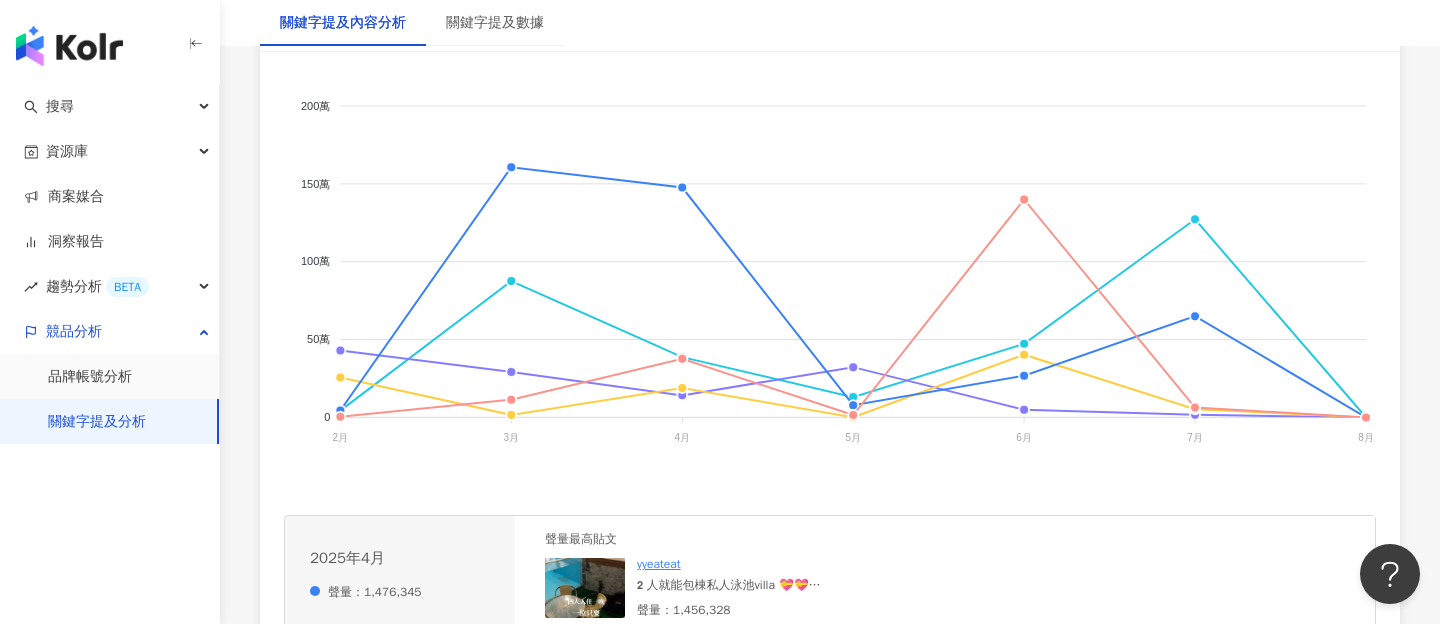 click at bounding box center [585, 588] 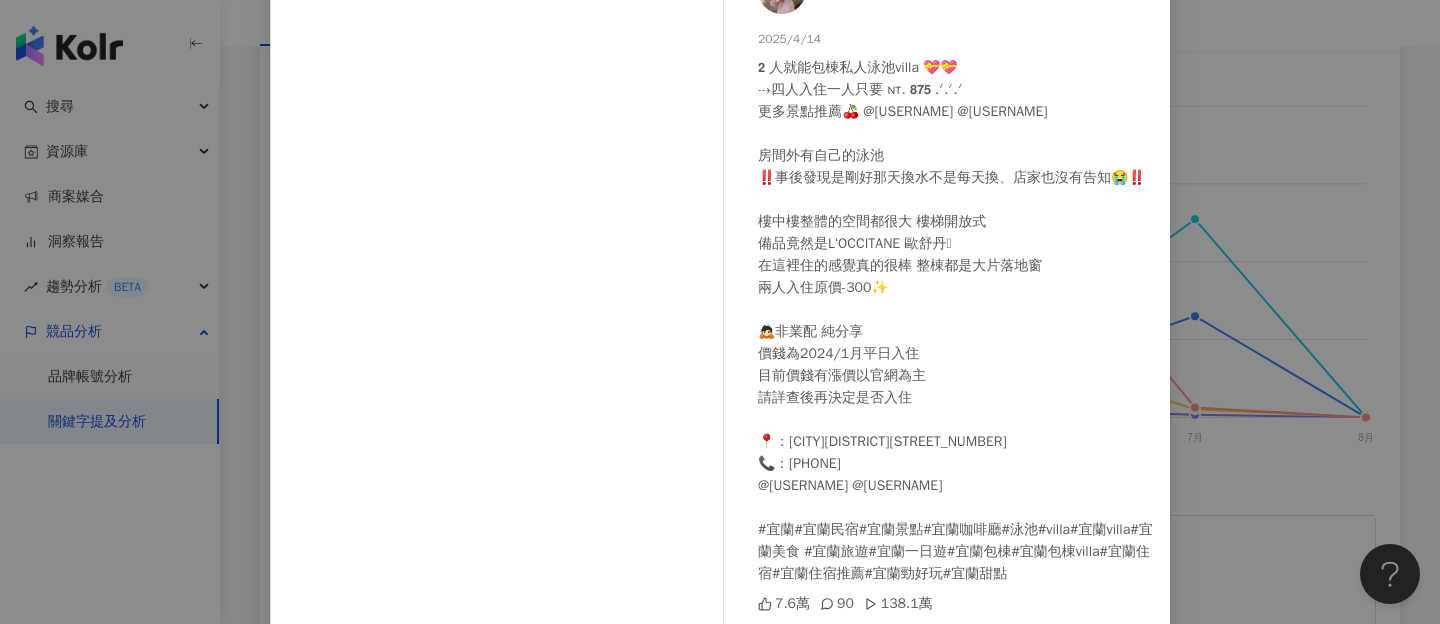 scroll, scrollTop: 273, scrollLeft: 0, axis: vertical 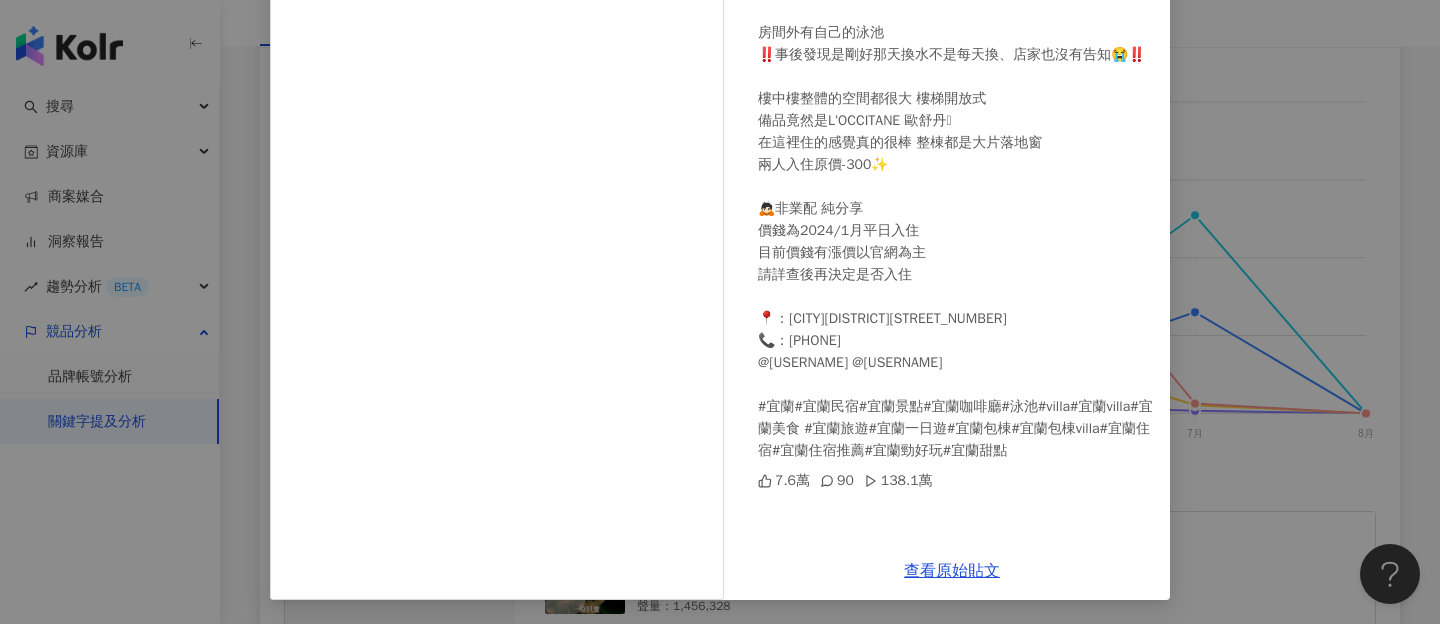 click on "yyeateat 2025/4/14 𝟮 人就能包棟私人泳池villa 💝💝
⇢四人入住一人只要 ɴᴛ. 𝟴𝟳𝟱 .ᐟ.ᐟ.ᐟ
更多景點推薦🍒  @yyyyyinng @moni.studio_
房間外有自己的泳池
‼️事後發現是剛好那天換水不是每天換、店家也沒有告知😭‼️
樓中樓整體的空間都很大 樓梯開放式
備品竟然是L‘OCCITANE 歐舒丹🥹
在這裡住的感覺真的很棒 整棟都是大片落地窗
兩人入住原價-300✨
🙇🏻非業配 純分享
價錢為2024/1月平日入住
目前價錢有漲價以官網為主
請詳查後再決定是否入住
📍：宜蘭市五結鄉新店路114-3號
📞️：0936902462
@yyyyyinng @moni.studio_
#宜蘭#宜蘭民宿#宜蘭景點#宜蘭咖啡廳#泳池#villa#宜蘭villa#宜蘭美食 #宜蘭旅遊#宜蘭一日遊#宜蘭包棟#宜蘭包棟villa#宜蘭住宿#宜蘭住宿推薦#宜蘭勁好玩#宜蘭甜點 7.6萬 90 138.1萬 查看原始貼文" at bounding box center (720, 312) 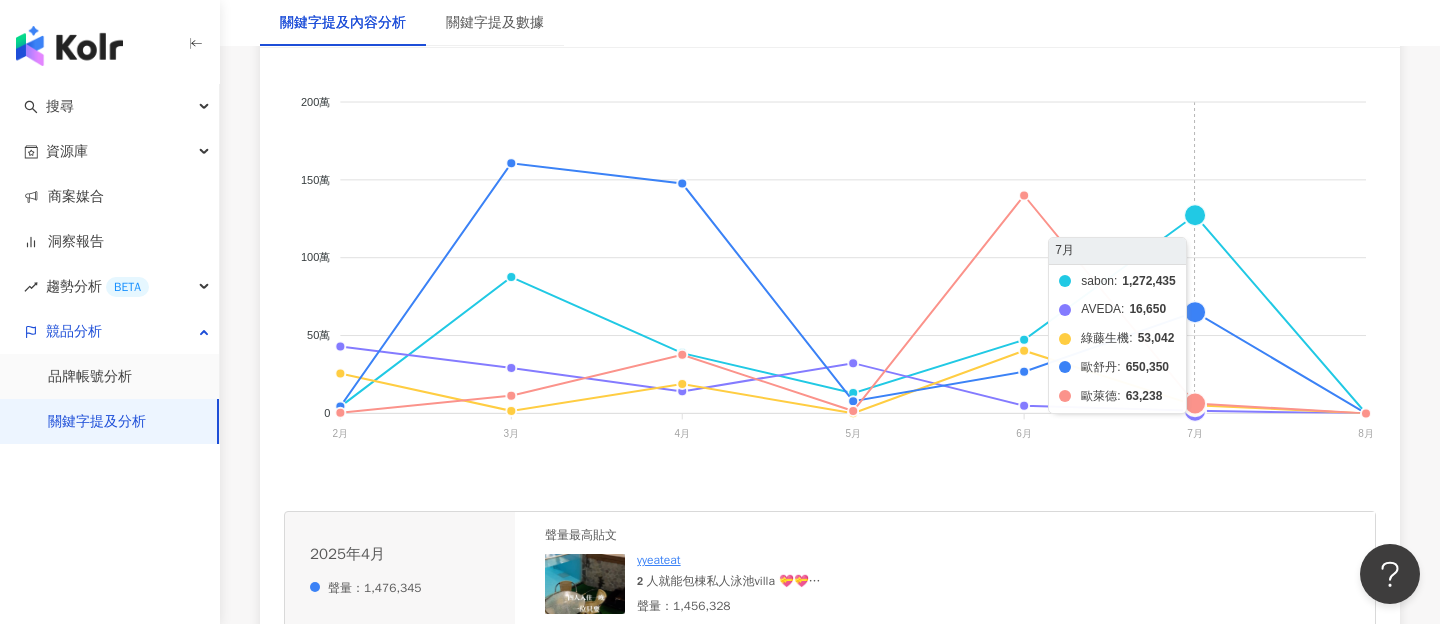 click on "sabon AVEDA 綠藤生機 歐舒丹 歐萊德" 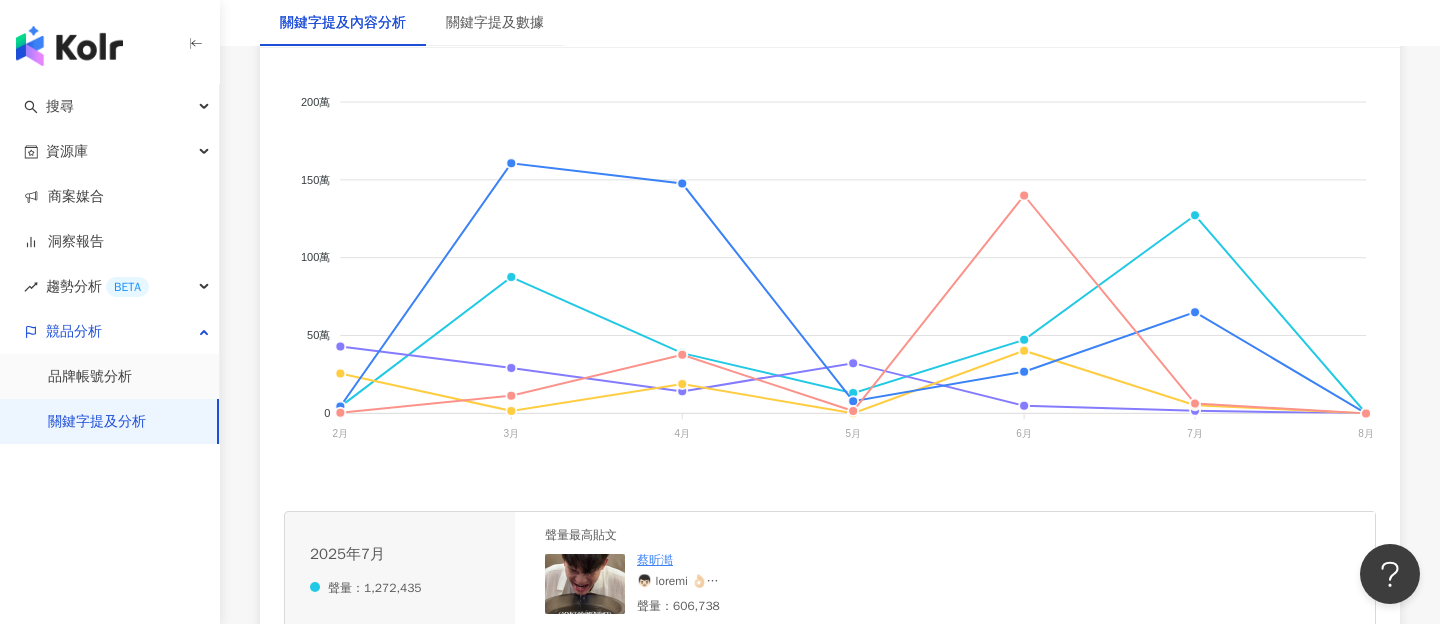 click at bounding box center [585, 584] 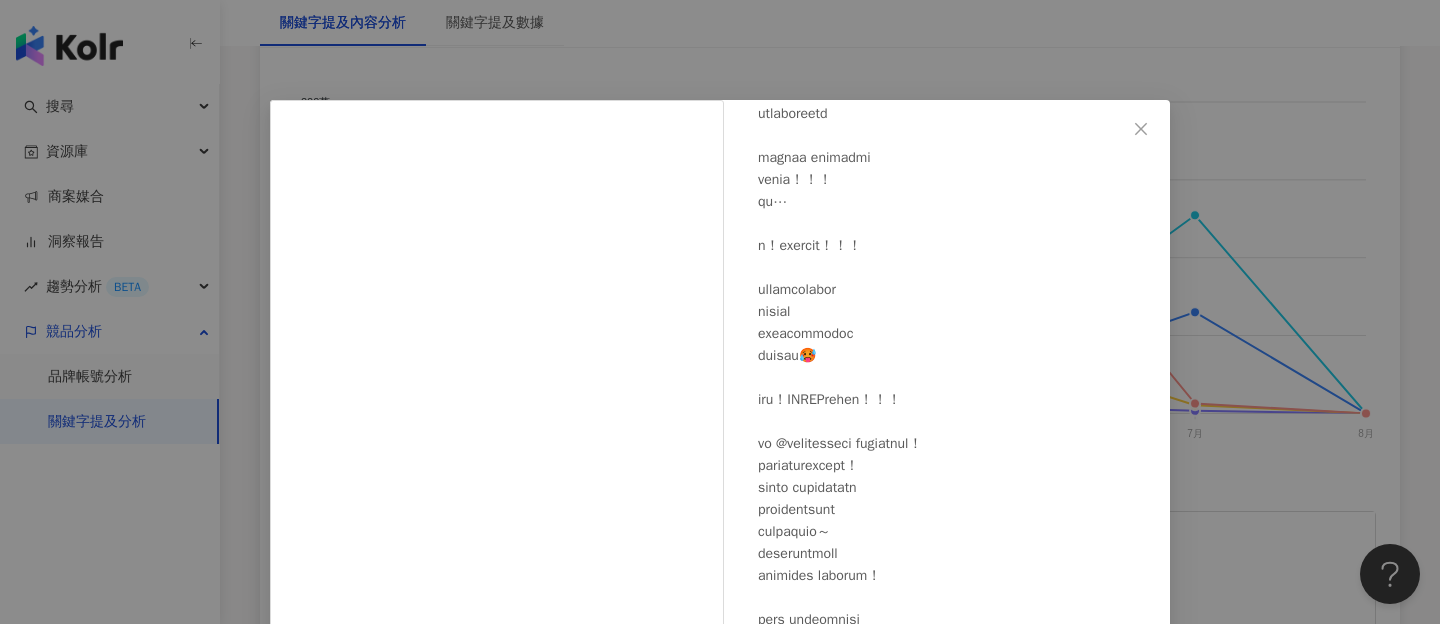 scroll, scrollTop: 433, scrollLeft: 0, axis: vertical 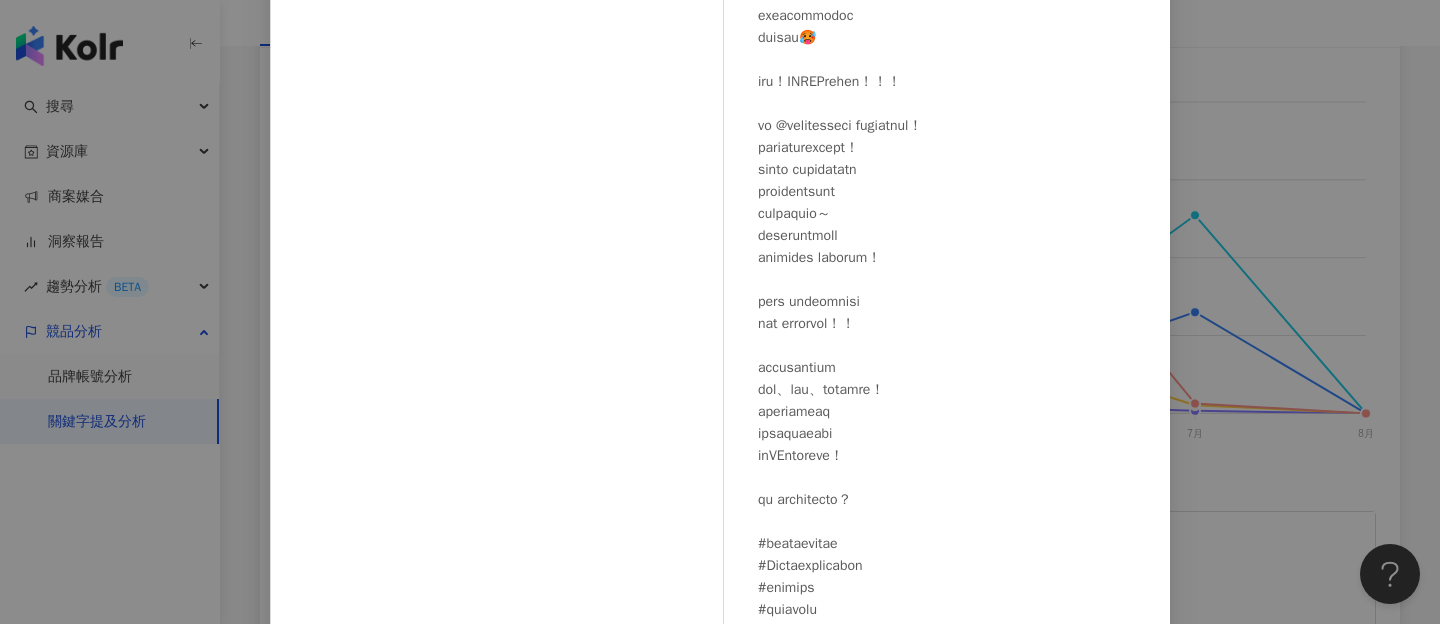 click on "蔡昕澔 2025/7/14 2.5萬 125 58.2萬 查看原始貼文" at bounding box center (720, 312) 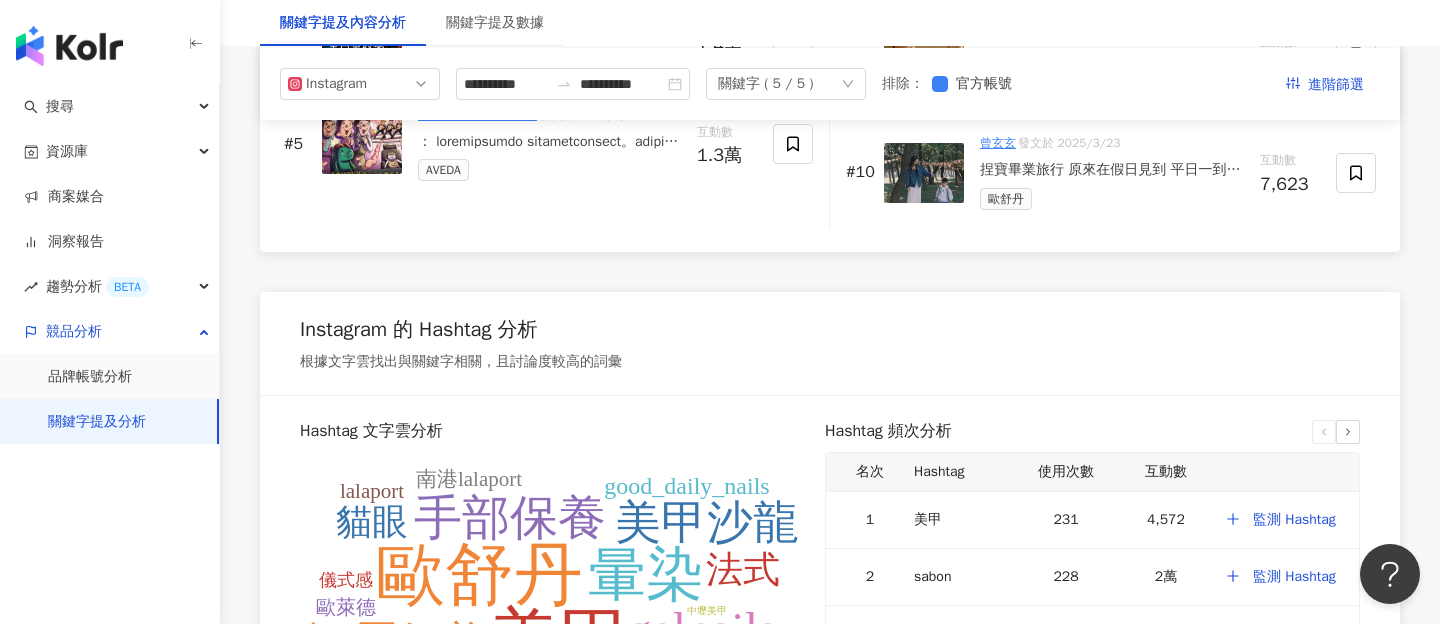 scroll, scrollTop: 2715, scrollLeft: 0, axis: vertical 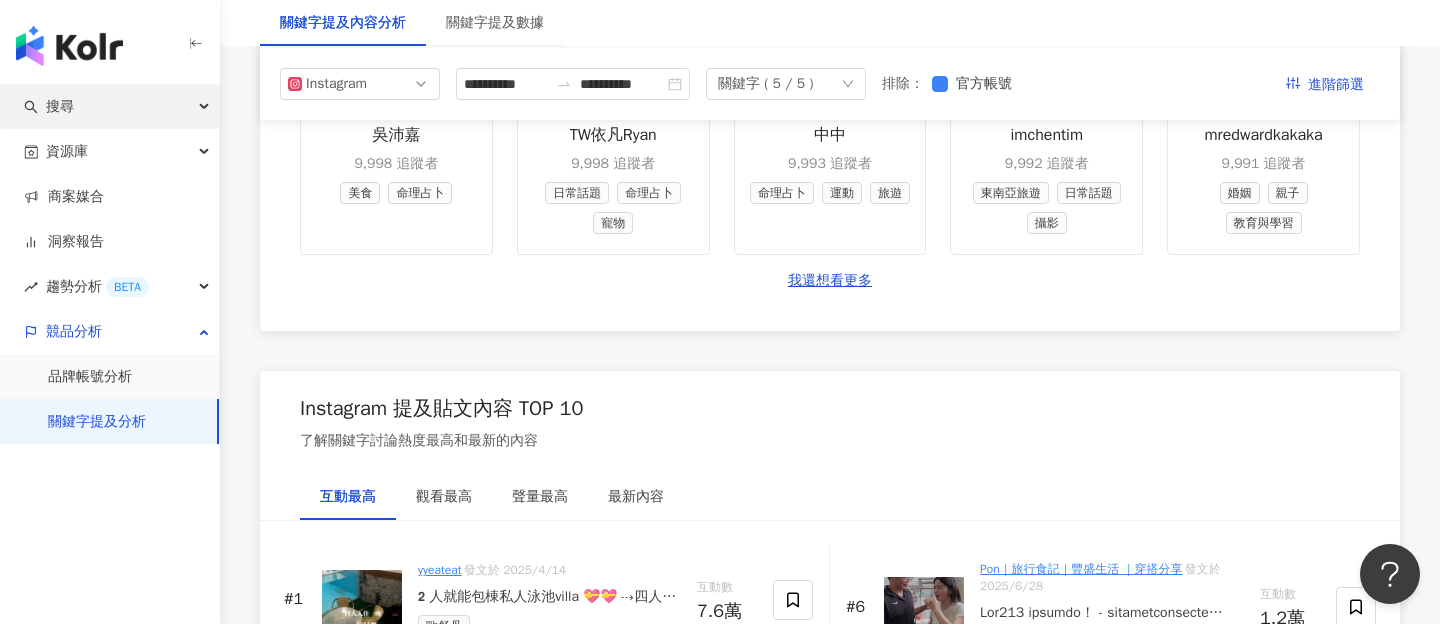 click on "搜尋" at bounding box center [109, 106] 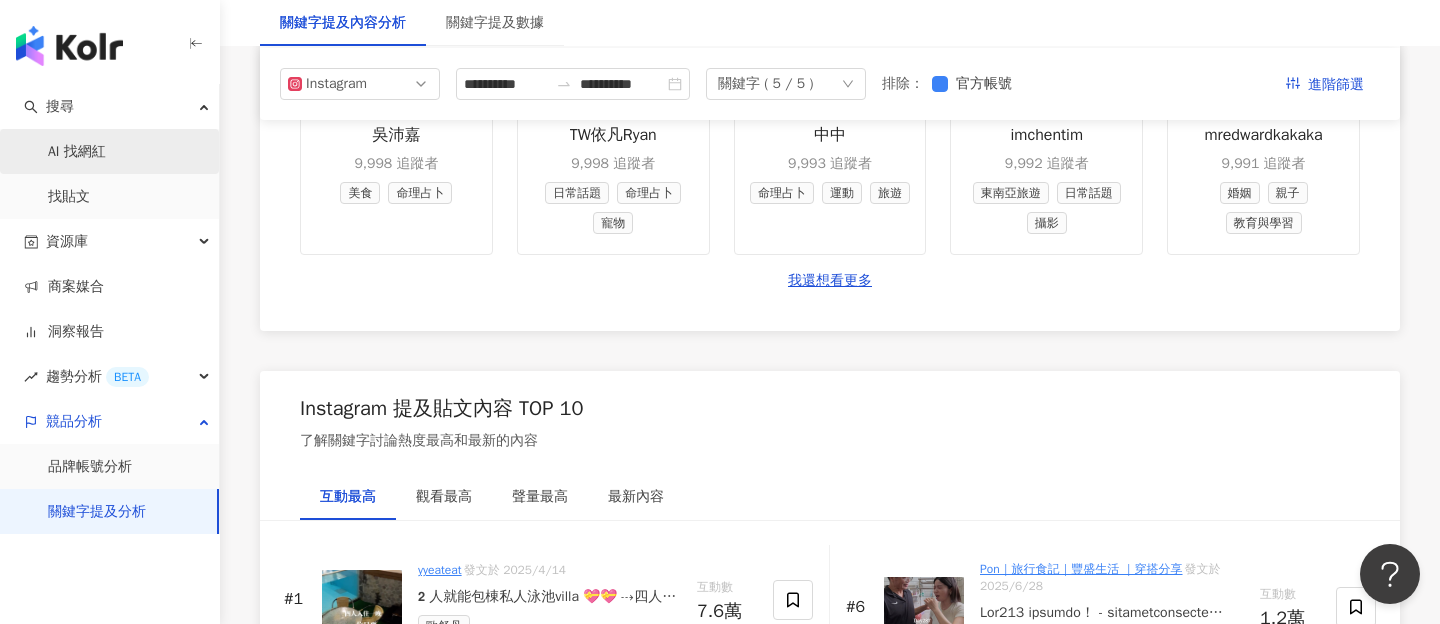 click on "AI 找網紅" at bounding box center [77, 152] 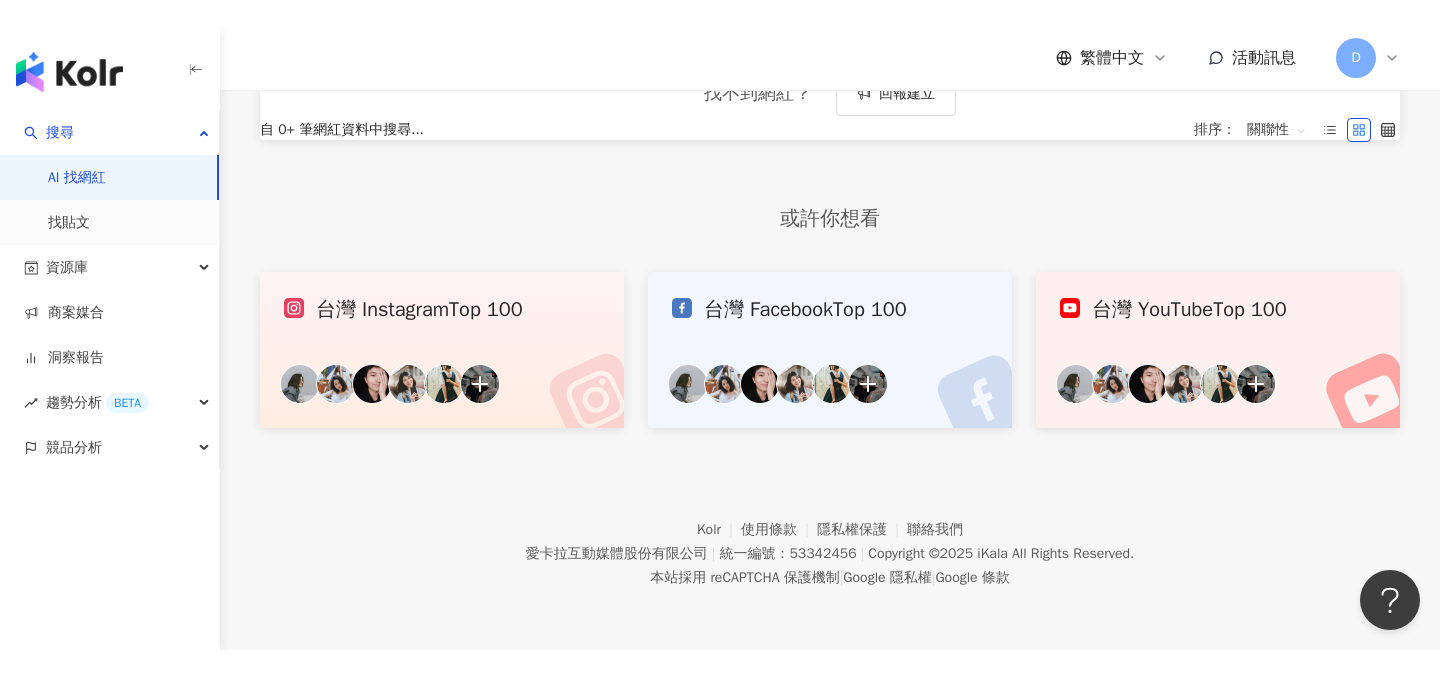 scroll, scrollTop: 0, scrollLeft: 0, axis: both 